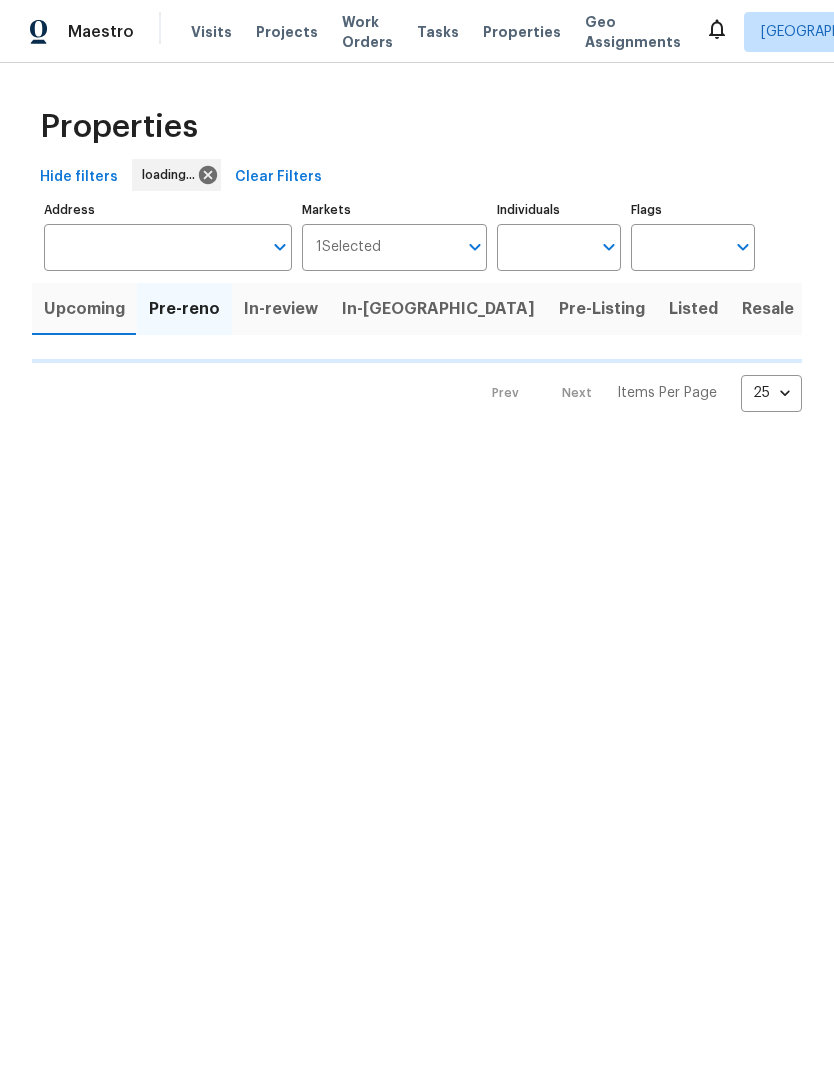 scroll, scrollTop: 0, scrollLeft: 0, axis: both 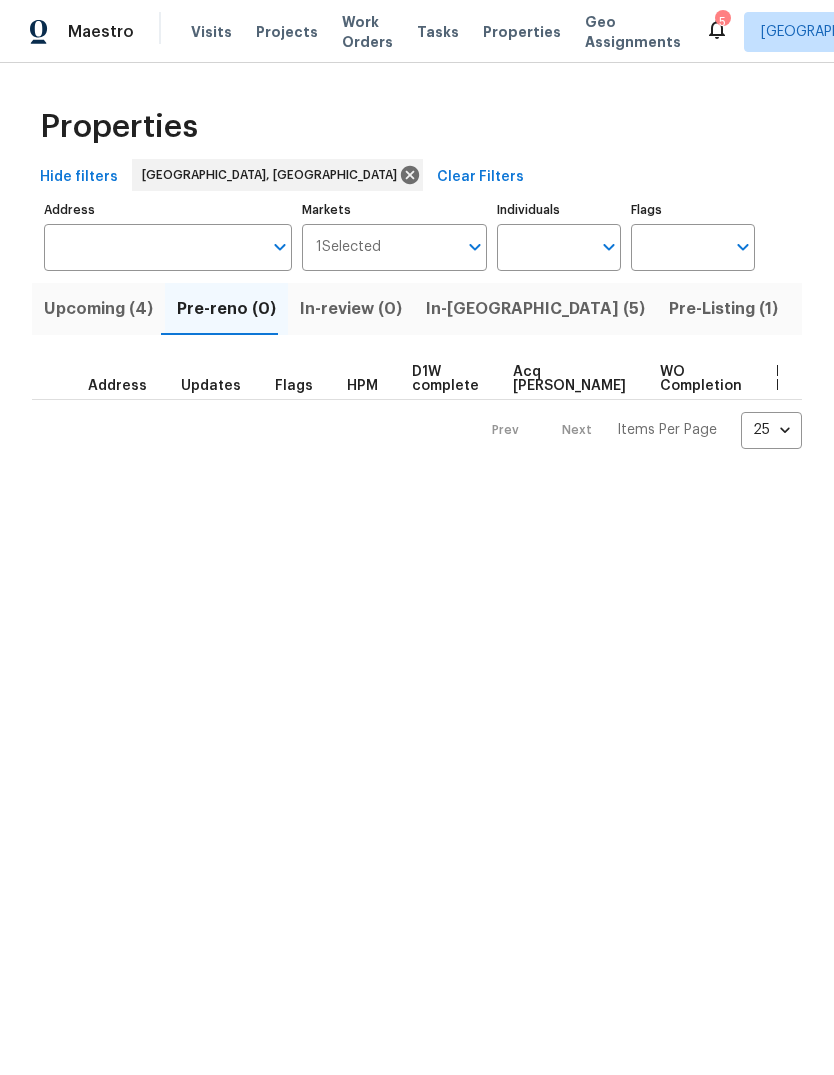 click on "Pre-Listing (1)" at bounding box center (723, 309) 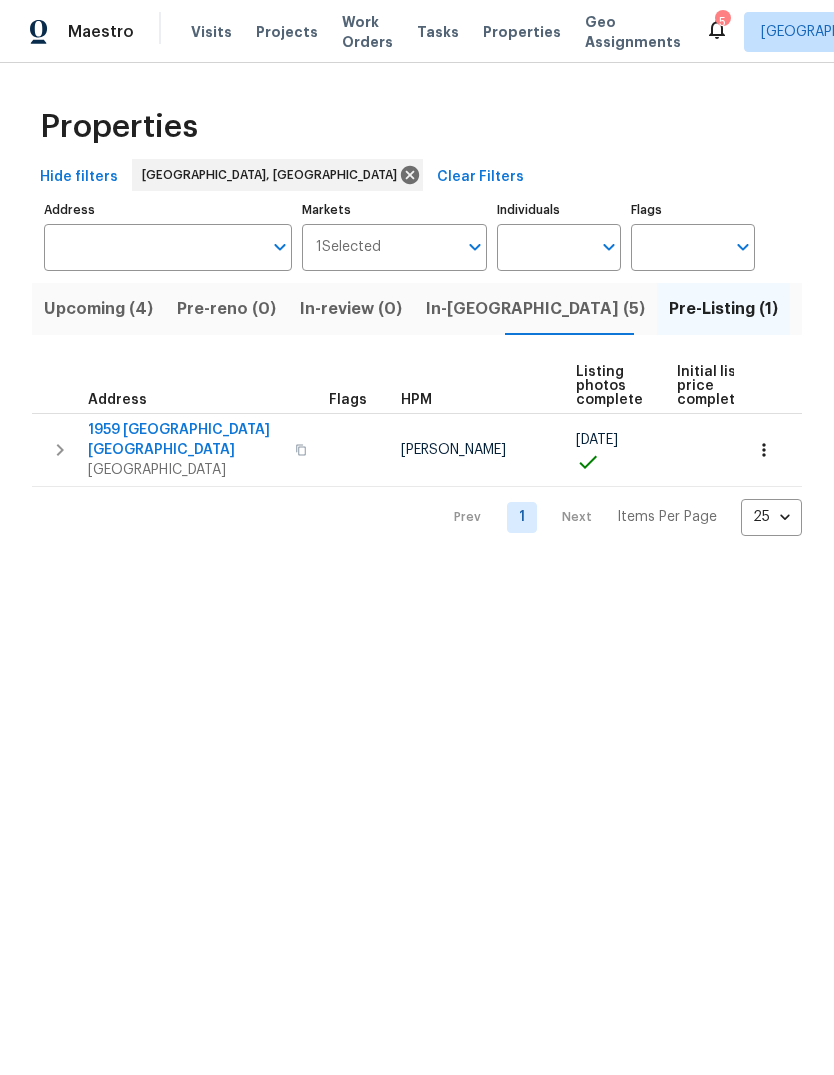 scroll, scrollTop: 0, scrollLeft: 0, axis: both 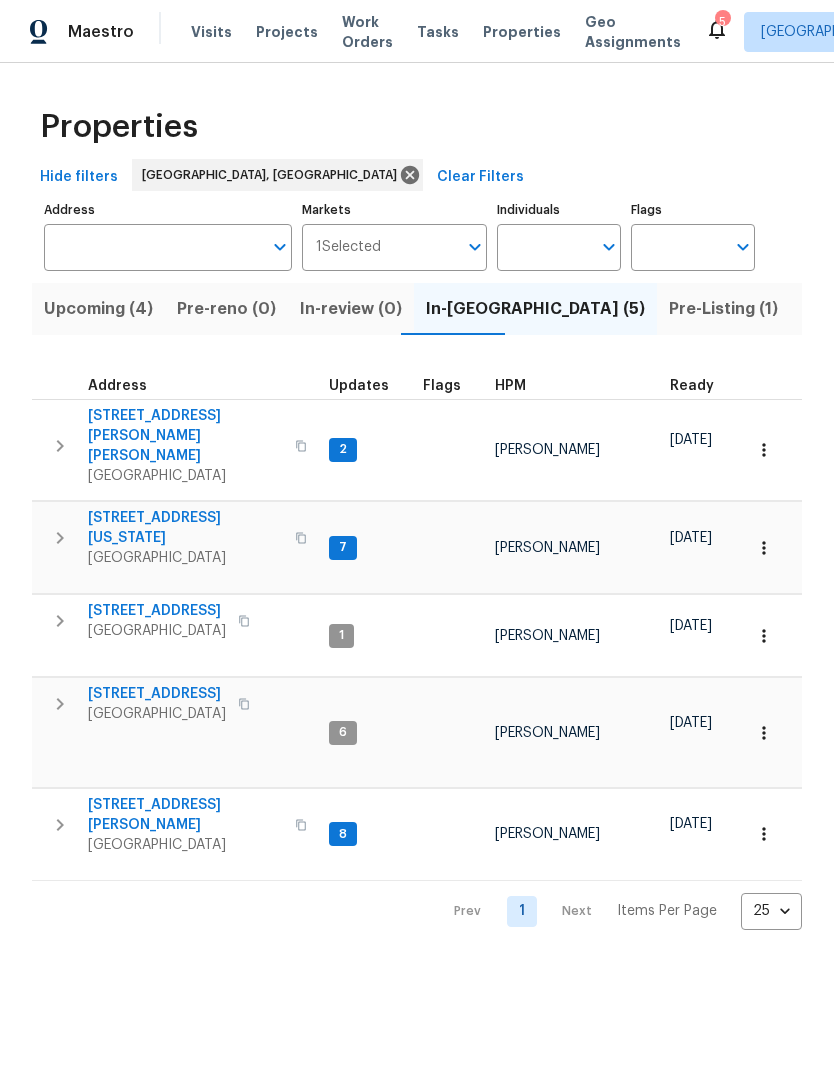 click on "Visits" at bounding box center (211, 32) 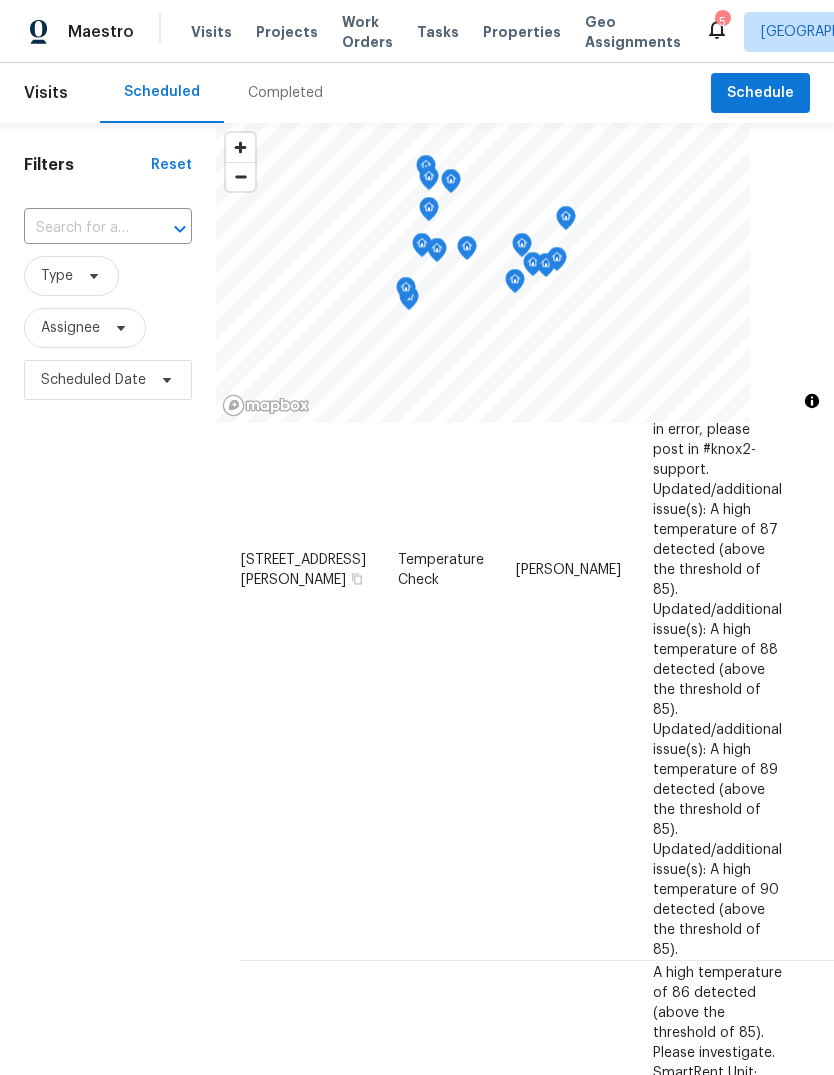scroll, scrollTop: 1506, scrollLeft: 0, axis: vertical 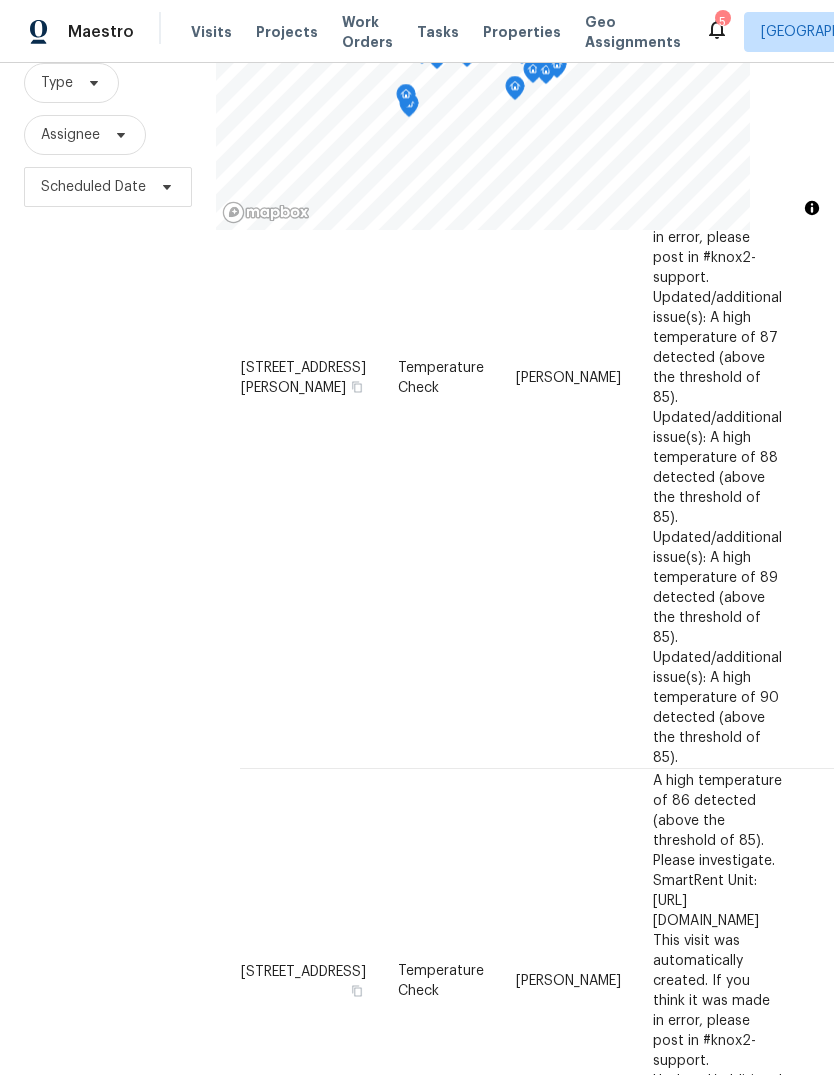 click 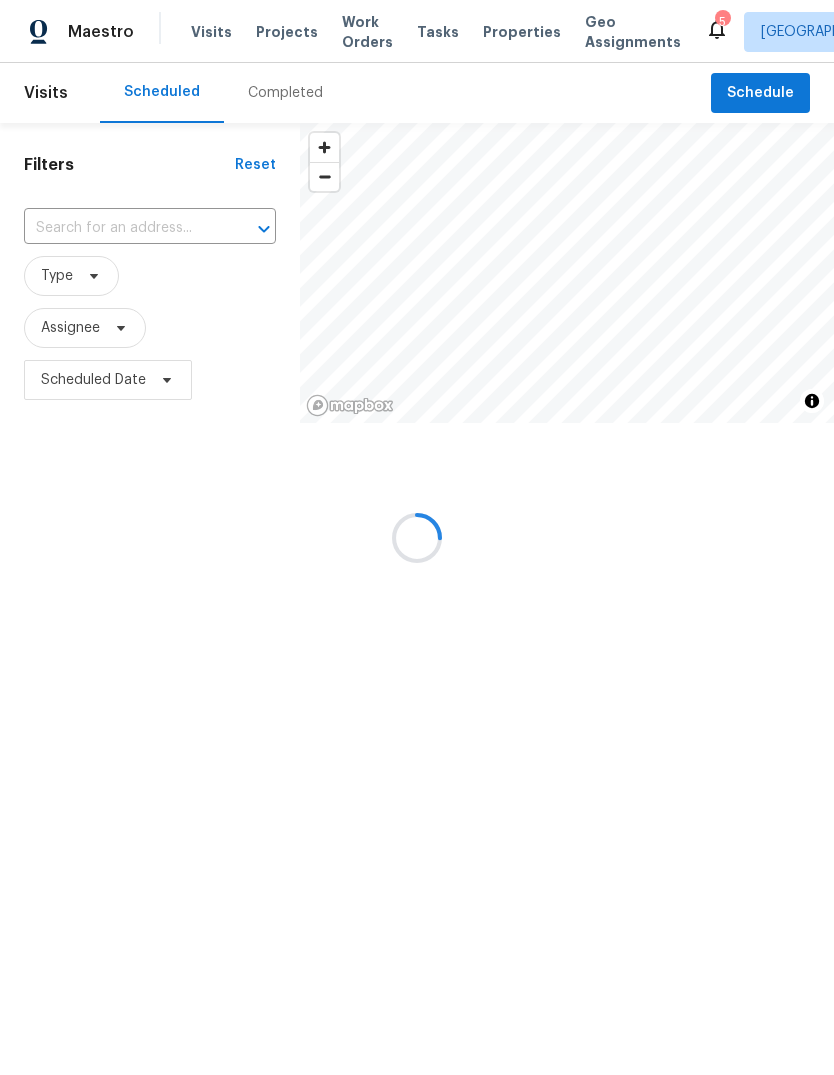 scroll, scrollTop: 0, scrollLeft: 0, axis: both 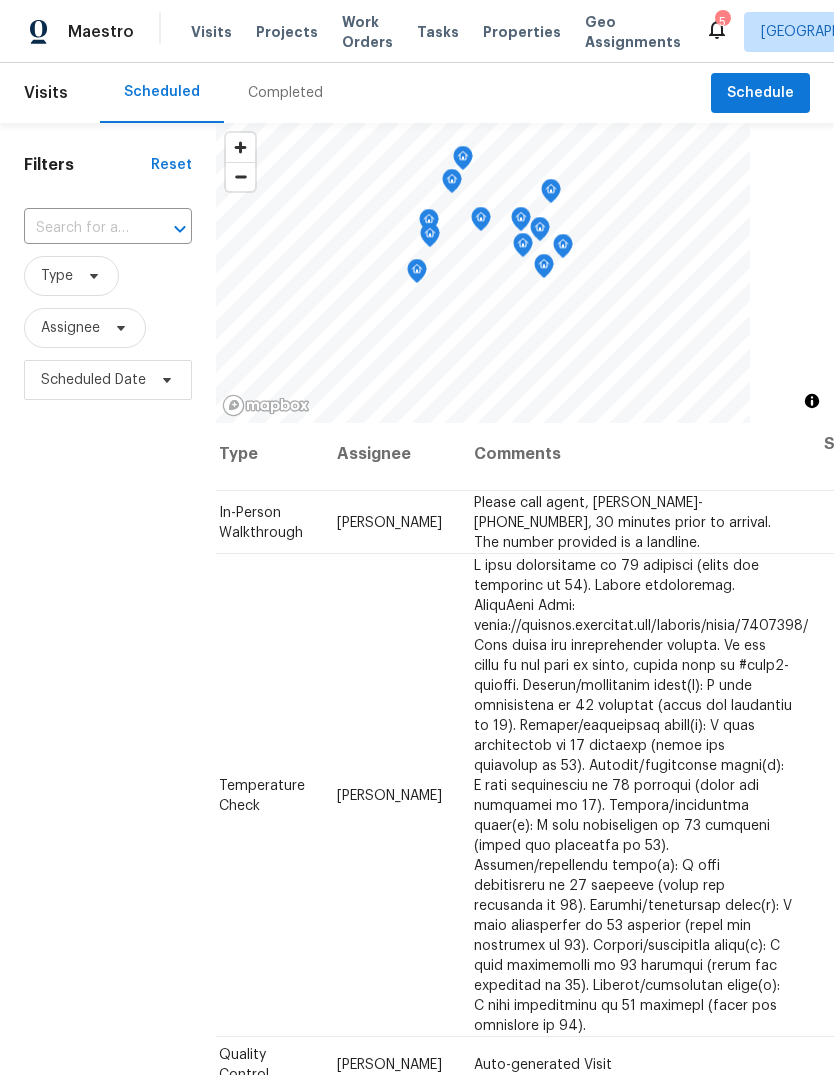 click 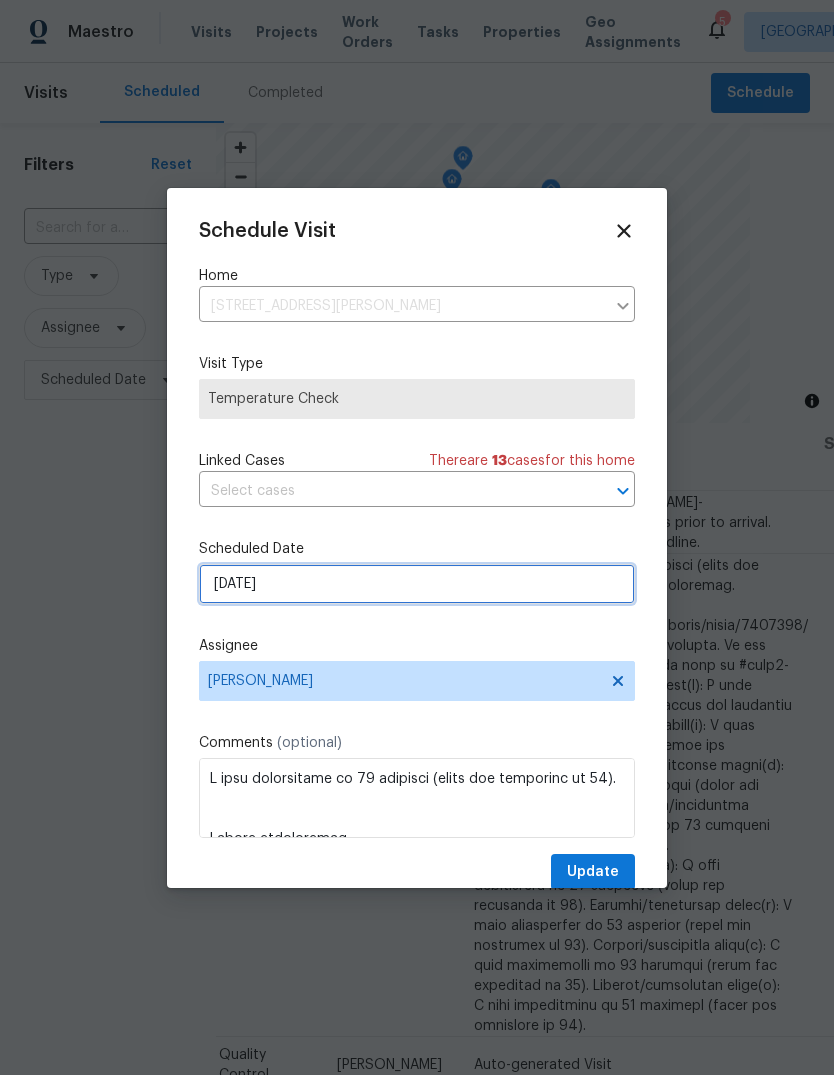 click on "[DATE]" at bounding box center (417, 584) 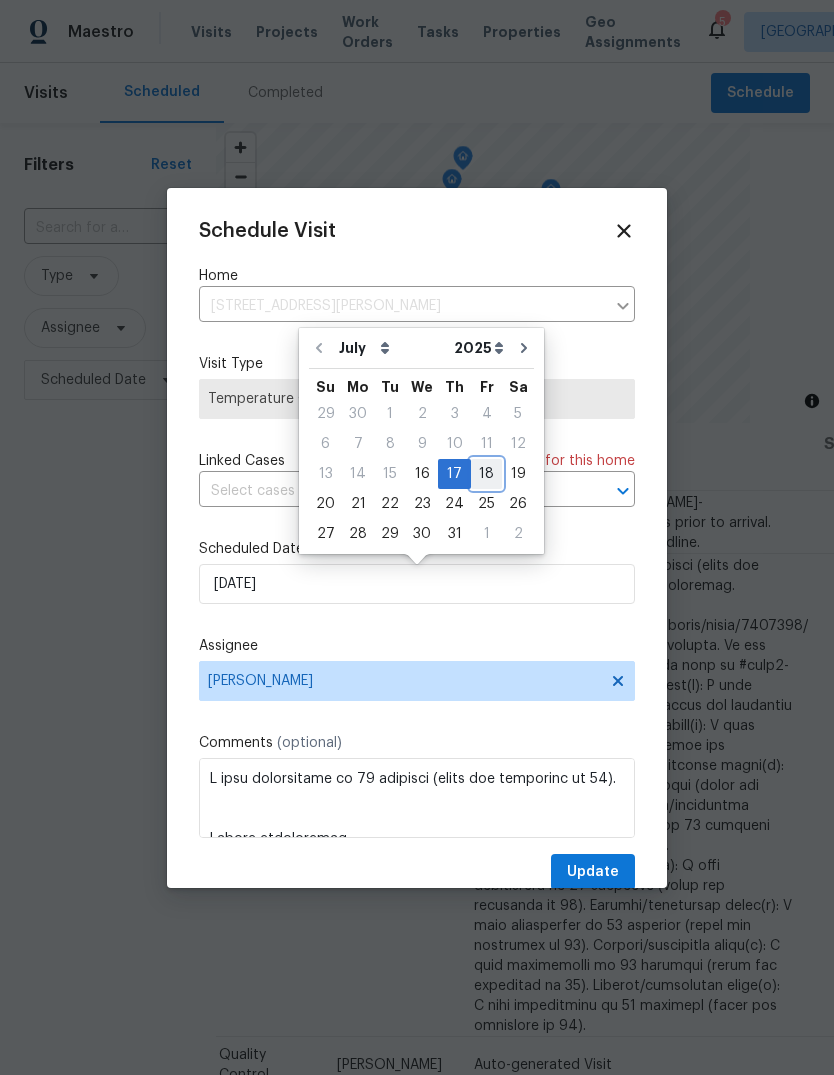 click on "18" at bounding box center (486, 474) 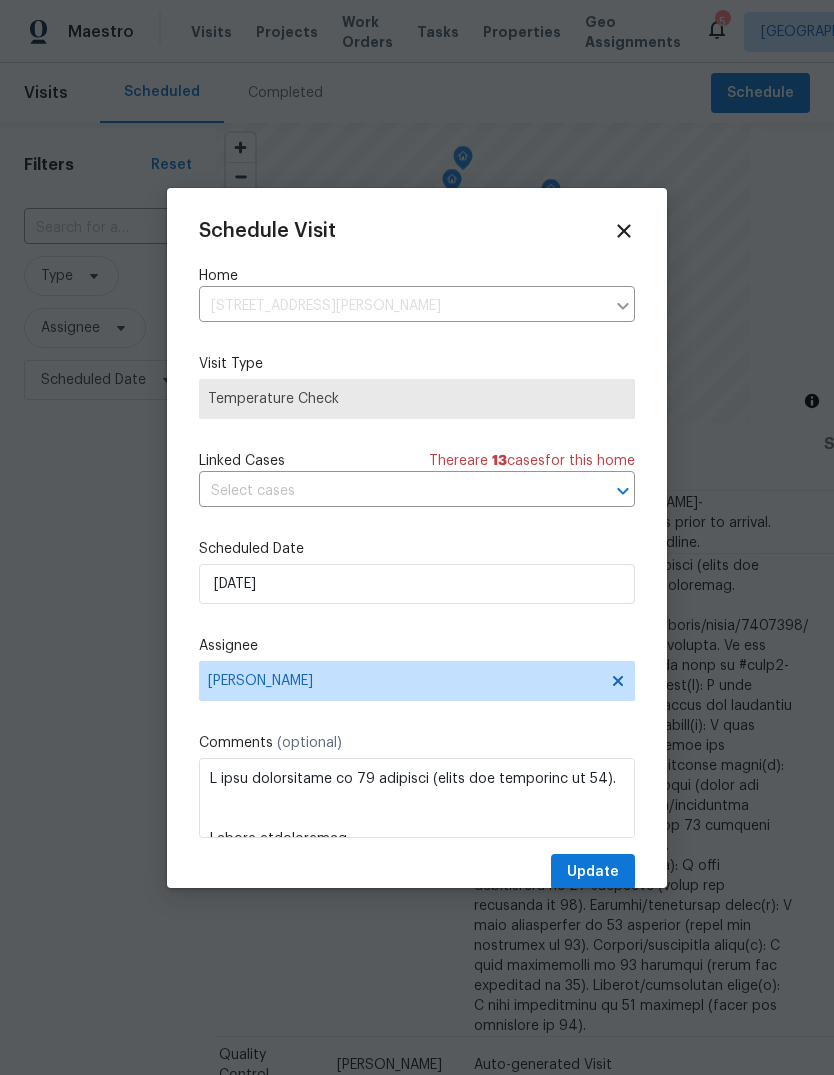 click at bounding box center [417, 537] 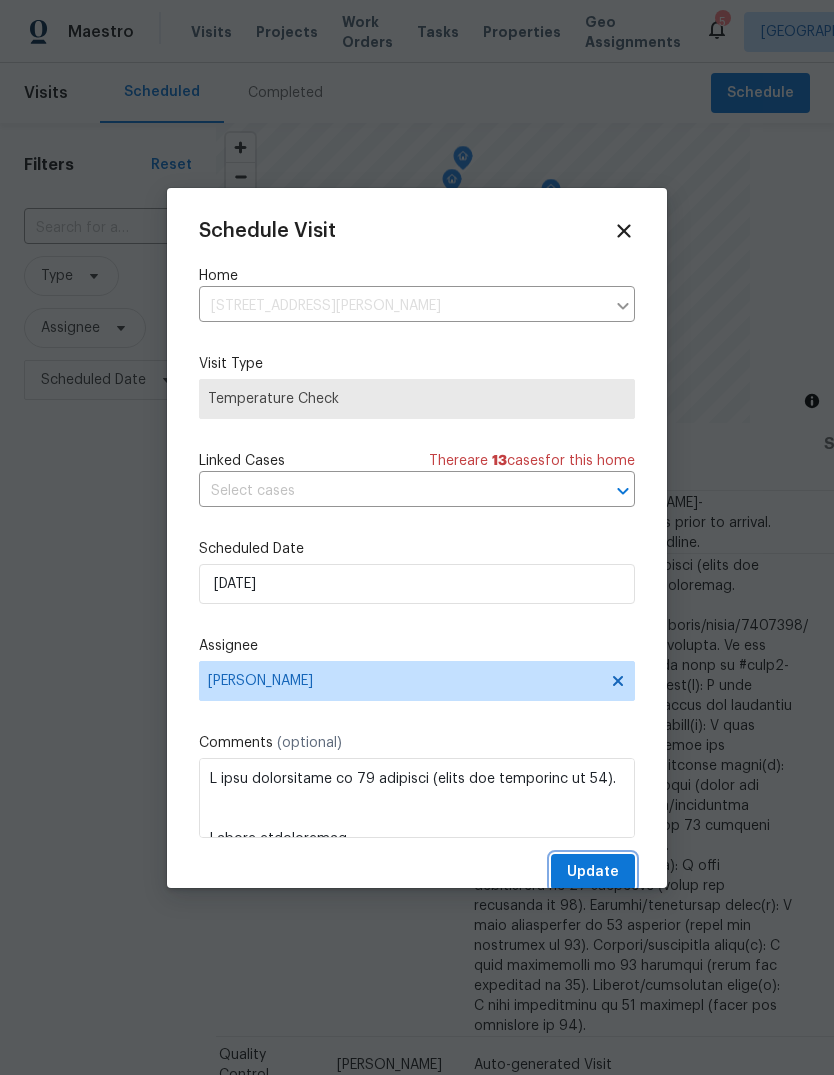 click on "Update" at bounding box center [593, 872] 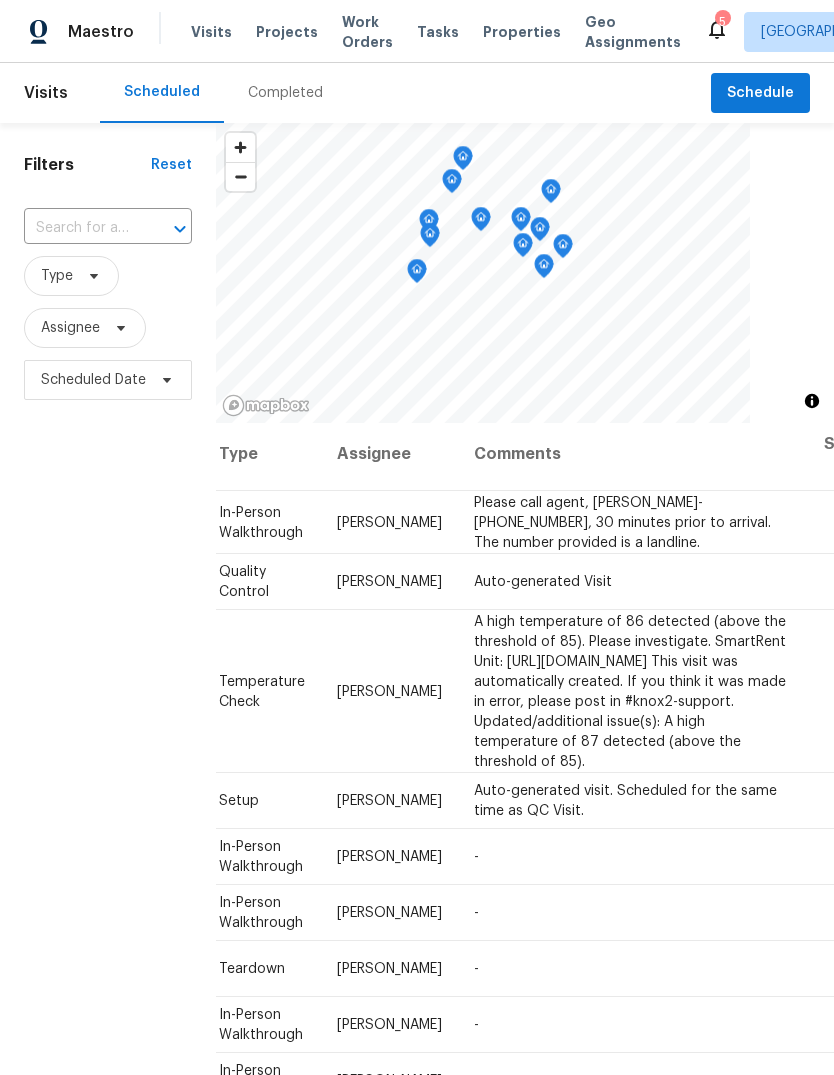 click on "Work Orders" at bounding box center (367, 32) 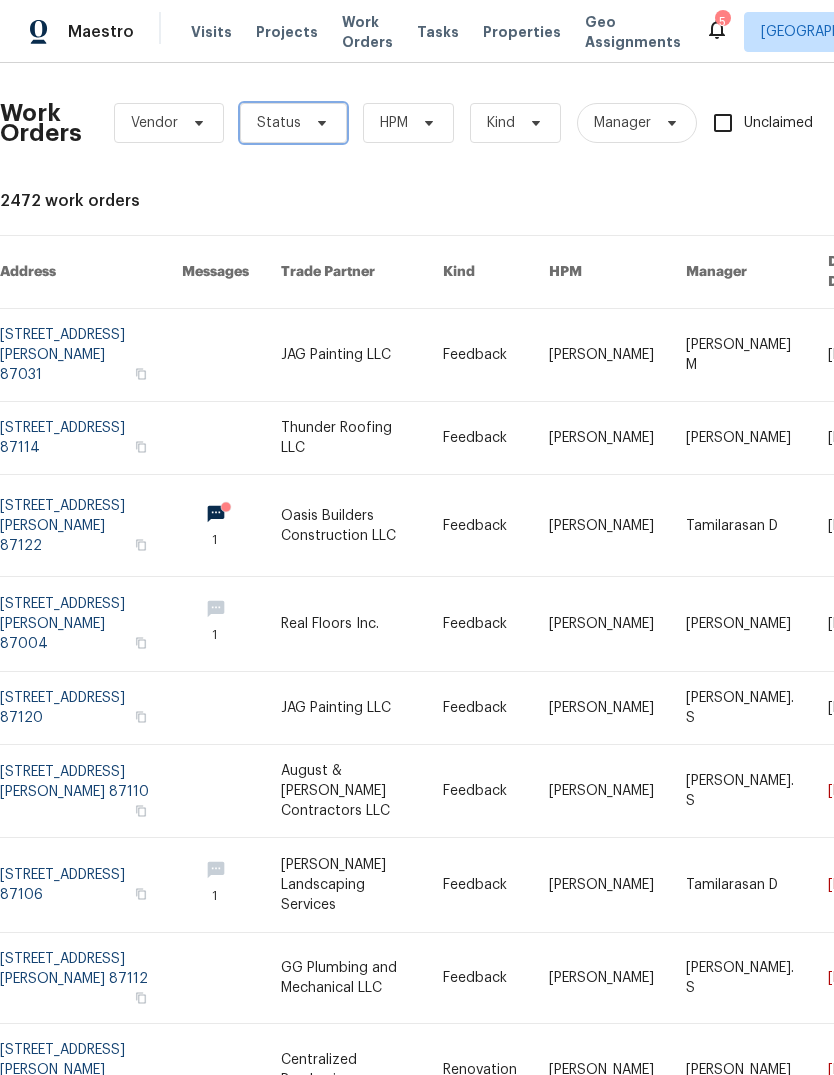 click 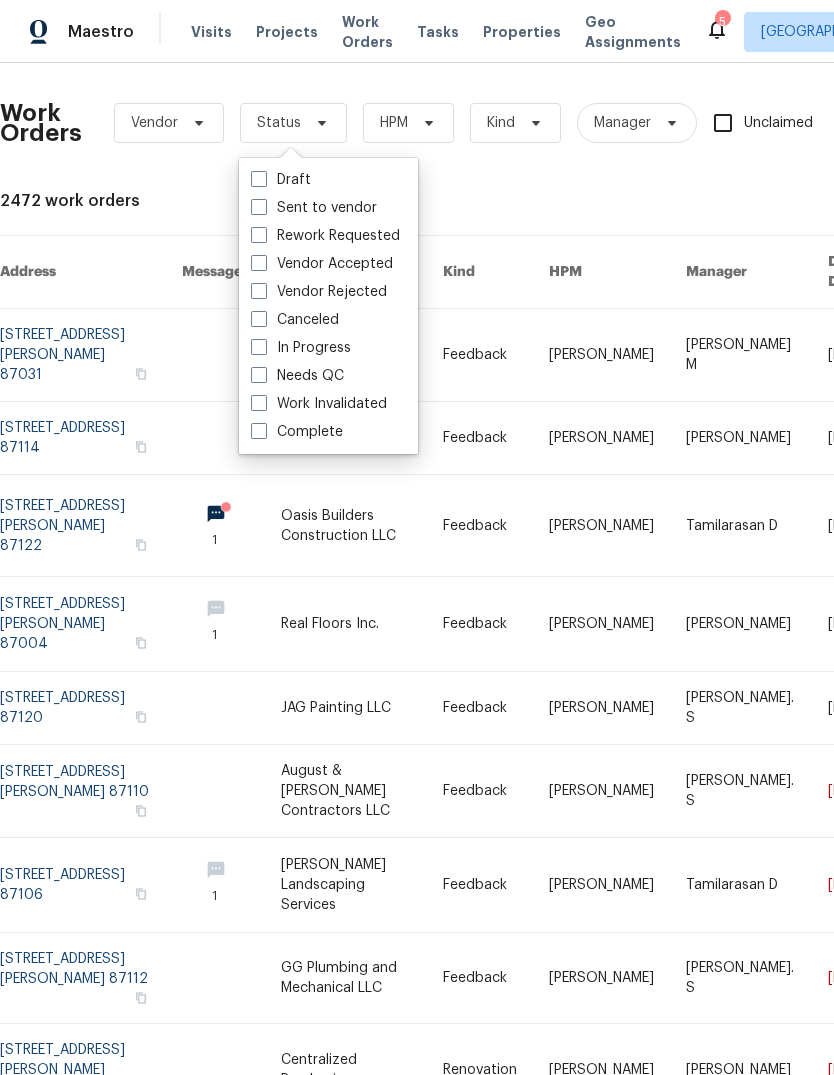 click on "In Progress" at bounding box center (301, 348) 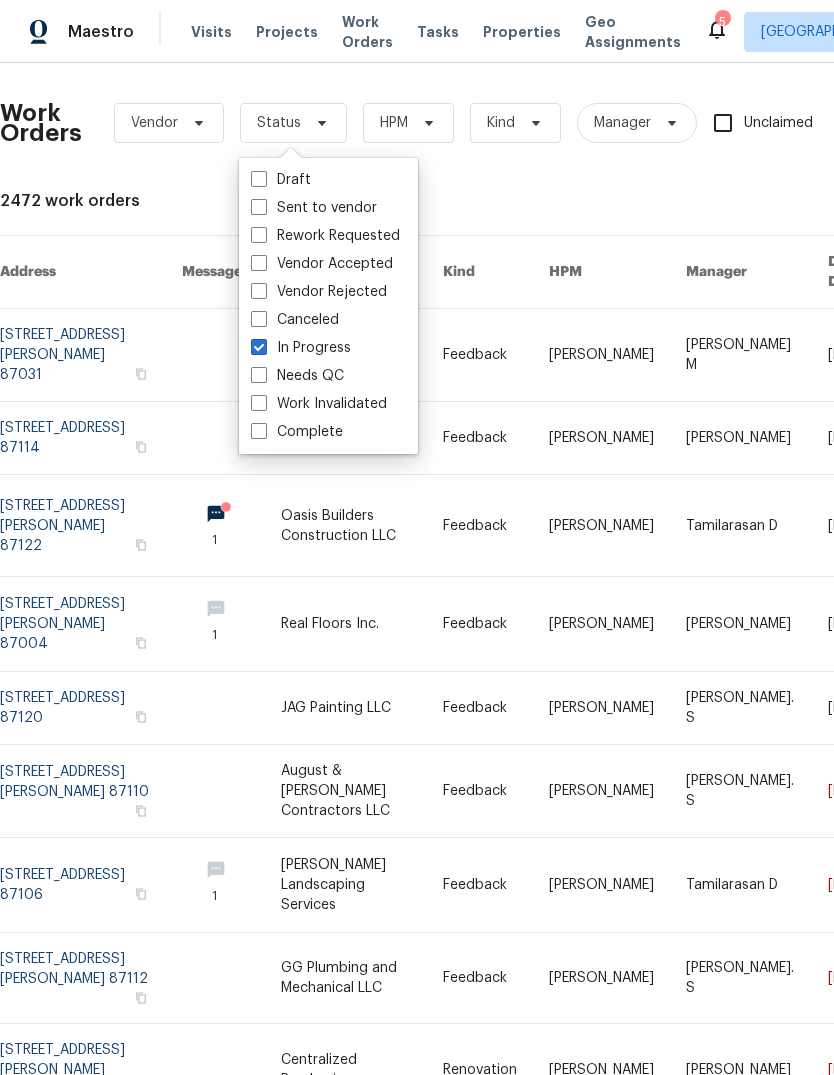 checkbox on "true" 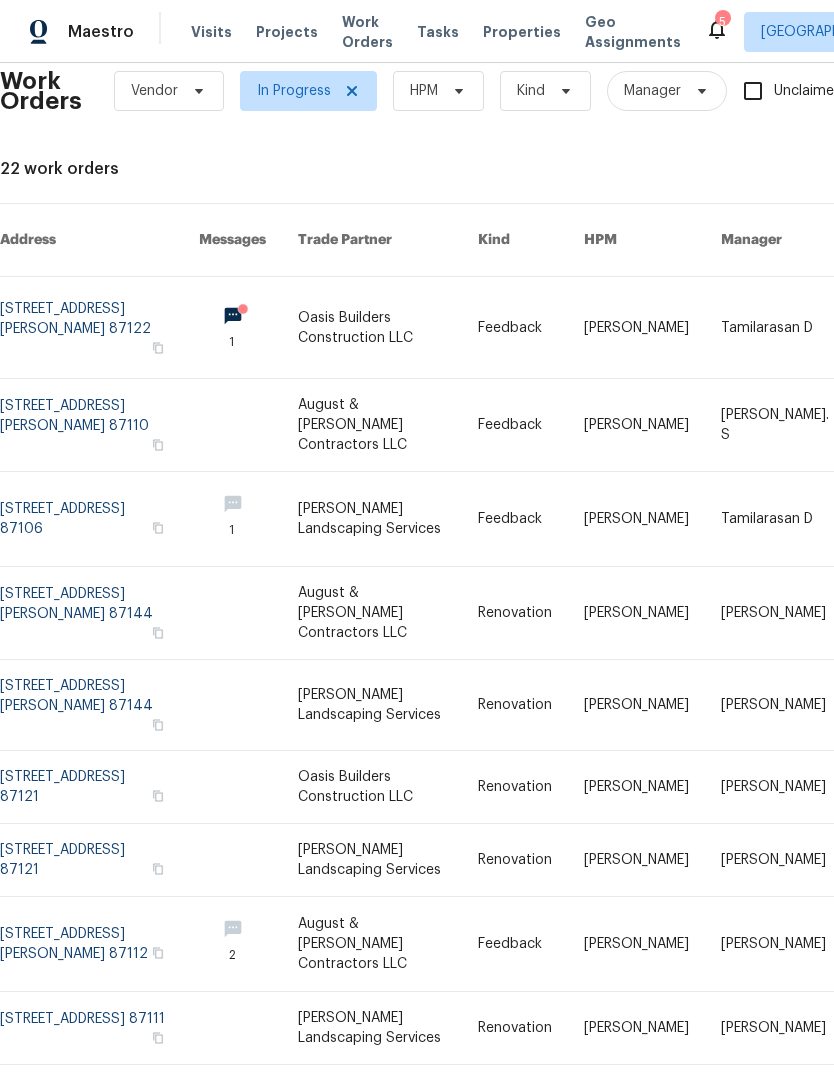 scroll, scrollTop: 32, scrollLeft: 0, axis: vertical 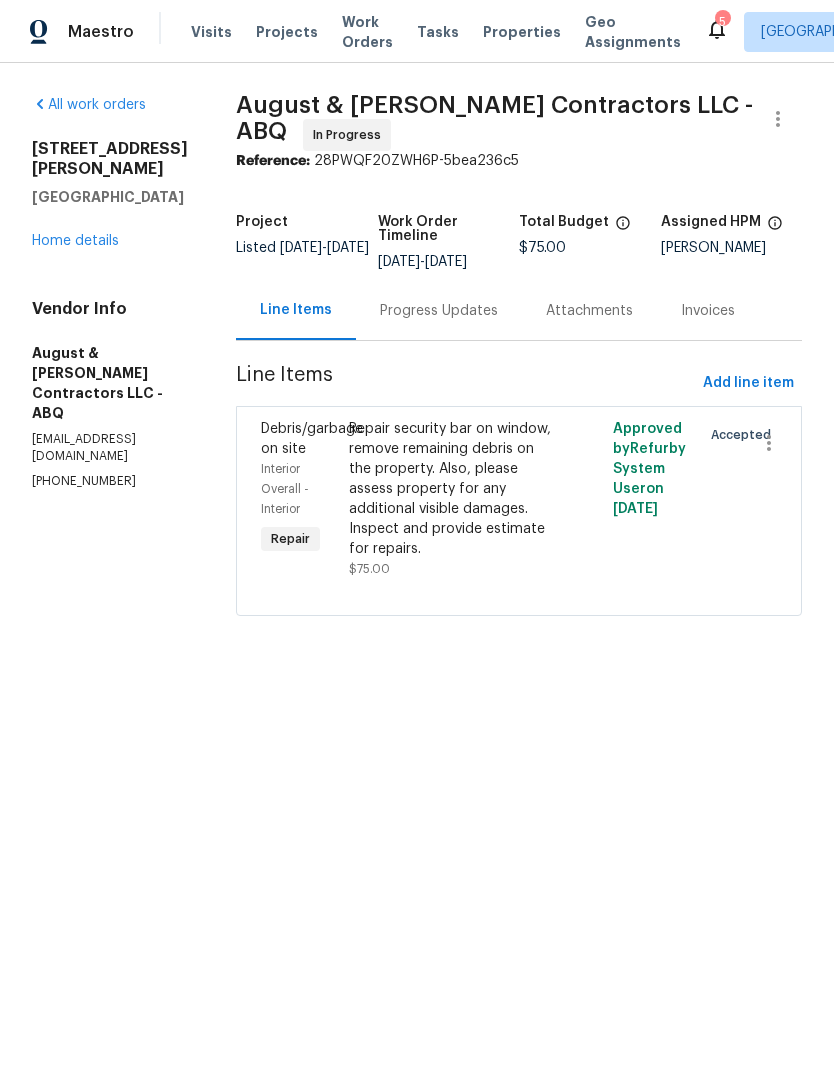 click on "Home details" at bounding box center (75, 241) 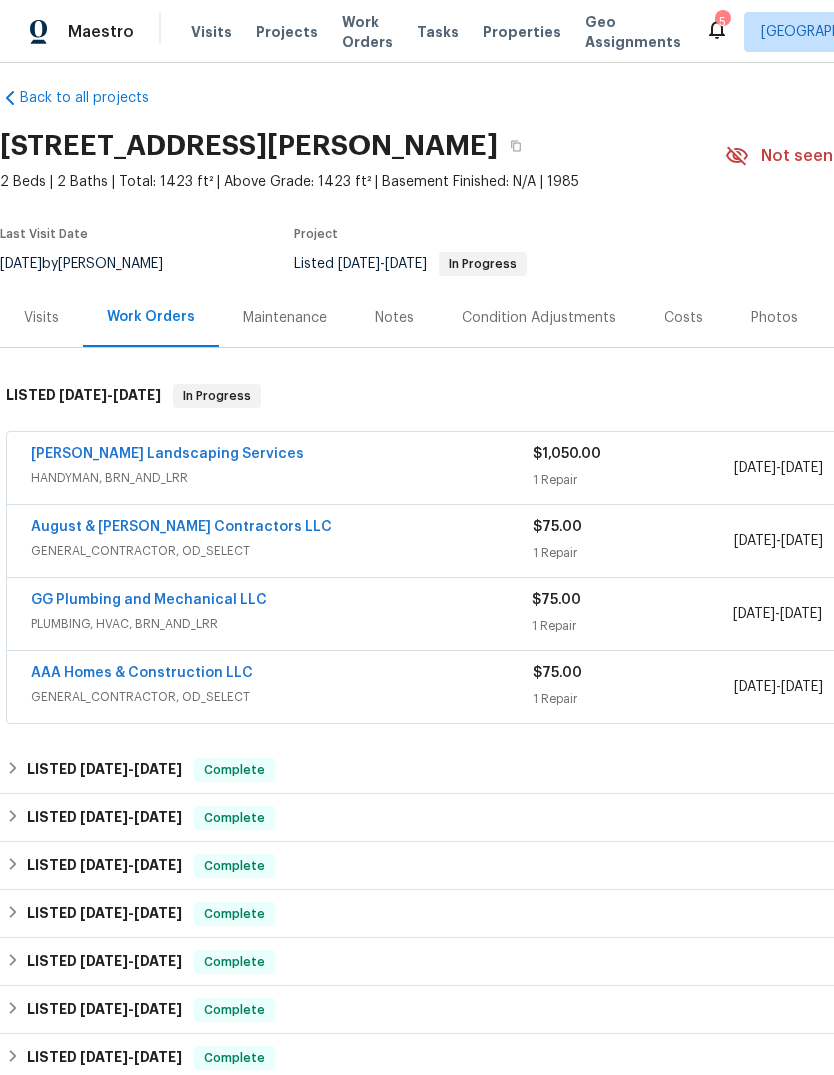 scroll, scrollTop: 15, scrollLeft: 0, axis: vertical 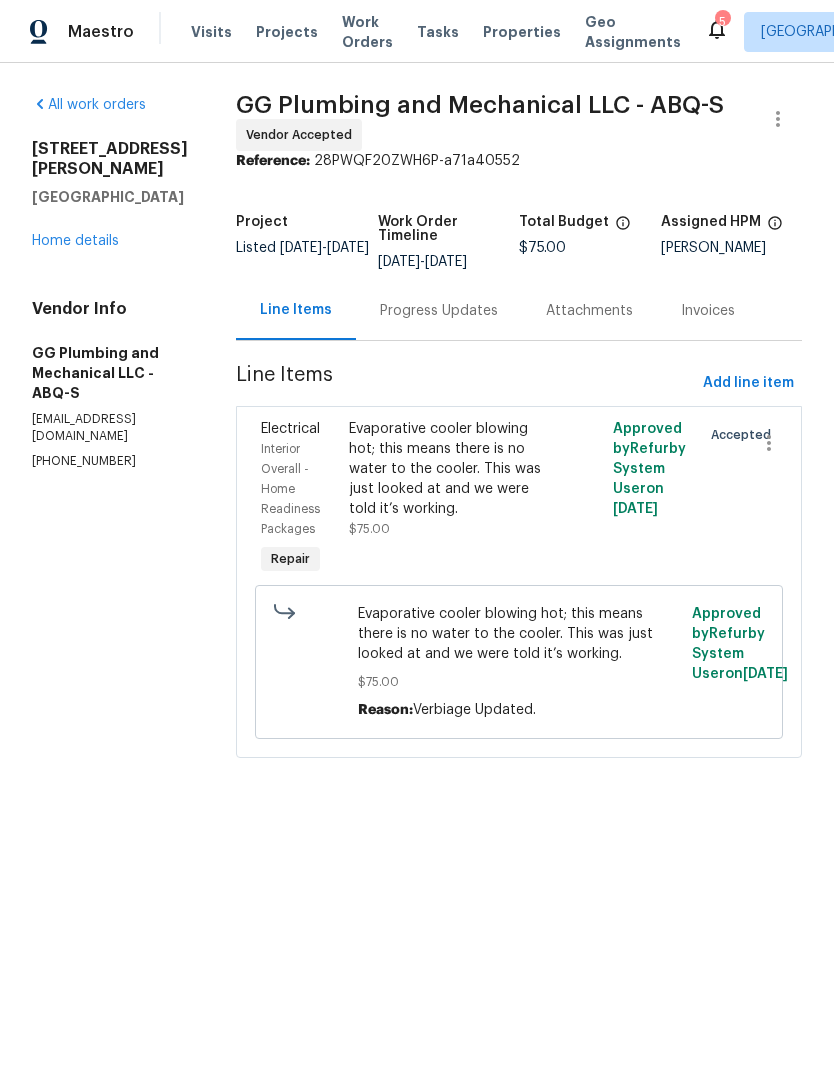 click on "Progress Updates" at bounding box center (439, 311) 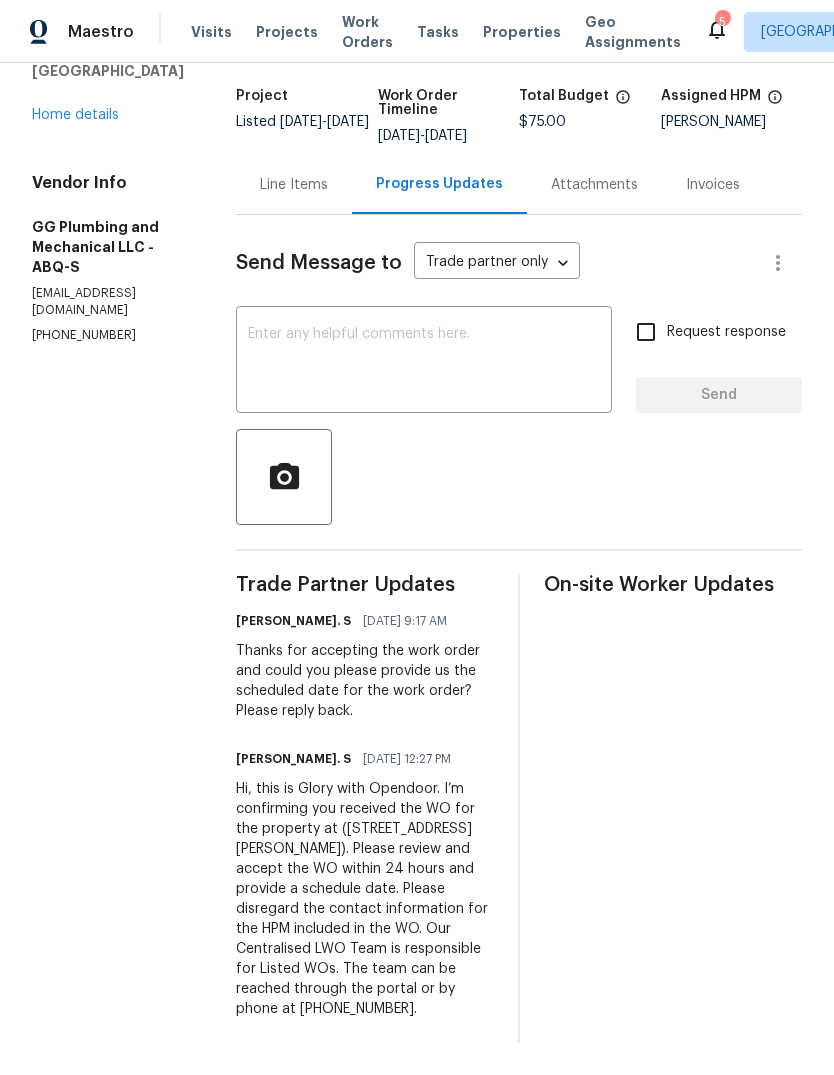 scroll, scrollTop: 125, scrollLeft: 0, axis: vertical 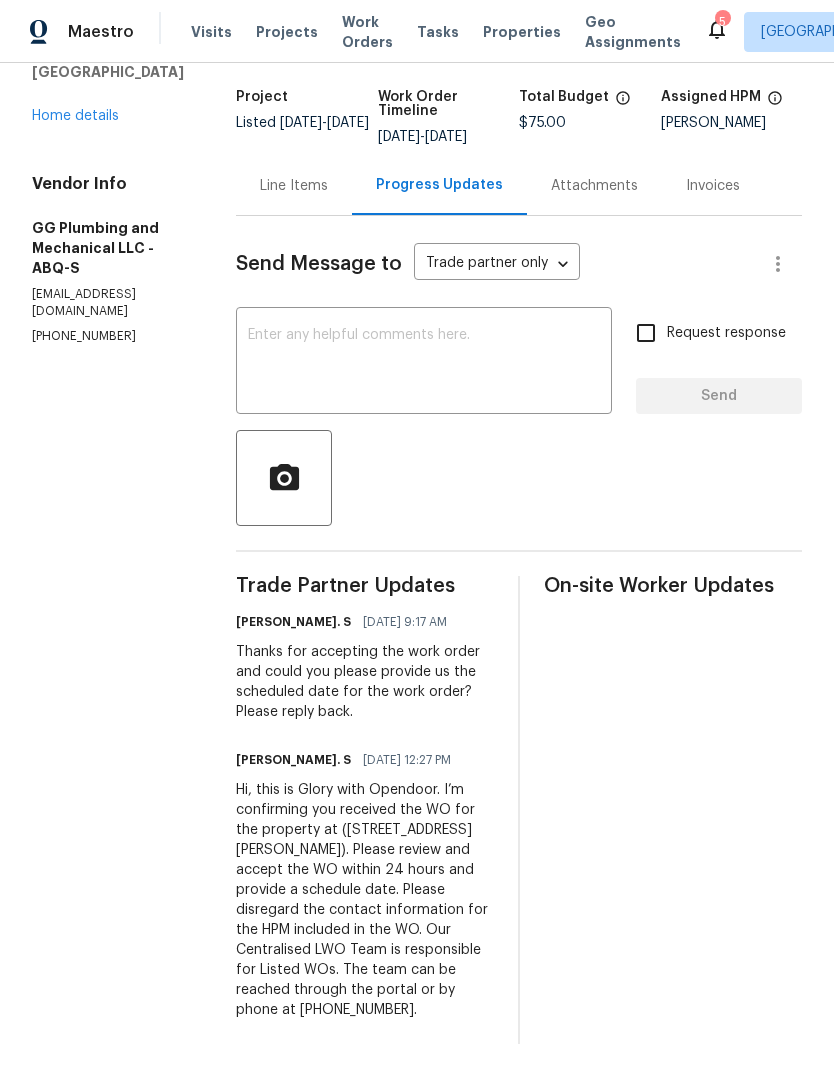click at bounding box center [424, 363] 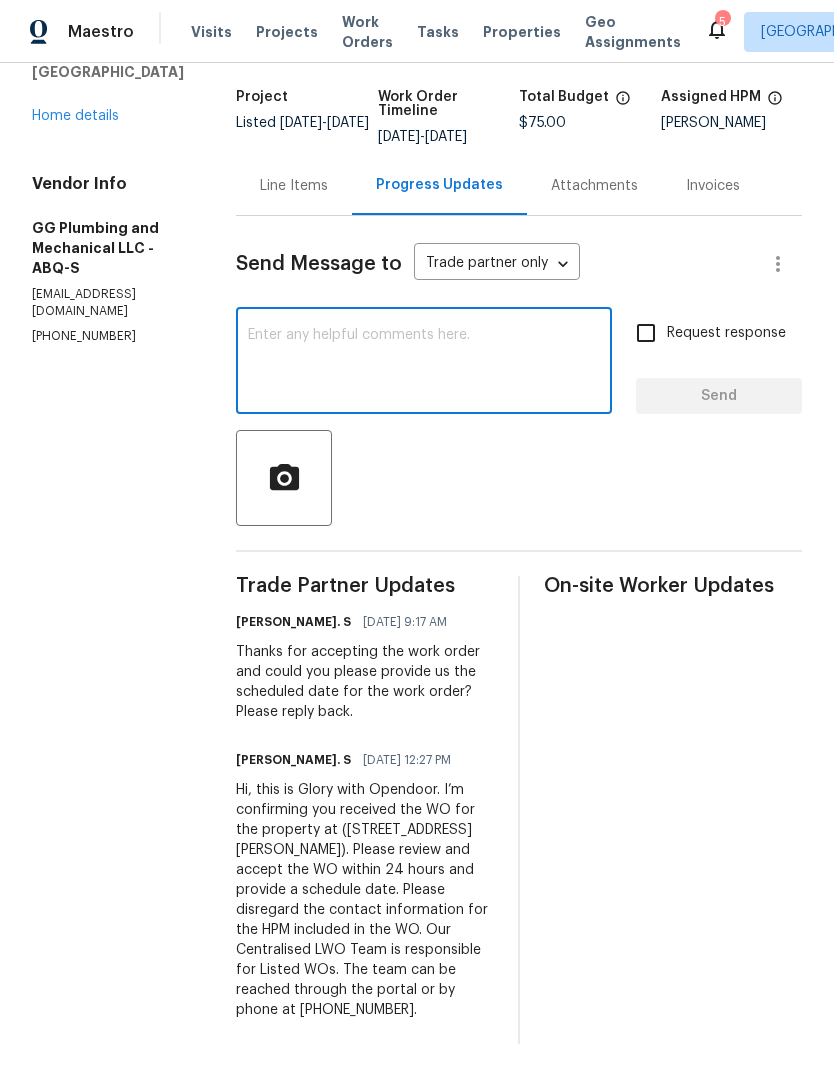 click on "Home details" at bounding box center (75, 116) 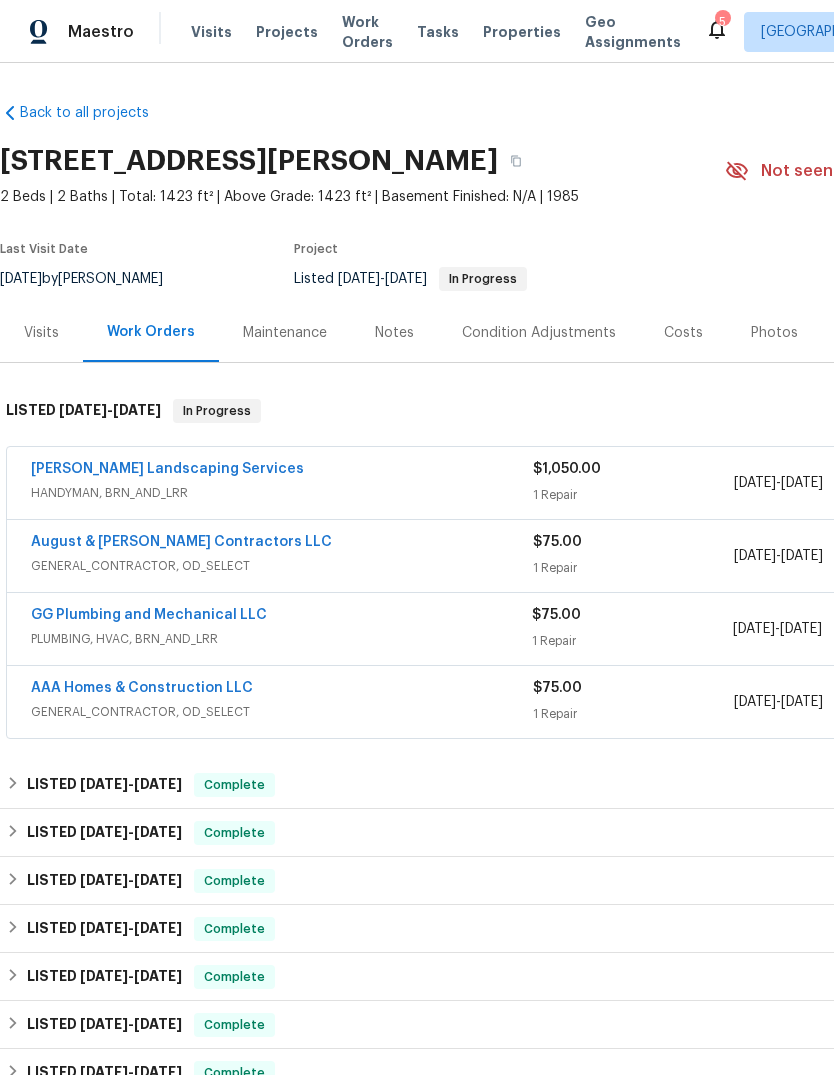 click on "Properties" at bounding box center (522, 32) 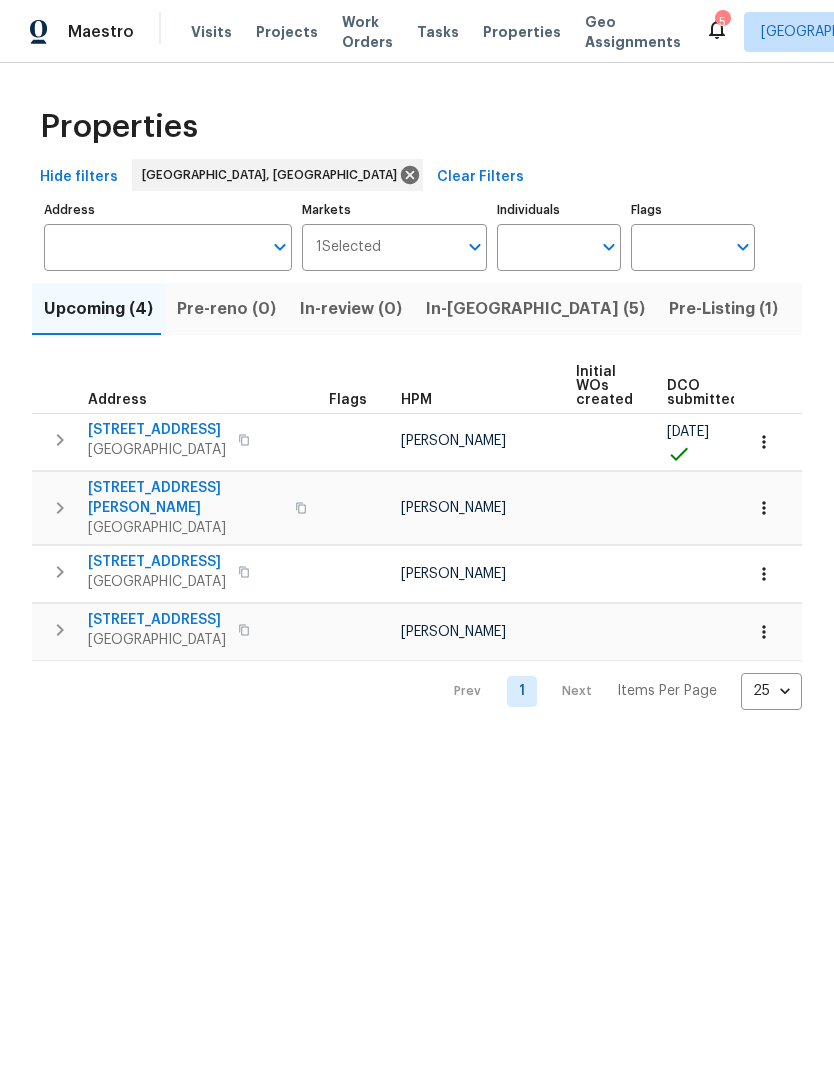 click on "Listed (27)" at bounding box center (844, 309) 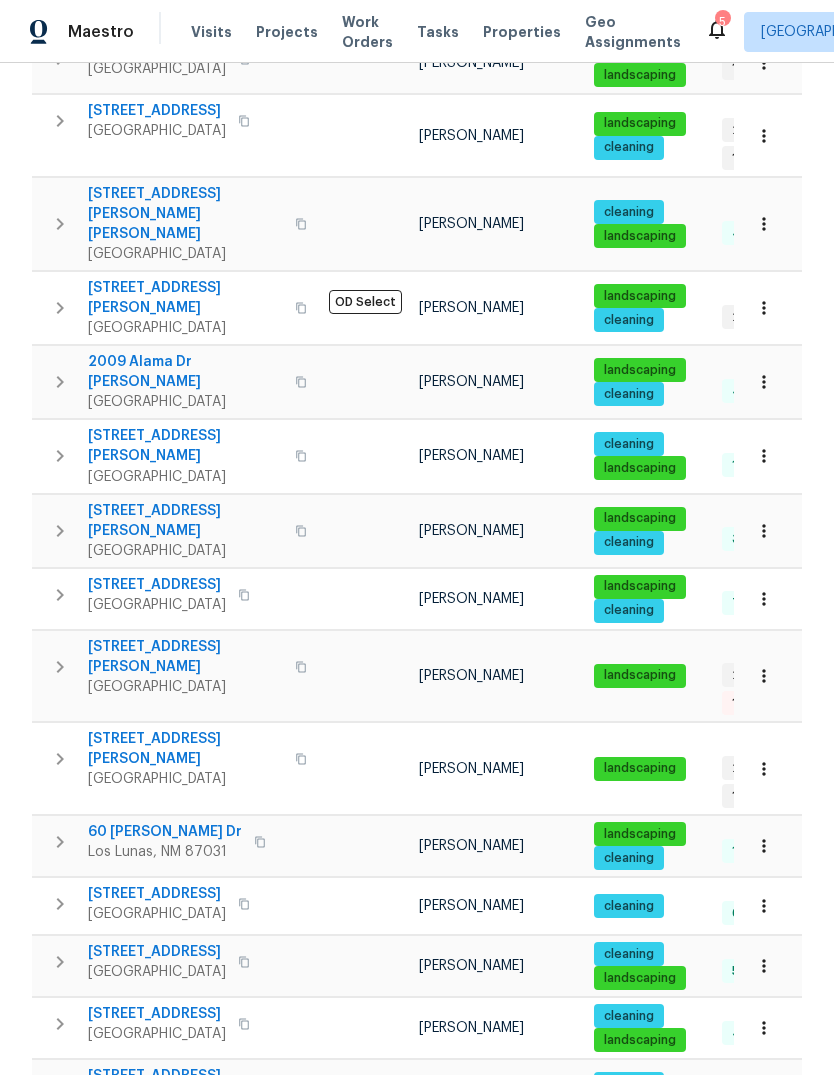 scroll, scrollTop: 923, scrollLeft: 0, axis: vertical 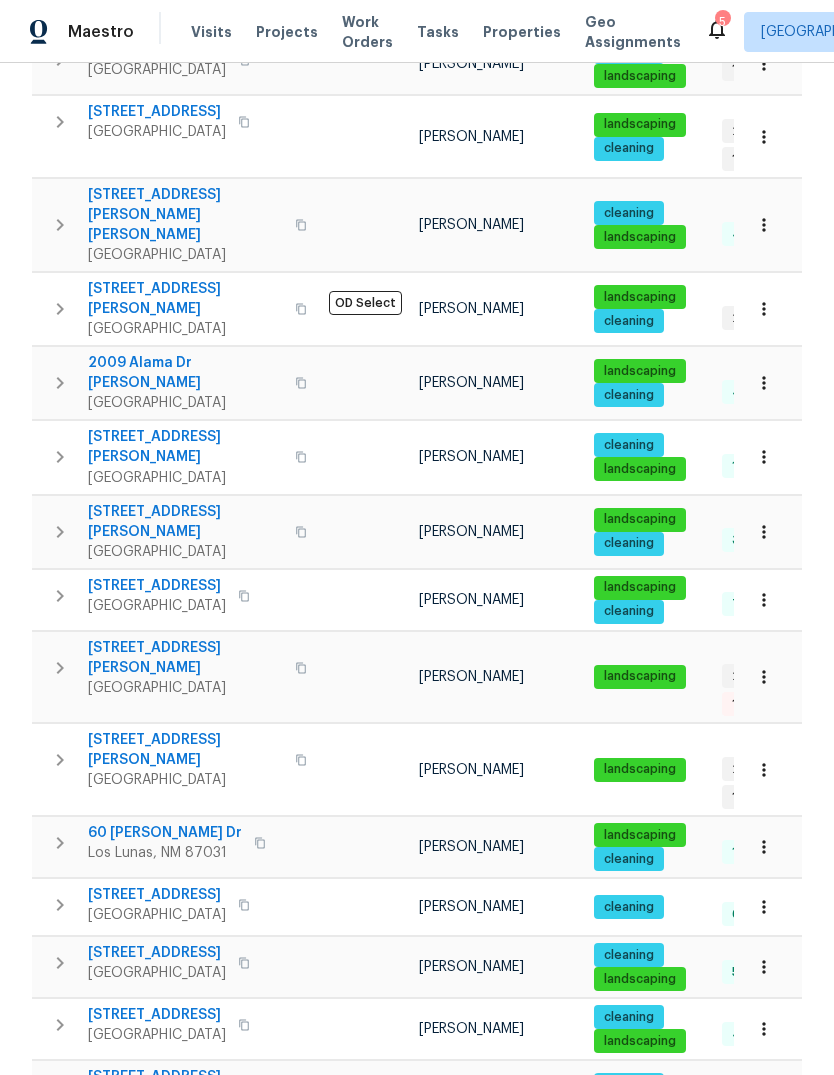click on "2" at bounding box center [522, 1362] 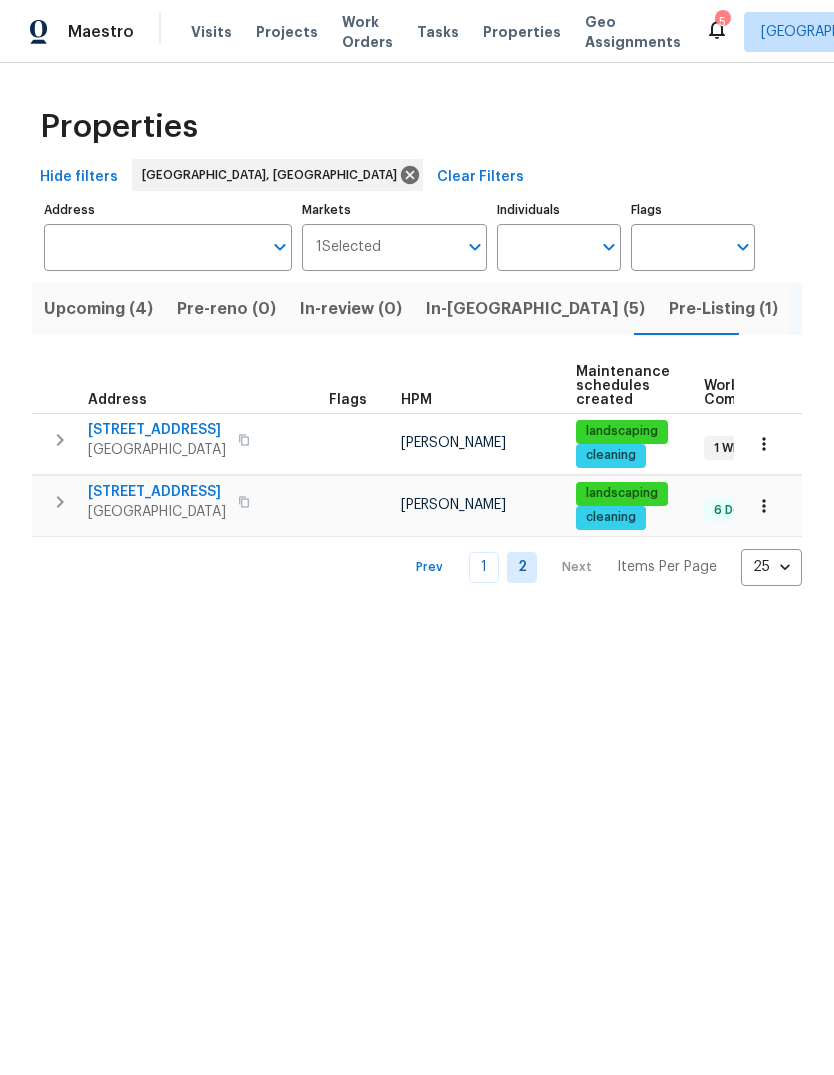 click on "Resale (7)" at bounding box center (950, 309) 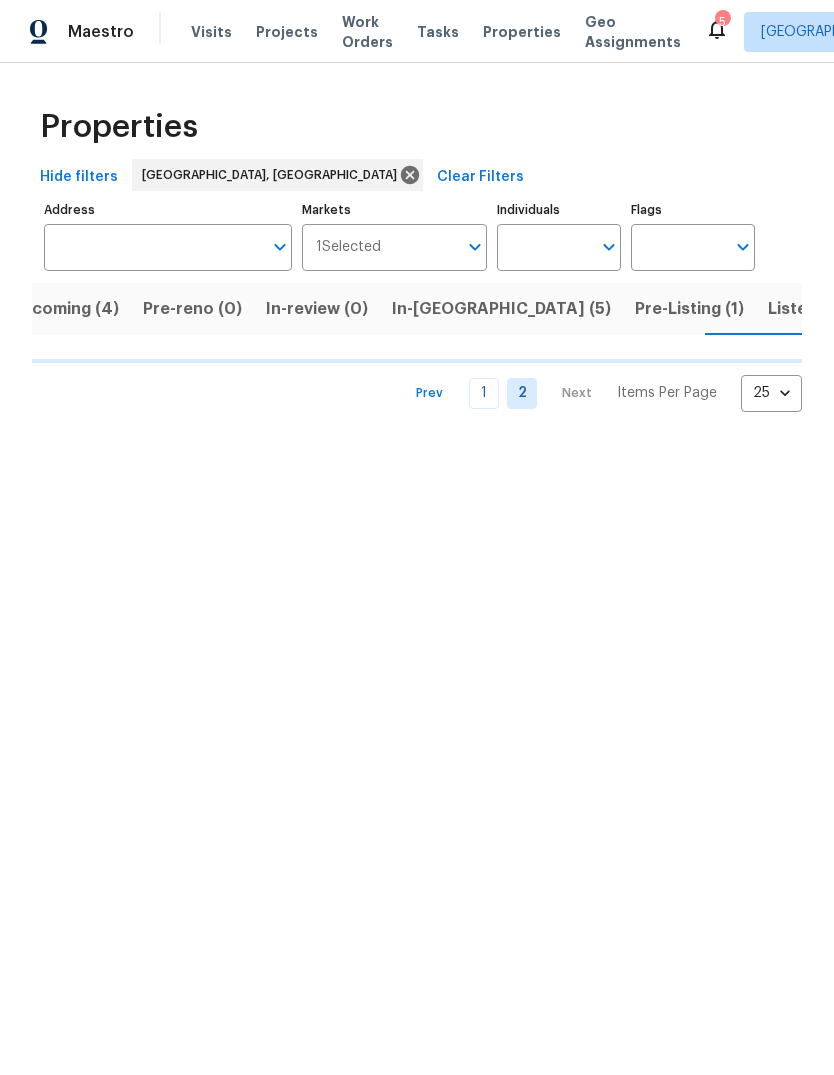 scroll, scrollTop: 0, scrollLeft: 35, axis: horizontal 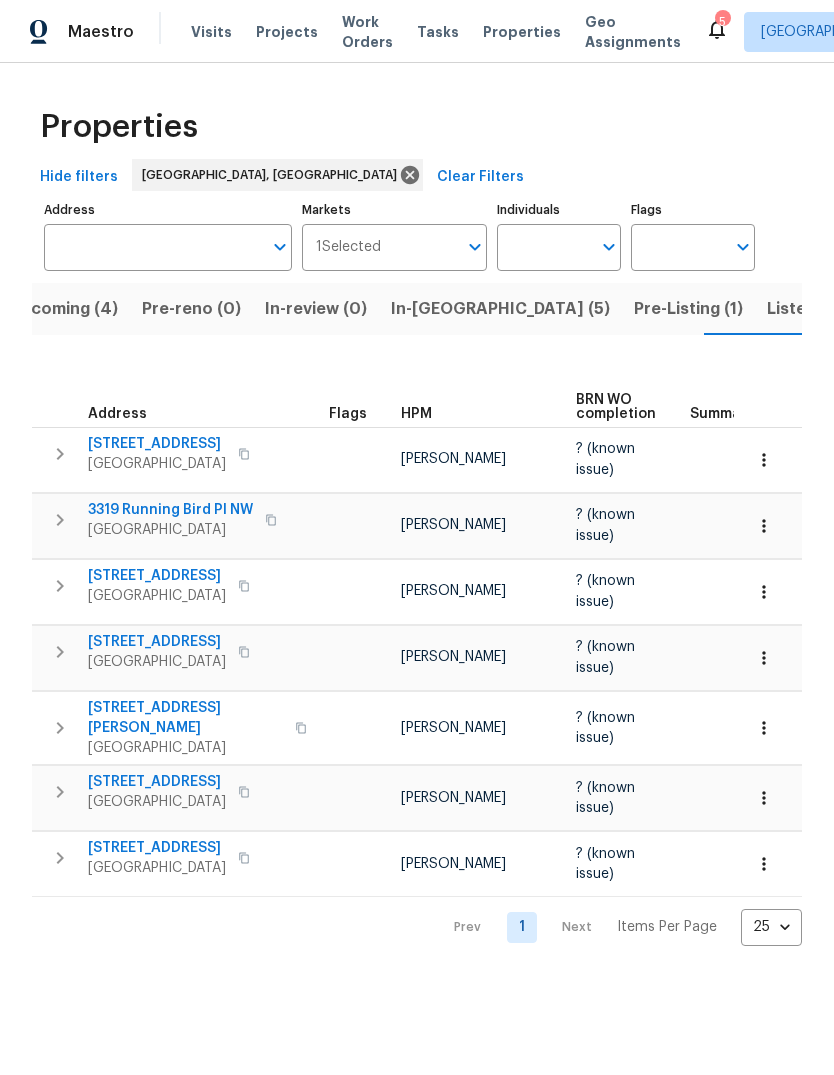 click on "6231 Tulipan Rd NW" at bounding box center [157, 444] 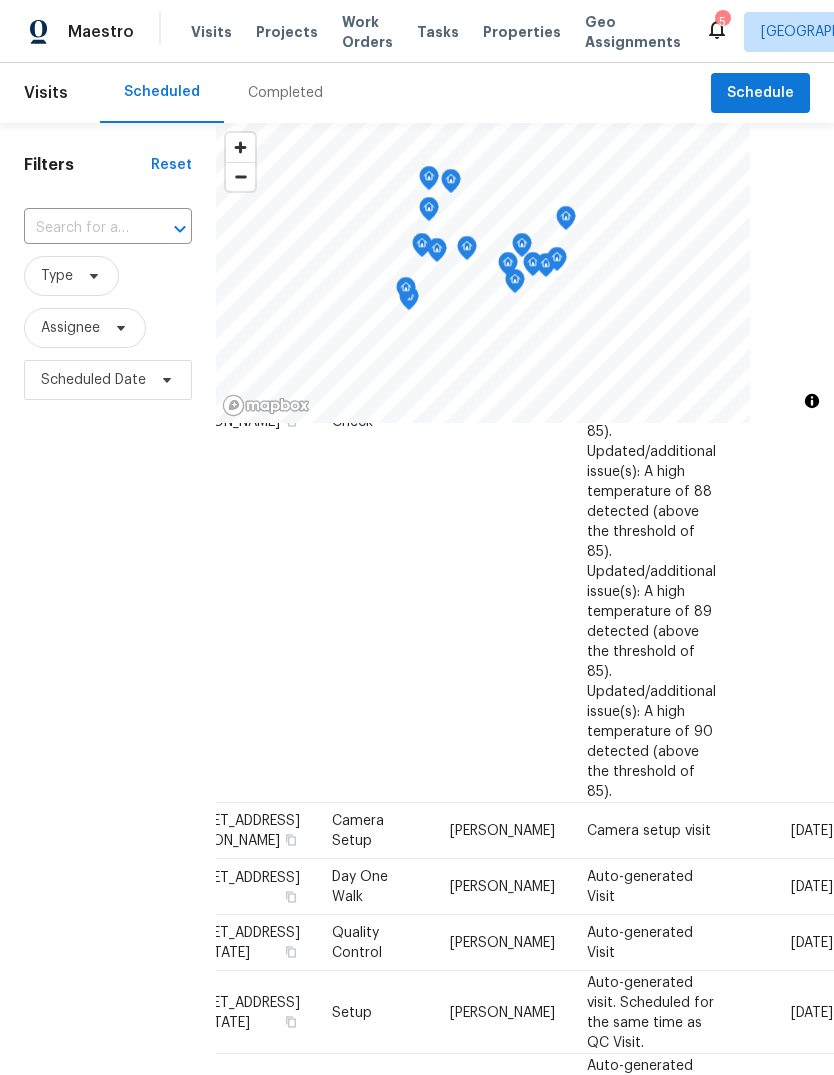 scroll, scrollTop: 882, scrollLeft: 179, axis: both 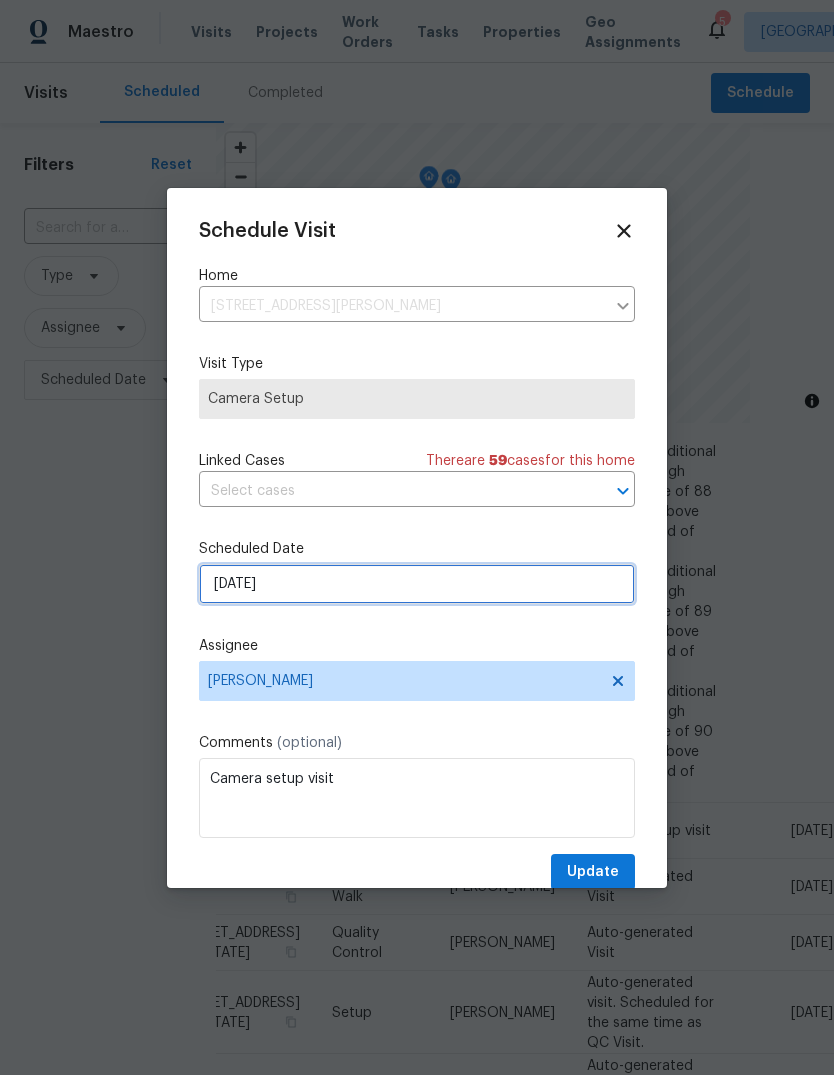 click on "7/16/2025" at bounding box center (417, 584) 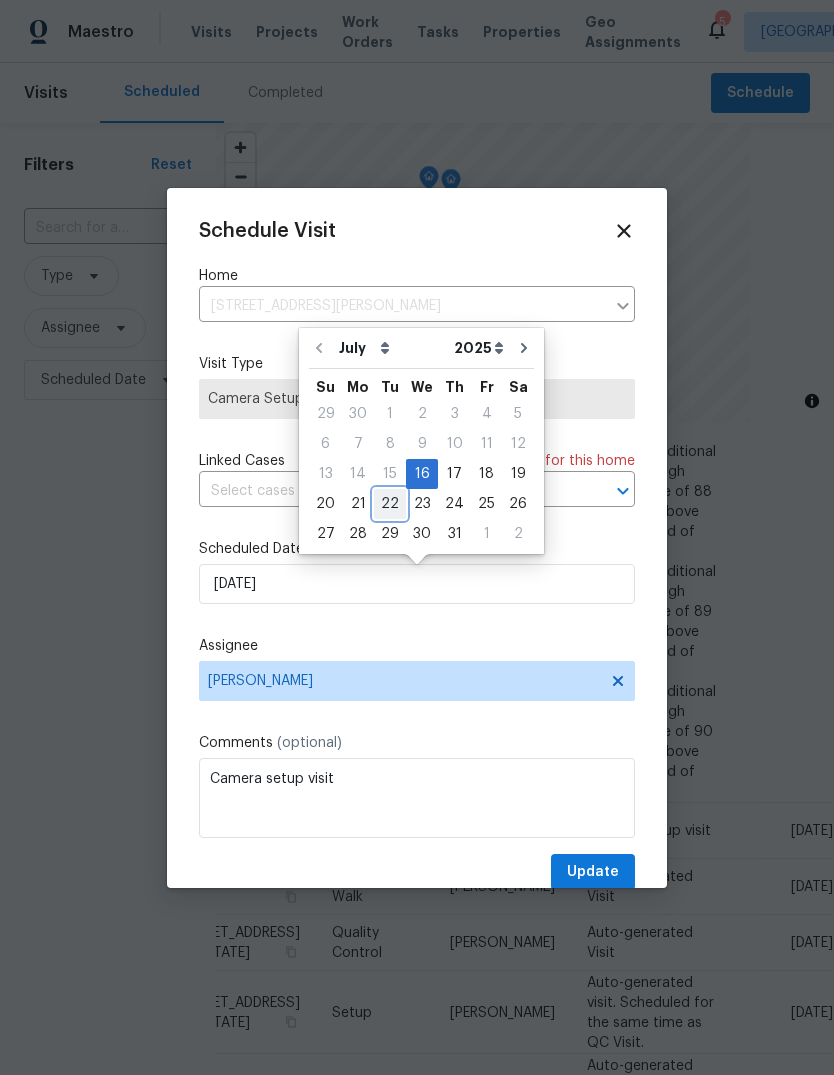 click on "22" at bounding box center (390, 504) 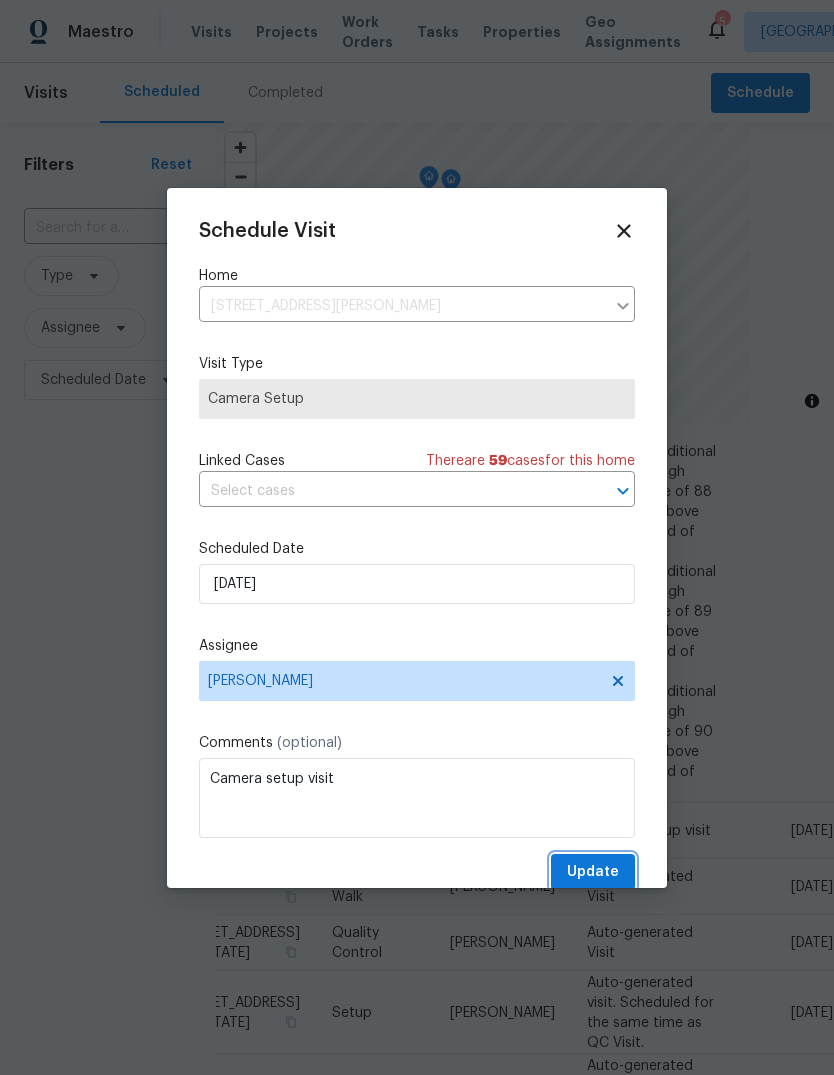 click on "Update" at bounding box center [593, 872] 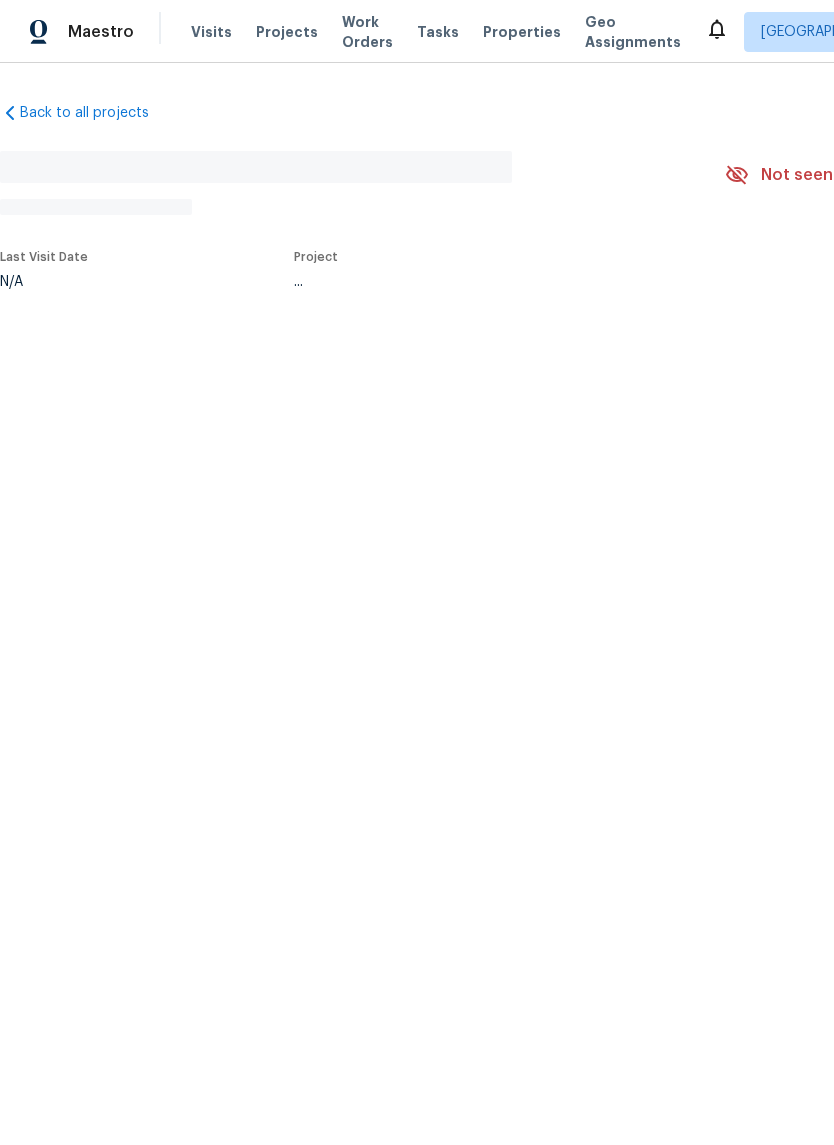 scroll, scrollTop: 0, scrollLeft: 0, axis: both 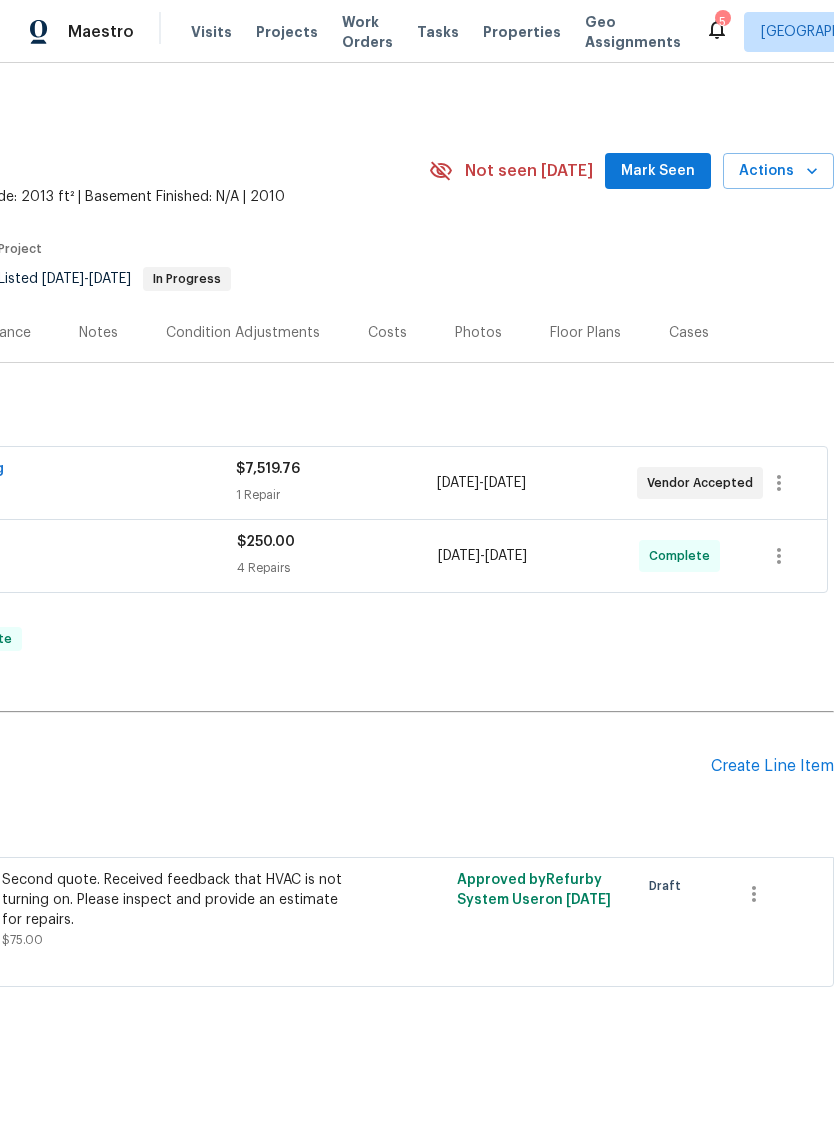 click on "Mark Seen" at bounding box center [658, 171] 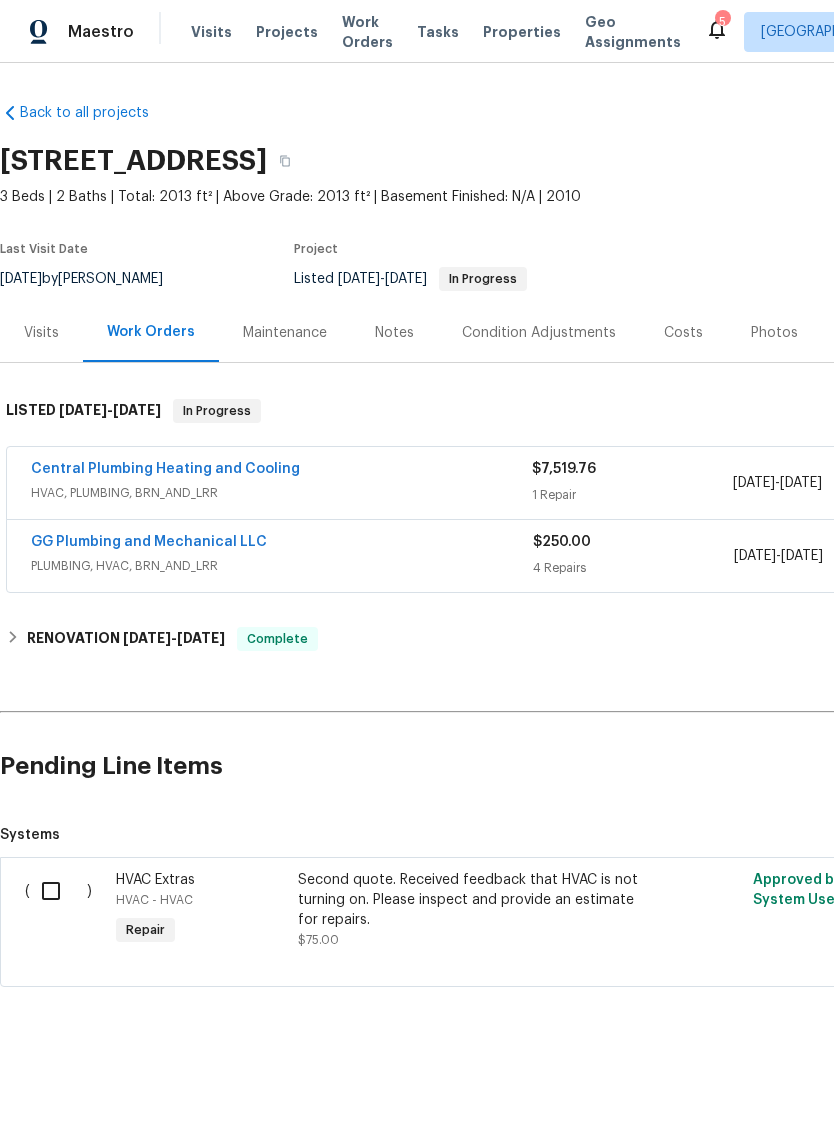 scroll, scrollTop: 0, scrollLeft: 0, axis: both 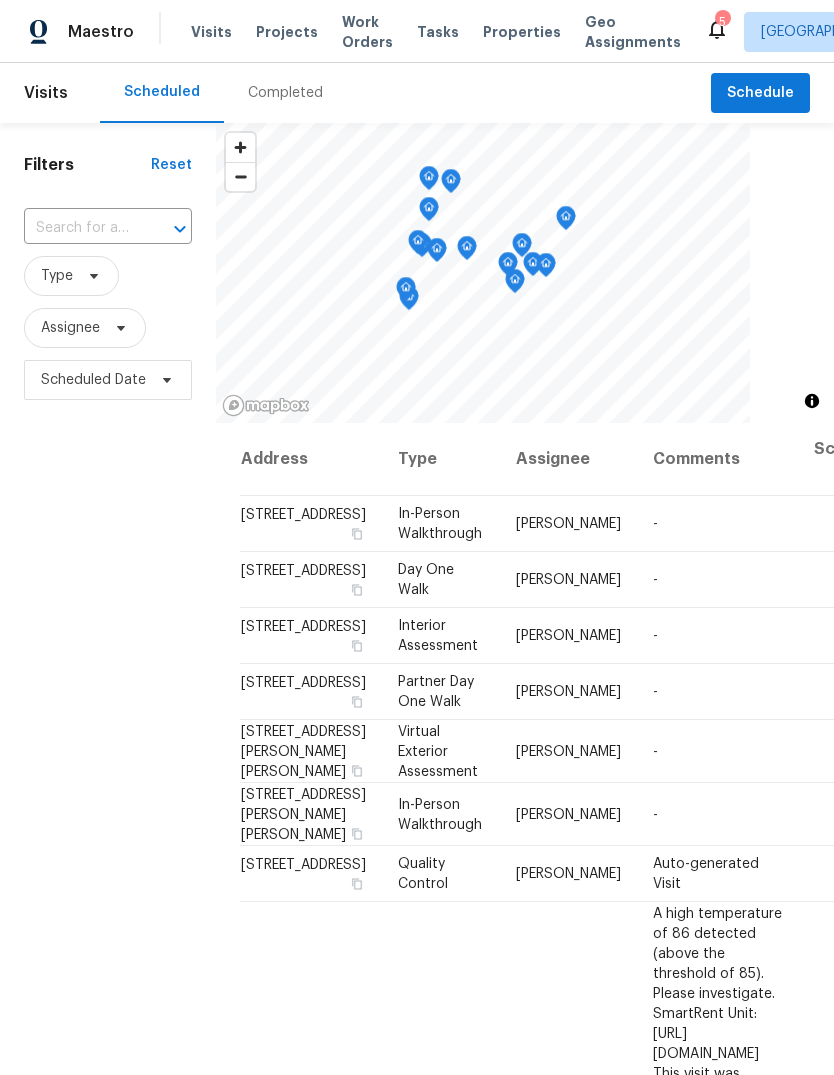 click on "Properties" at bounding box center [522, 32] 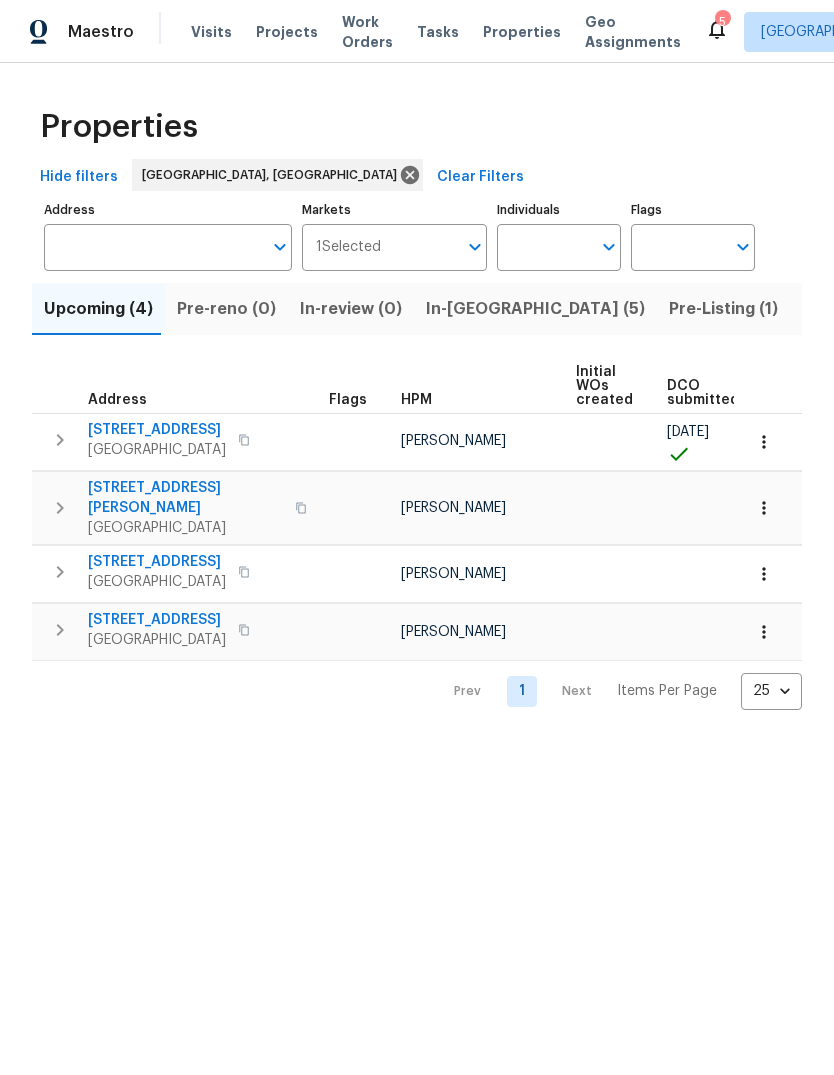 click on "Resale (7)" at bounding box center (950, 309) 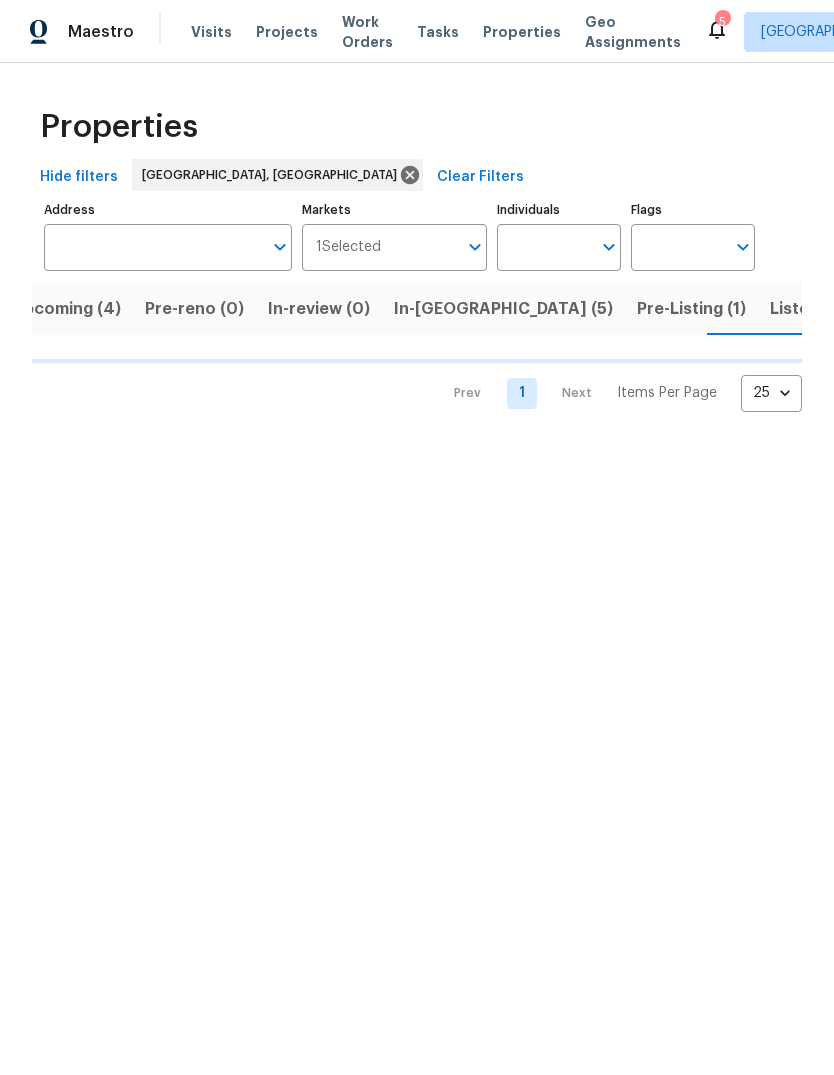 scroll, scrollTop: 0, scrollLeft: 35, axis: horizontal 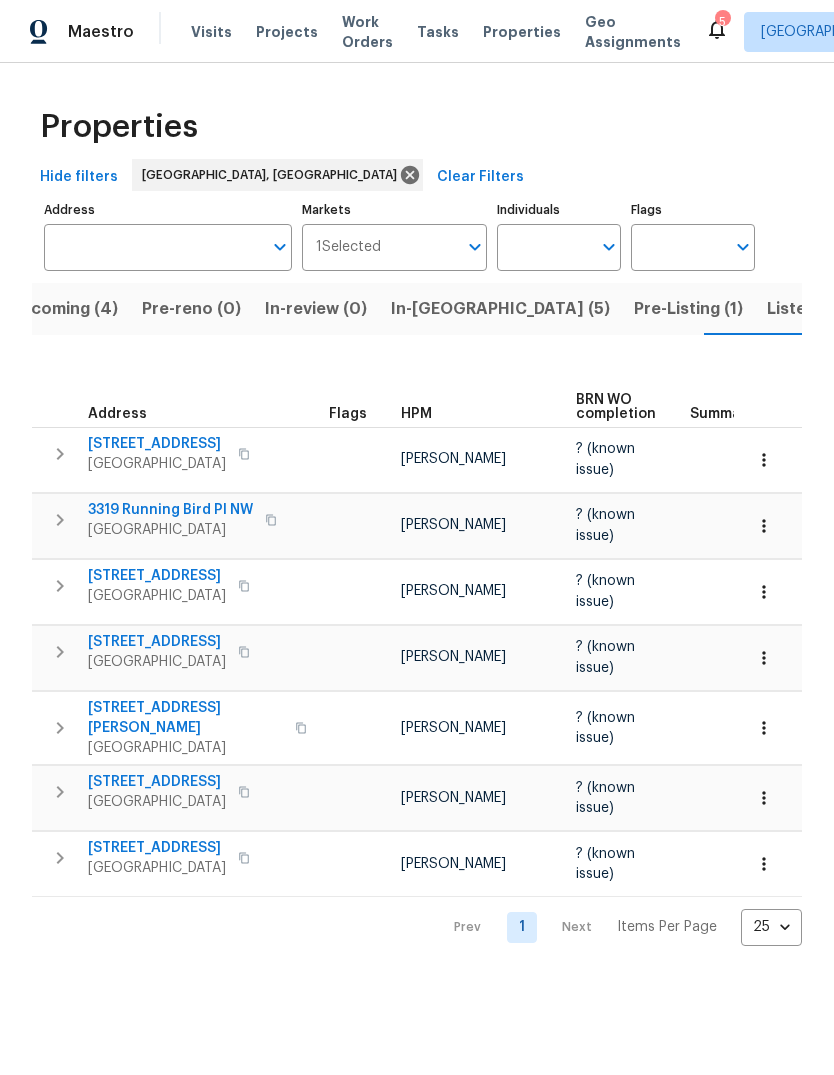 click on "610 Aztec Rd NW" at bounding box center [157, 576] 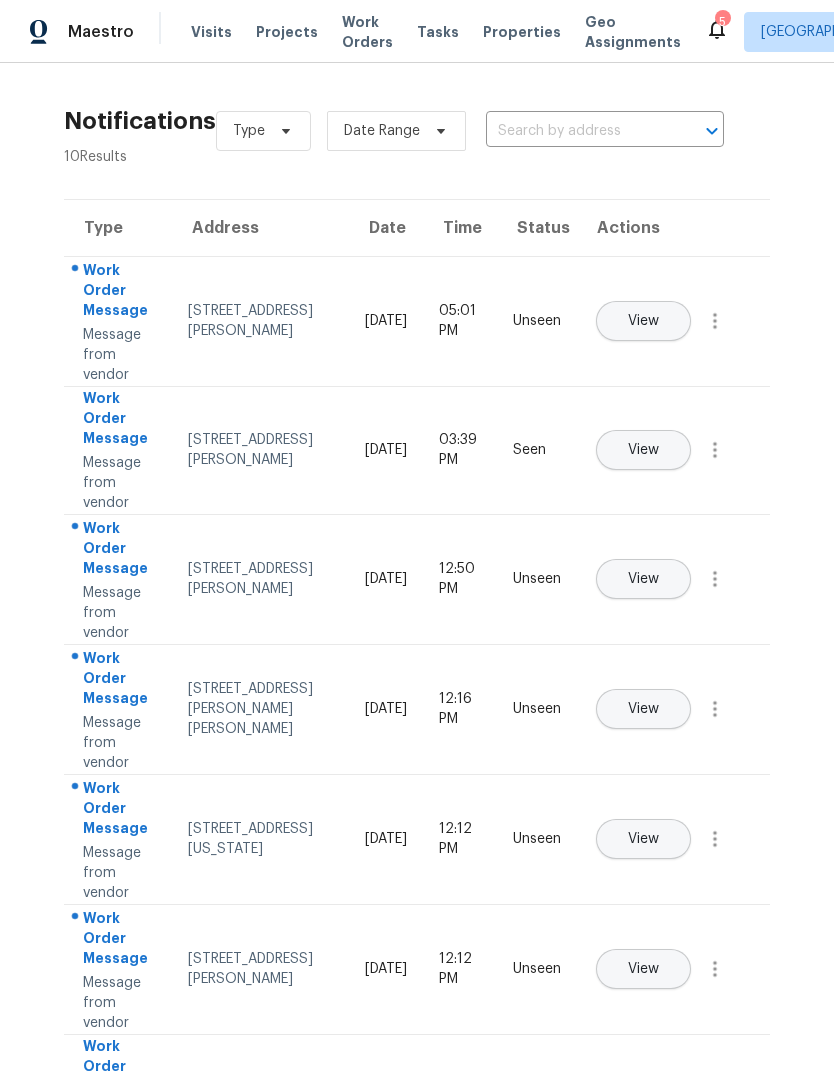 click on "View" at bounding box center [643, 321] 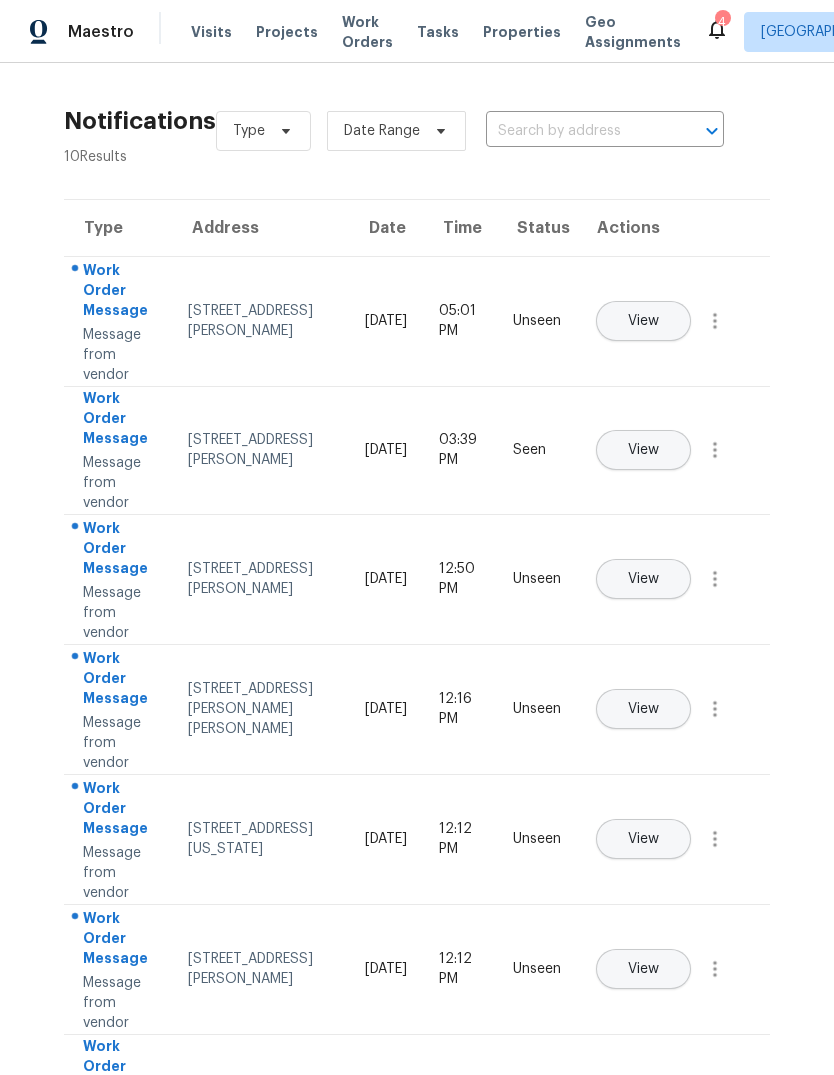 click on "View" at bounding box center [643, 579] 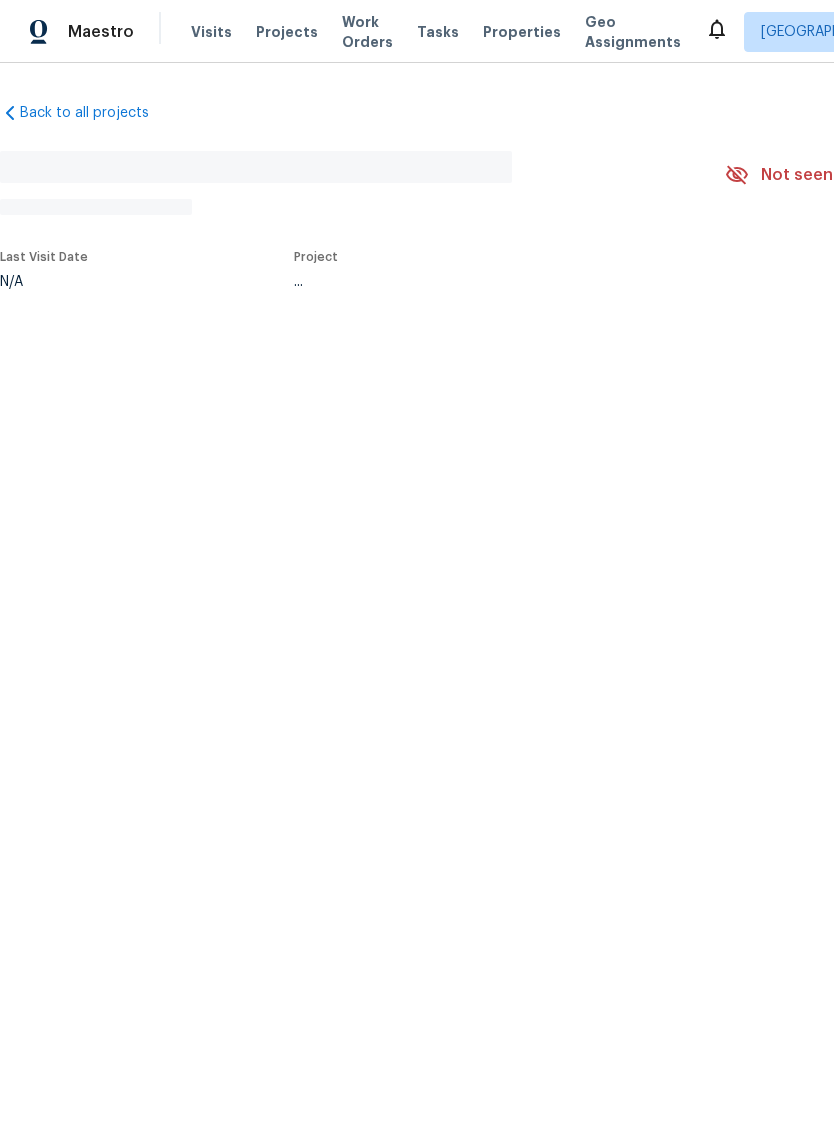 scroll, scrollTop: 0, scrollLeft: 0, axis: both 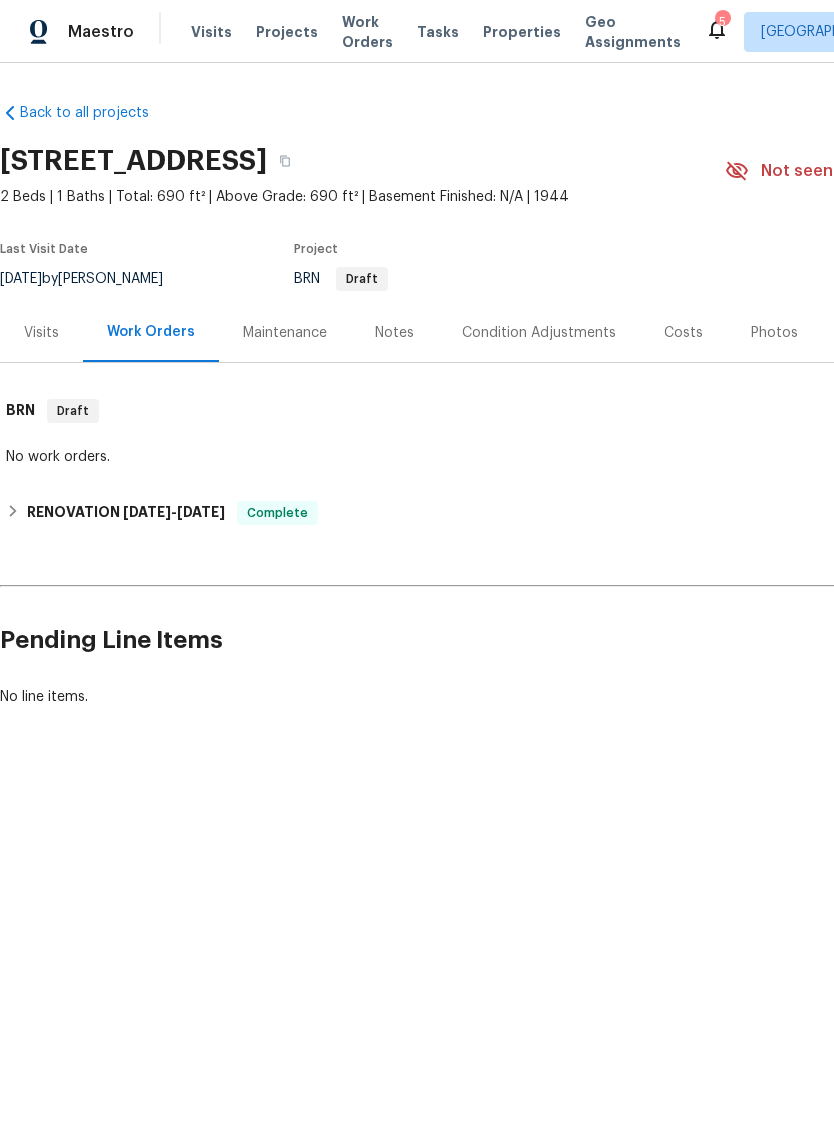 click on "Visits" at bounding box center (41, 332) 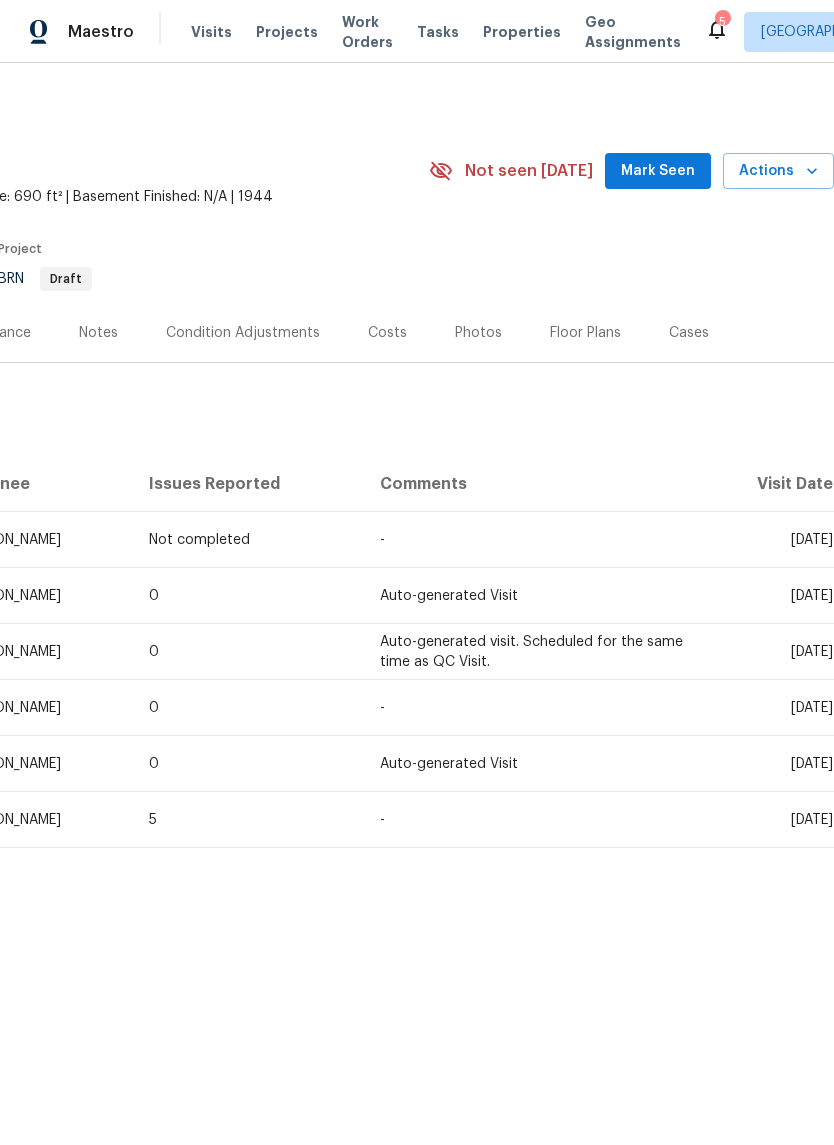 scroll, scrollTop: 0, scrollLeft: 296, axis: horizontal 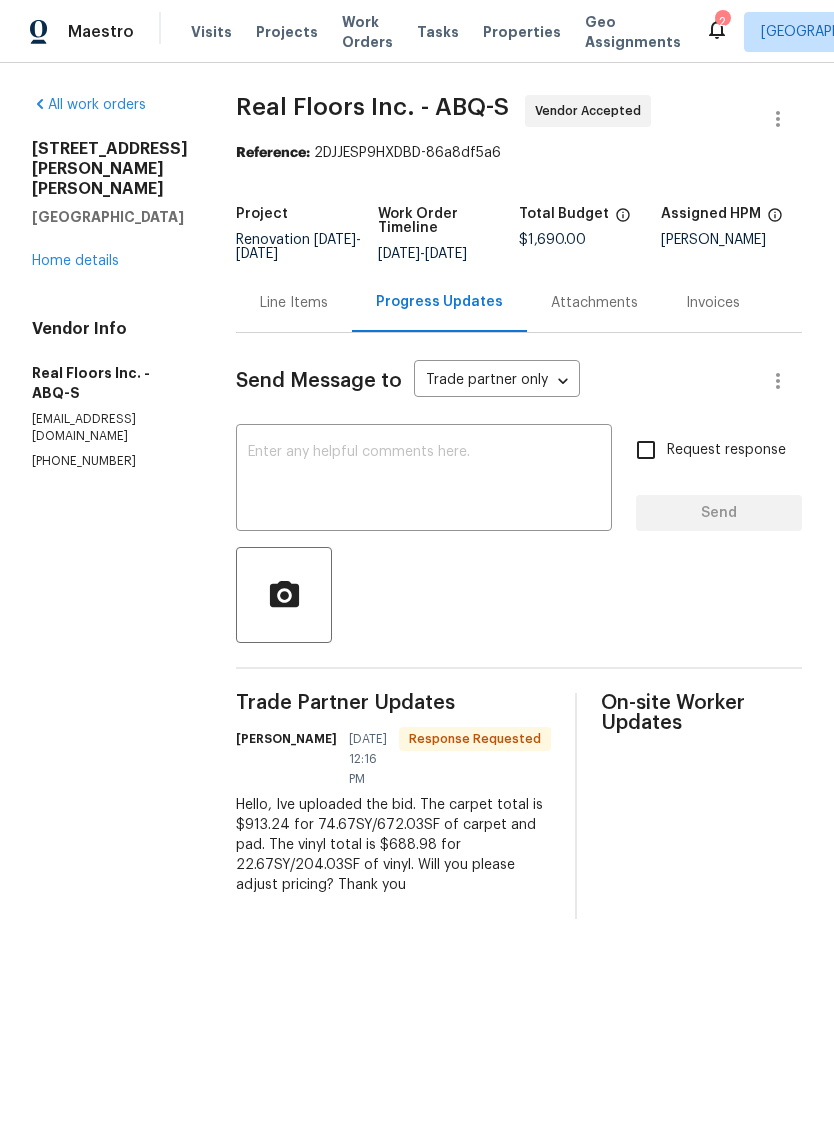 click on "Line Items" at bounding box center (294, 303) 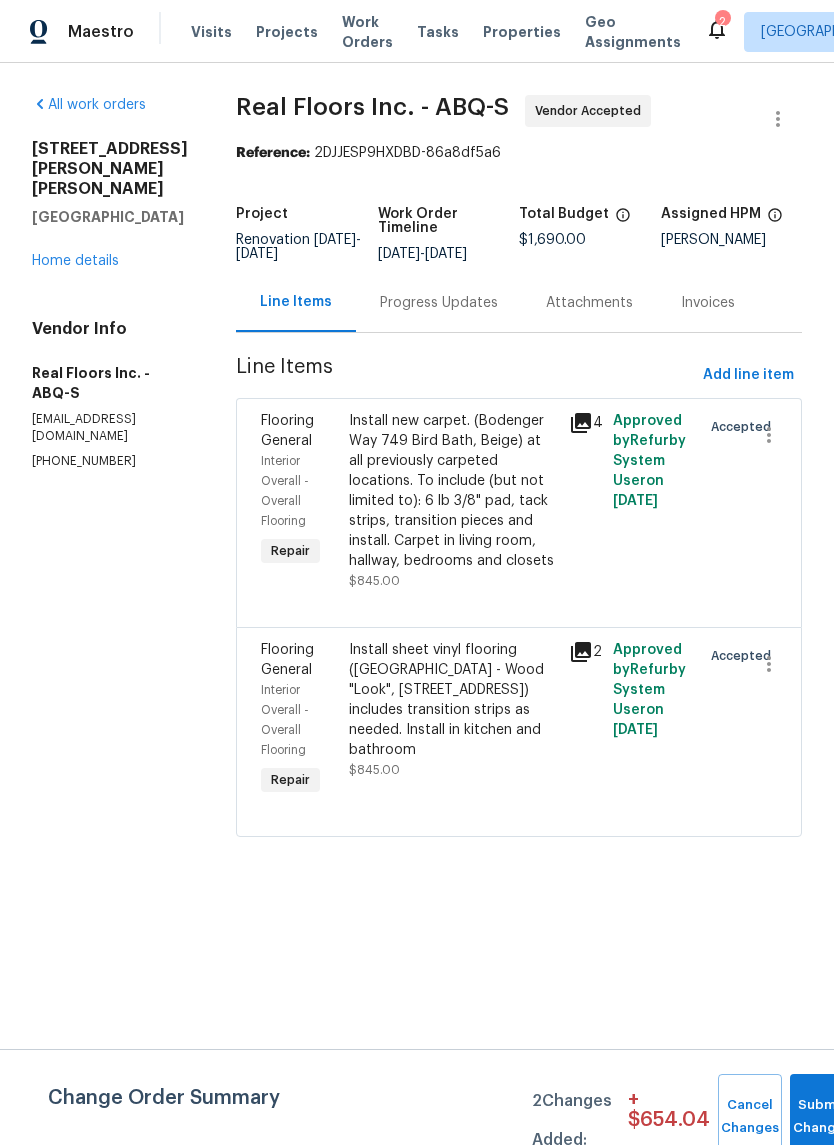 click on "Install new carpet. (Bodenger Way 749 Bird Bath, Beige) at all previously carpeted locations. To include (but not limited to): 6 lb 3/8" pad, tack strips, transition pieces and install. Carpet in living room, hallway, bedrooms and closets" at bounding box center (453, 491) 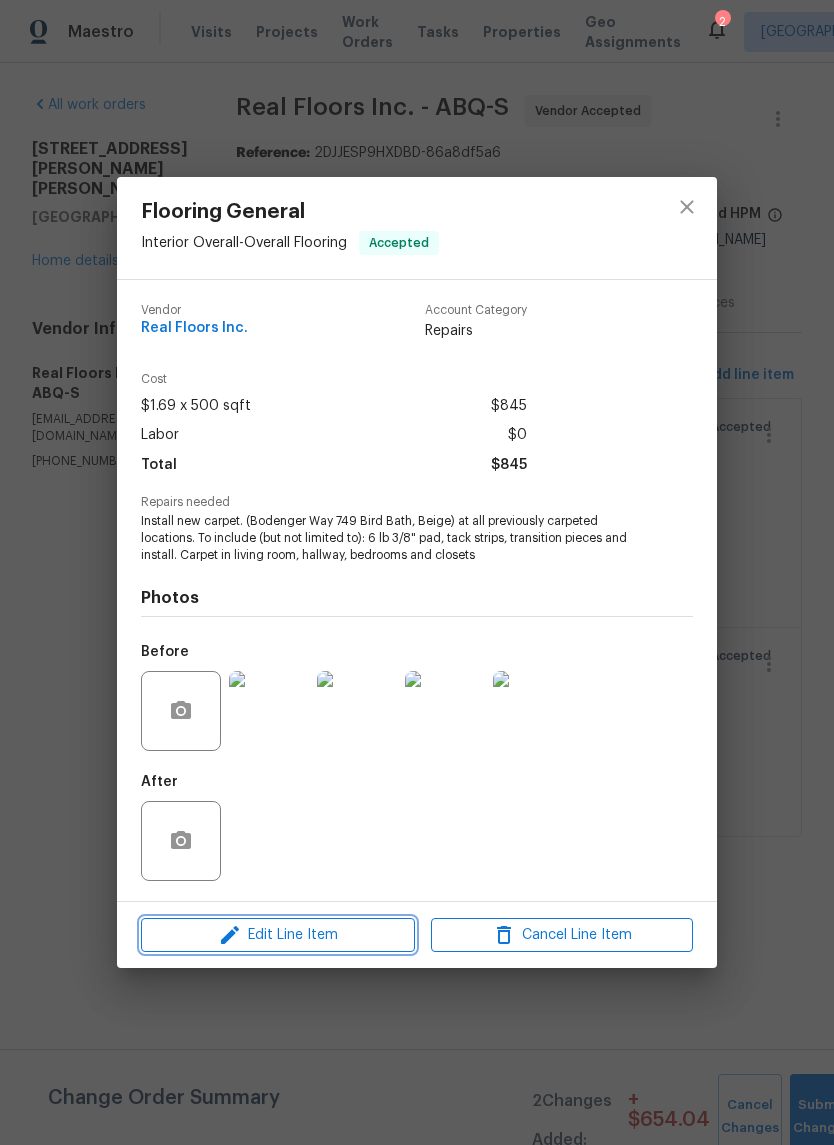 click on "Edit Line Item" at bounding box center [278, 935] 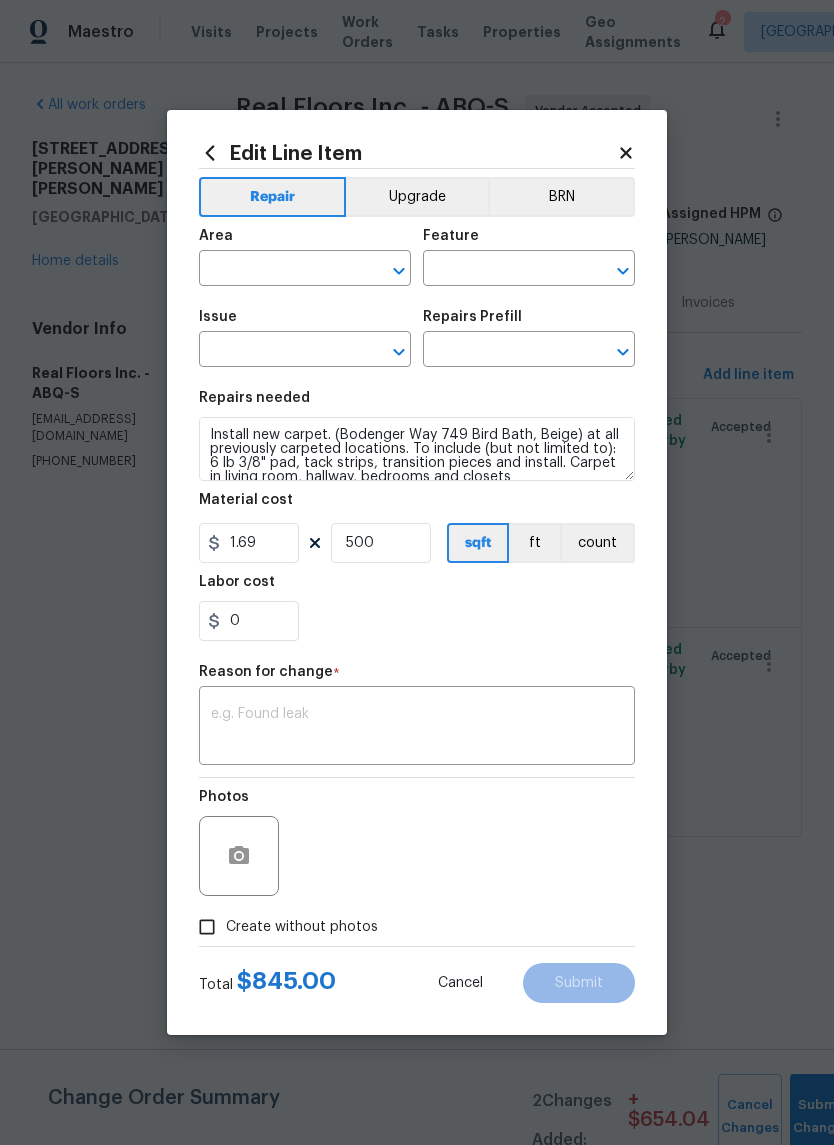 type on "Interior Overall" 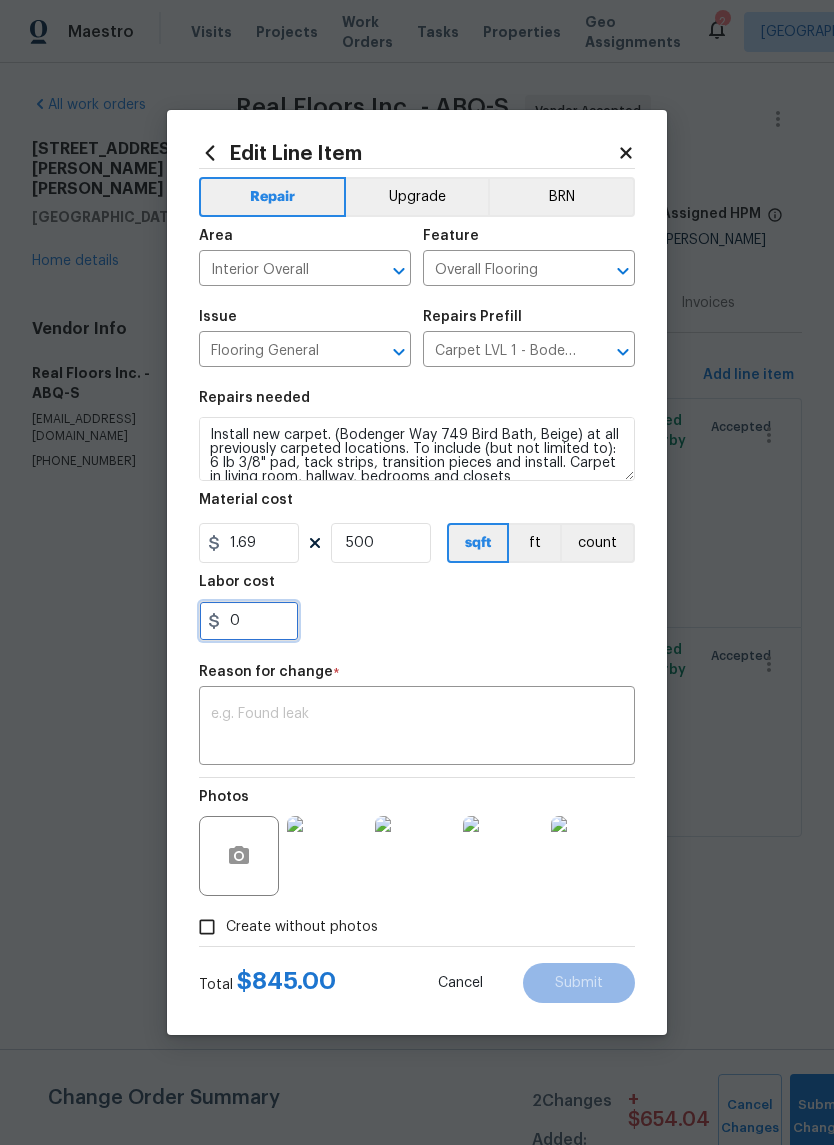 click on "0" at bounding box center (249, 621) 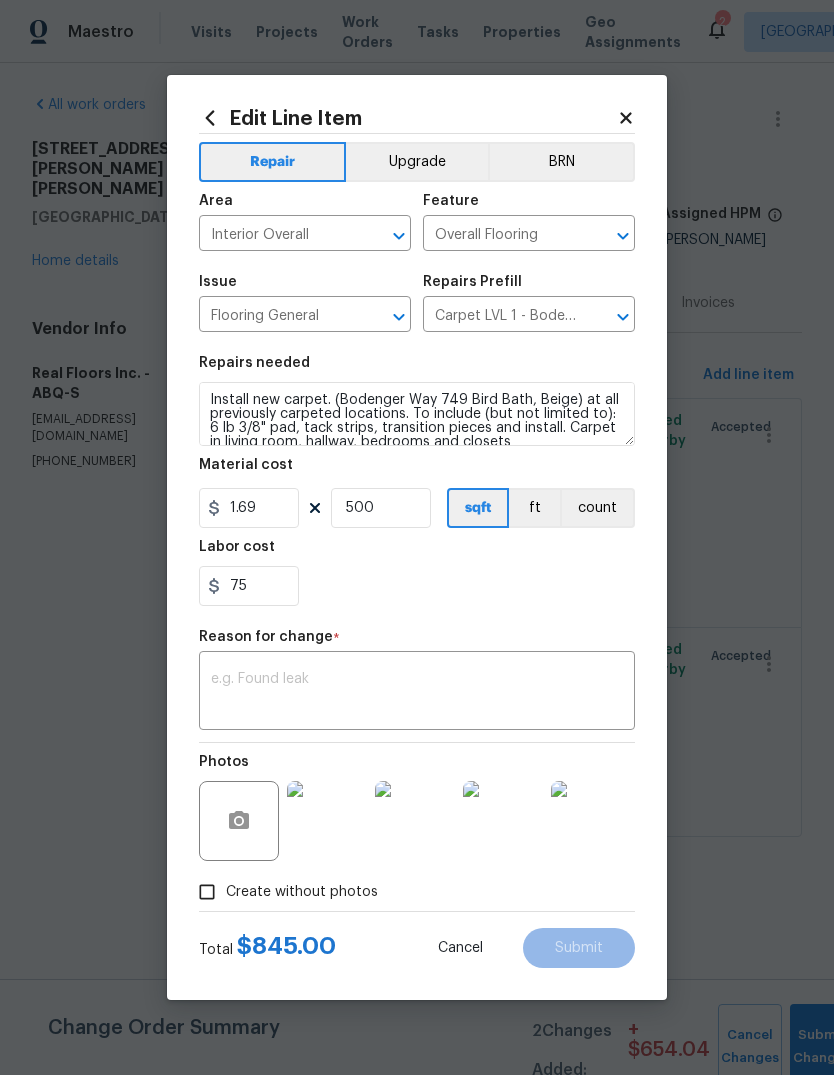 click on "75" at bounding box center [417, 586] 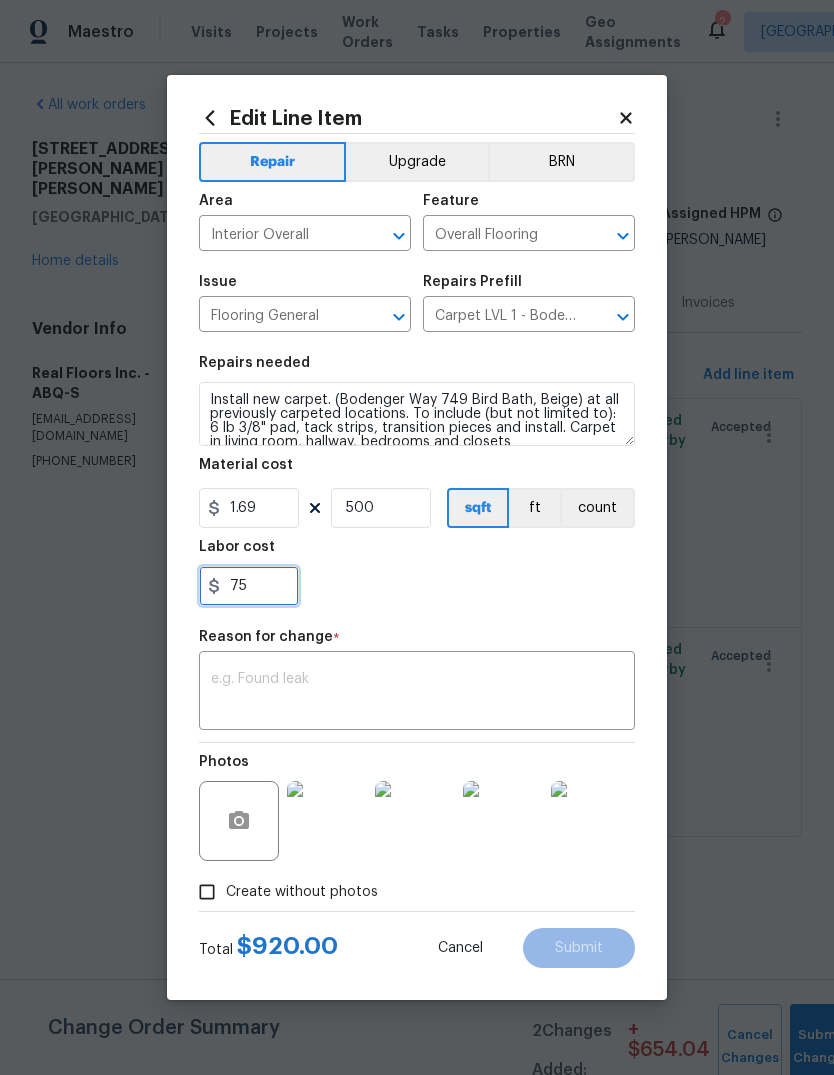 click on "75" at bounding box center [249, 586] 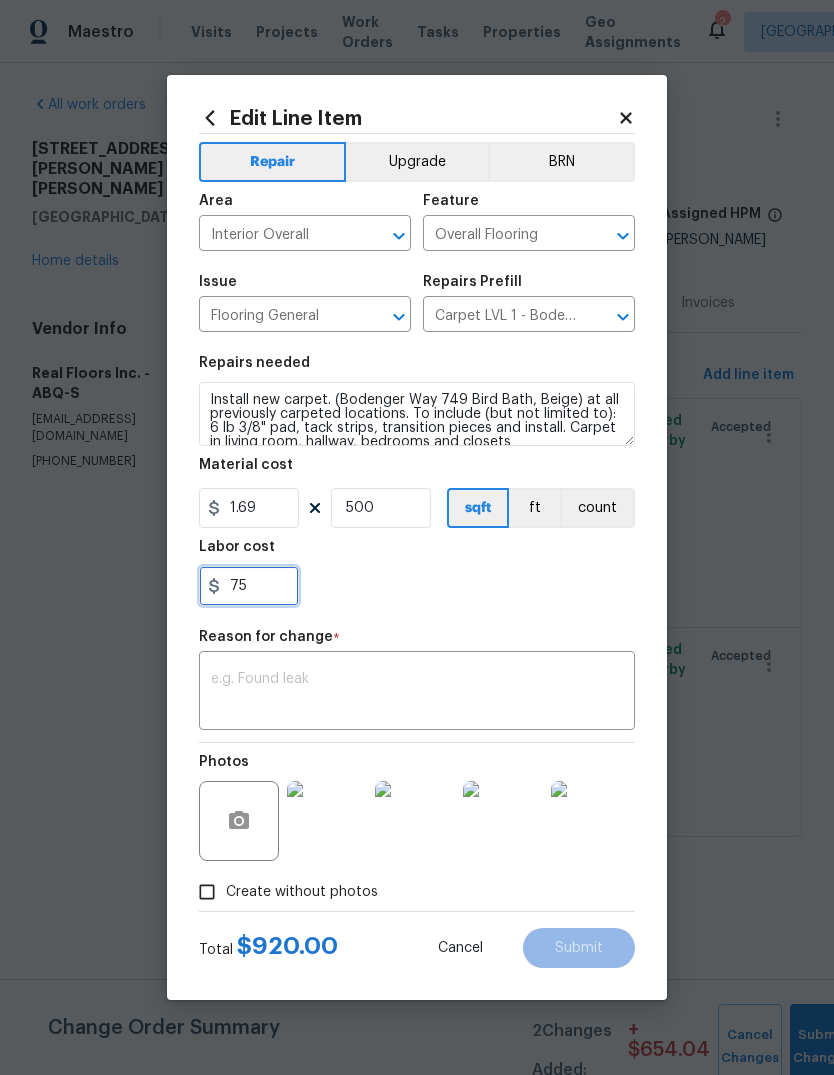 type on "7" 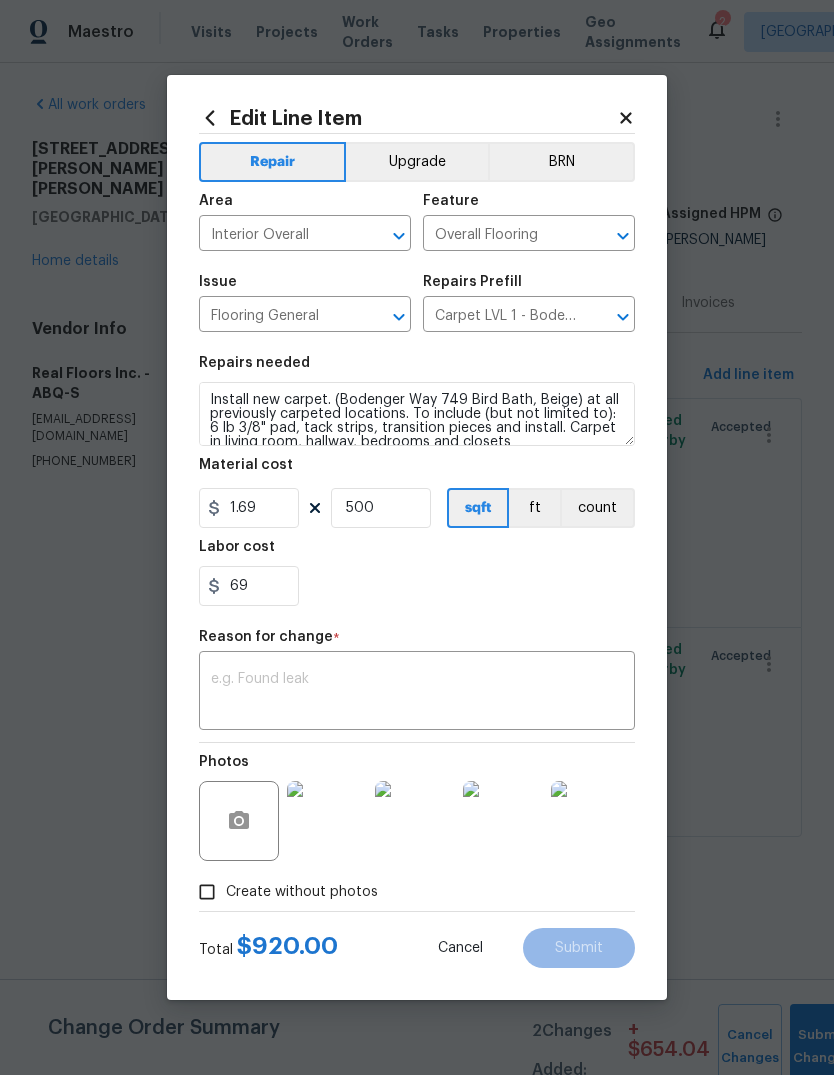 click on "Labor cost" at bounding box center [417, 553] 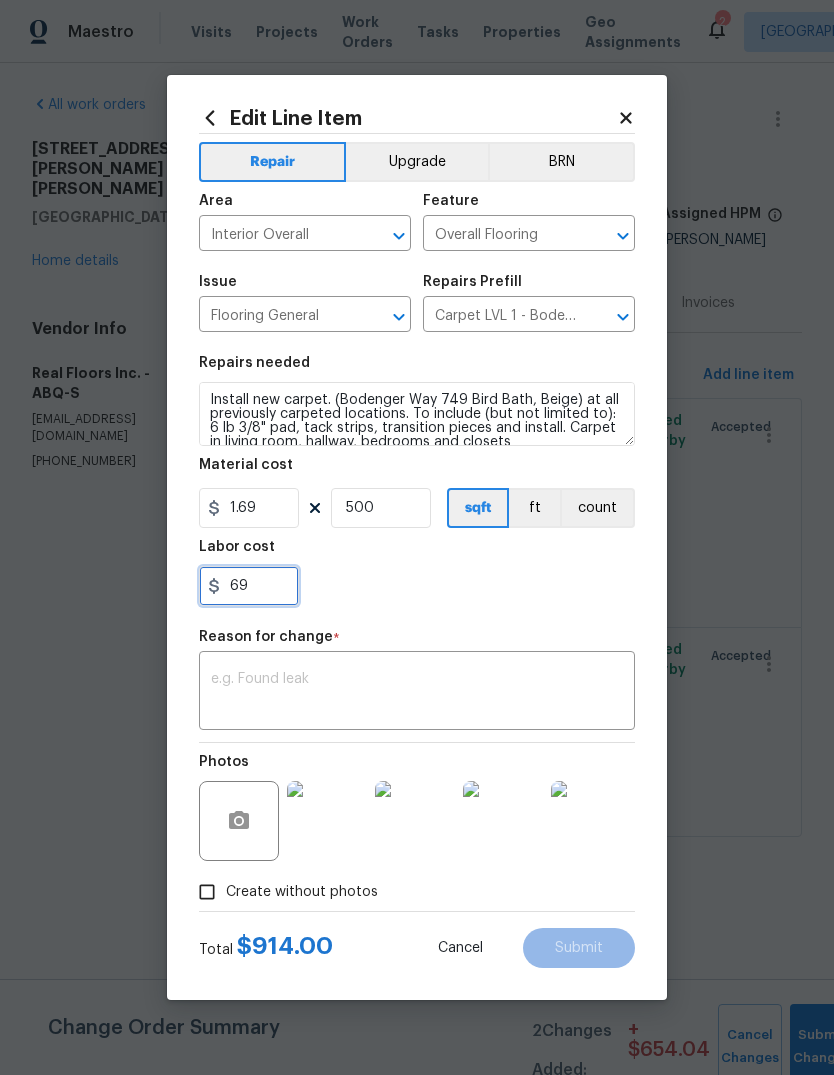 click on "69" at bounding box center (249, 586) 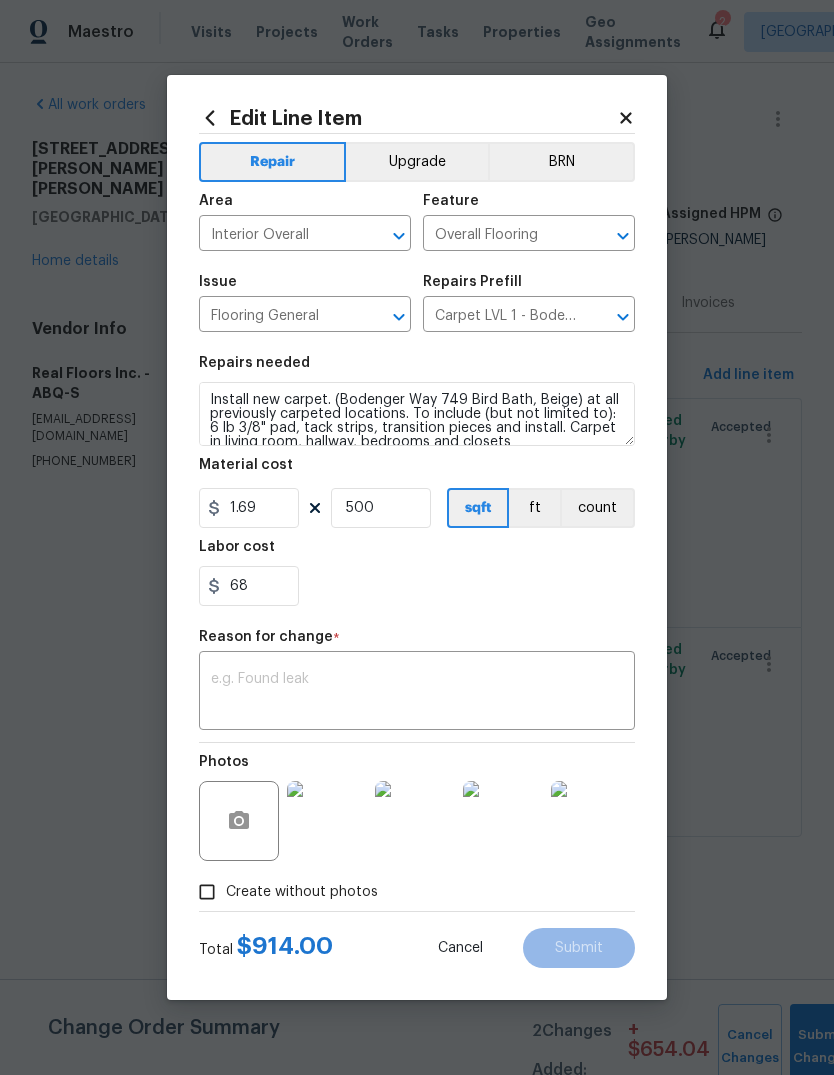 click on "68" at bounding box center (417, 586) 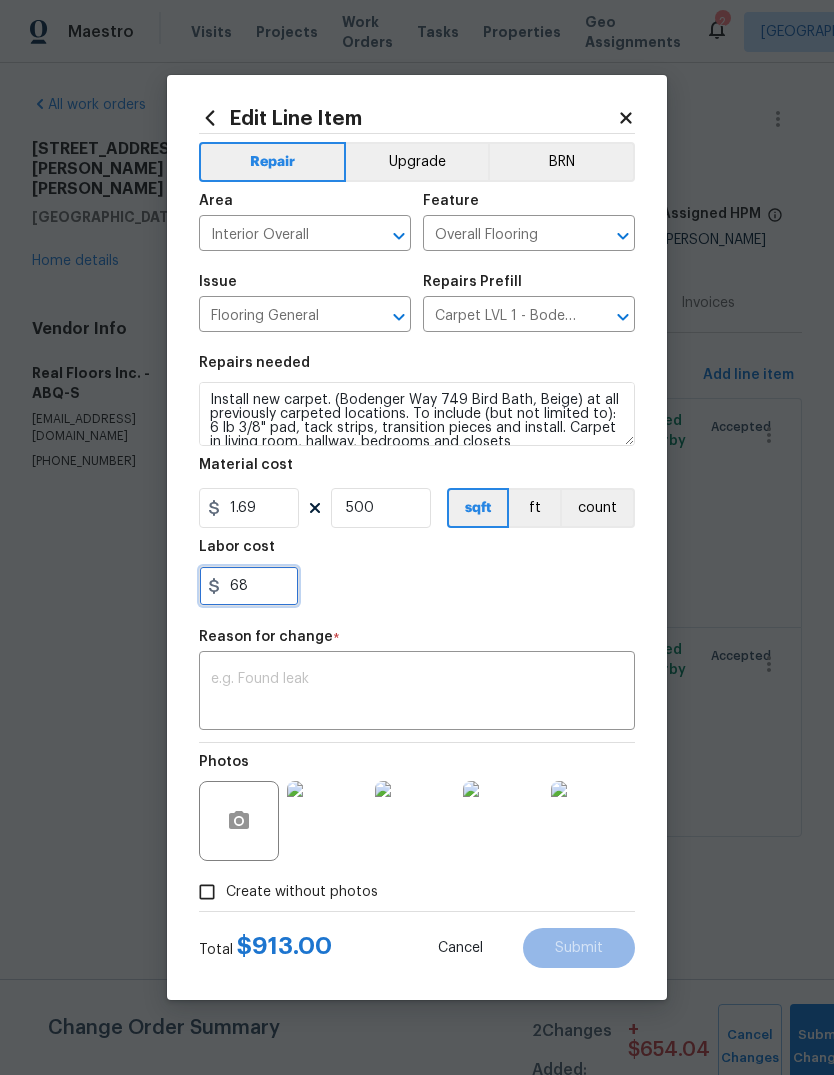 click on "68" at bounding box center (249, 586) 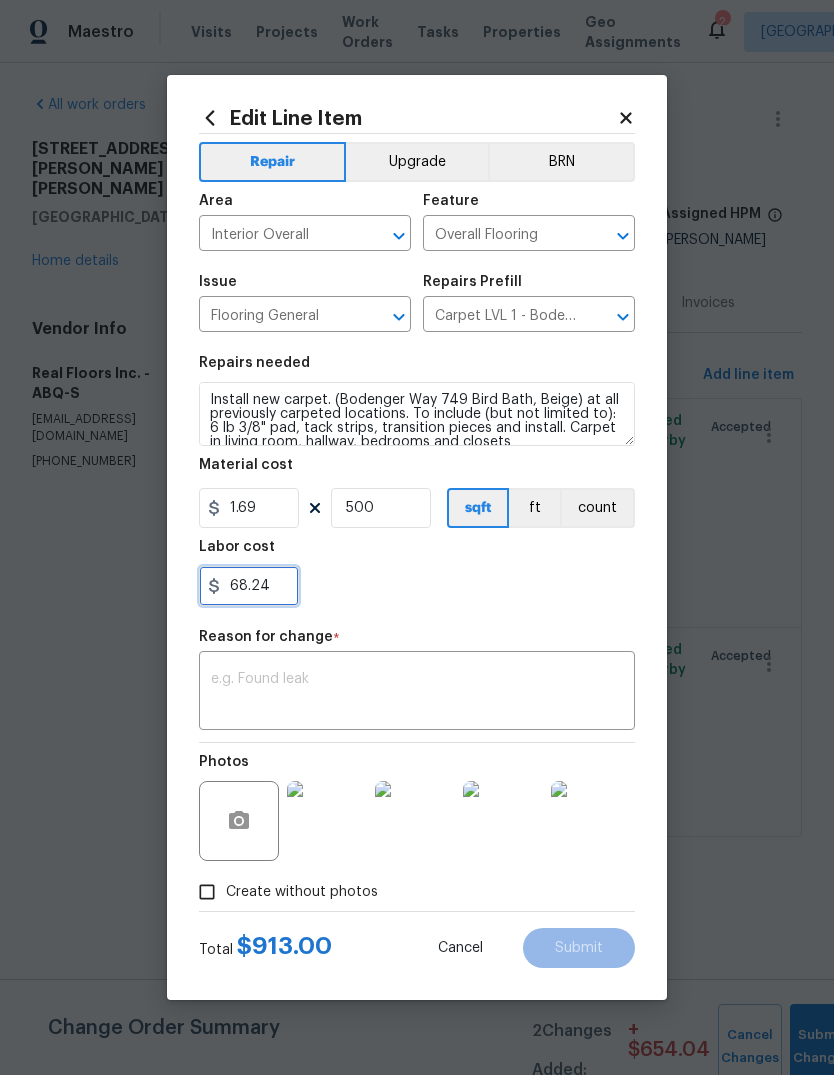 type on "68.24" 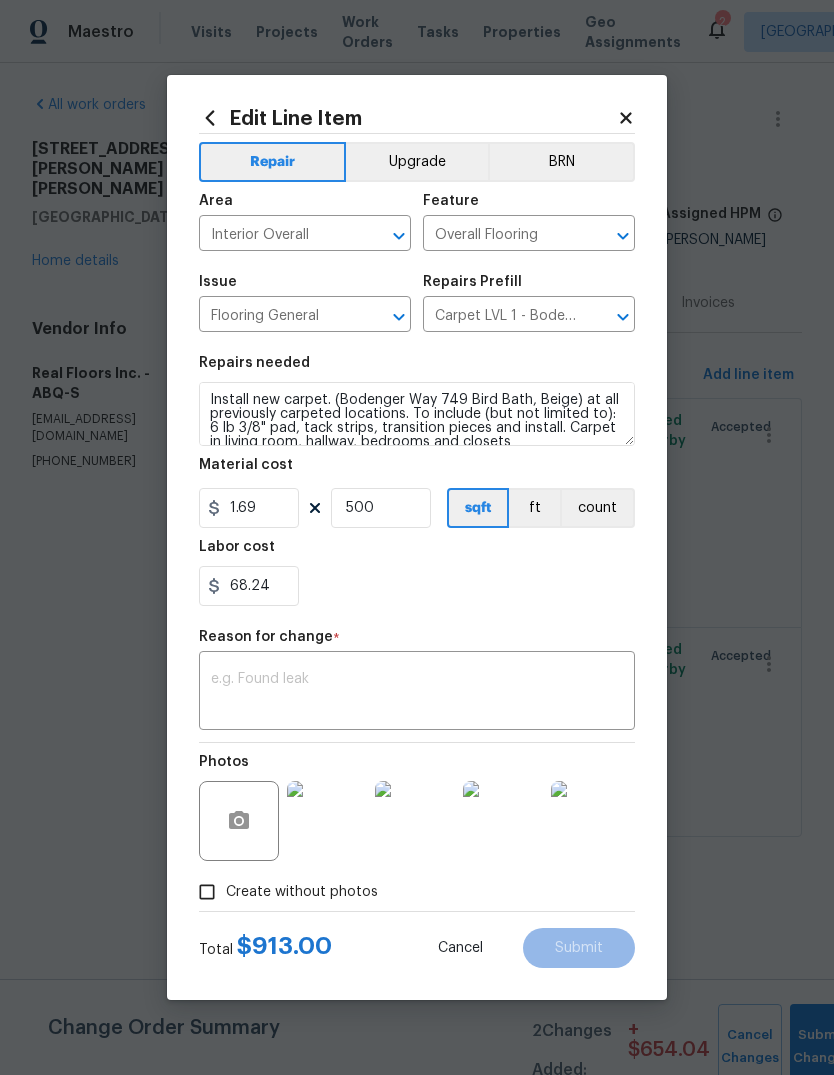 click on "68.24" at bounding box center [417, 586] 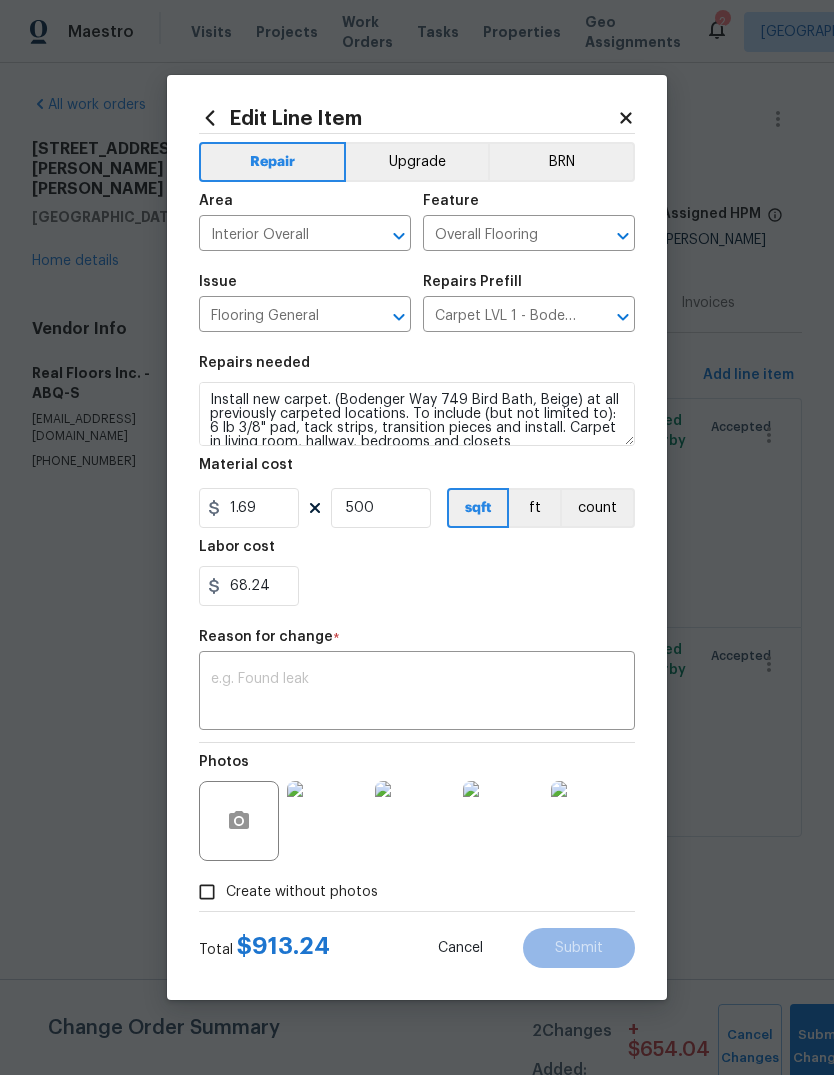 click at bounding box center [417, 693] 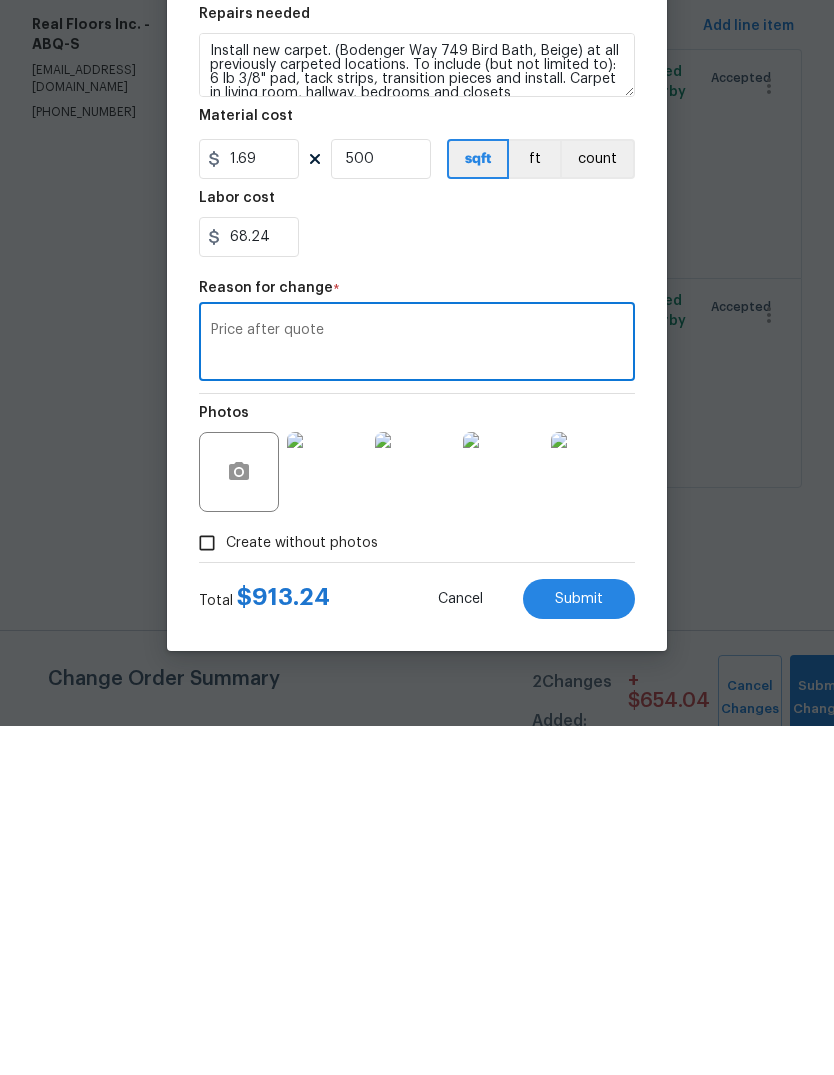 type on "Price after quote" 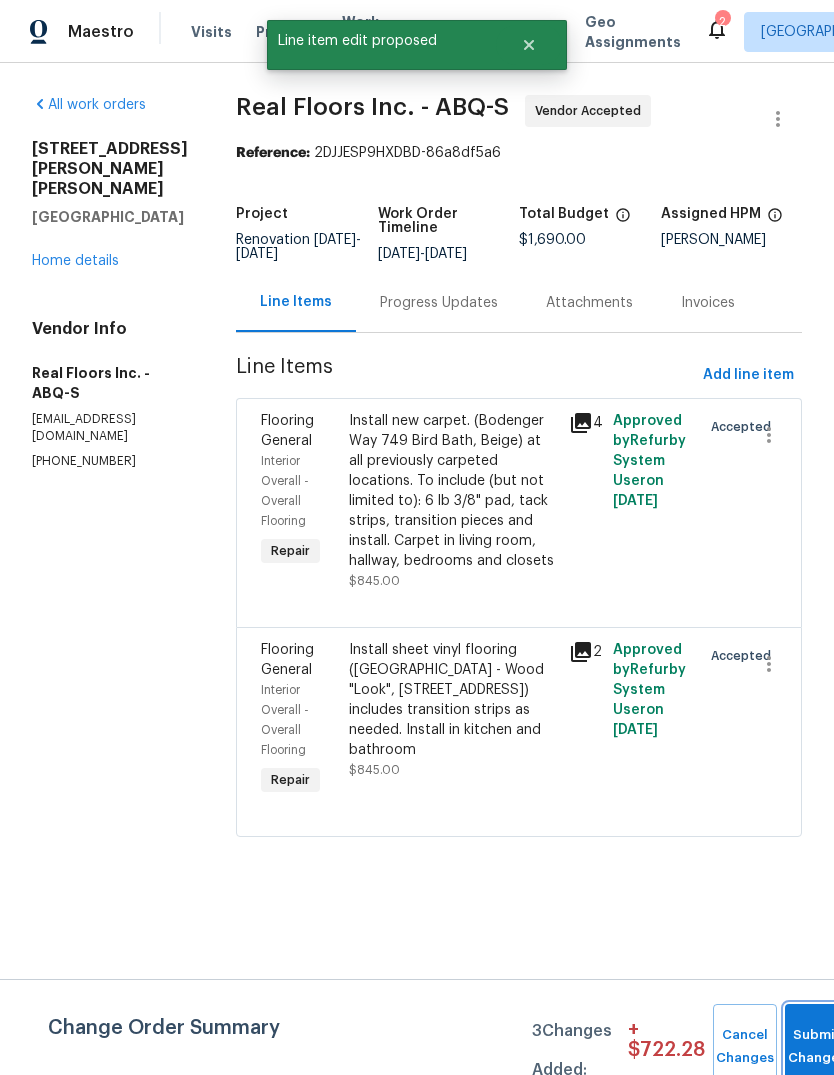 click on "Submit Changes" at bounding box center [817, 1047] 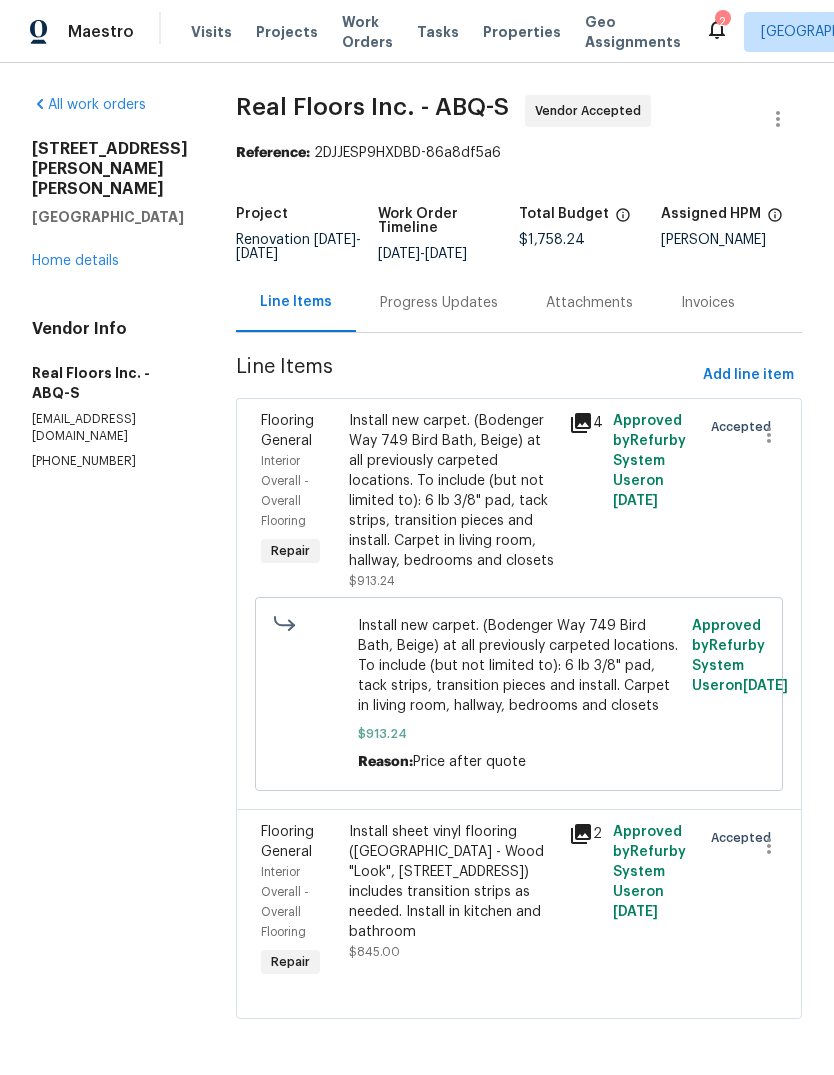 click on "Install sheet vinyl flooring (Sugar Valley - Wood "Look", 565 Beacon Hill) includes transition strips as needed. Install in kitchen and bathroom" at bounding box center [453, 882] 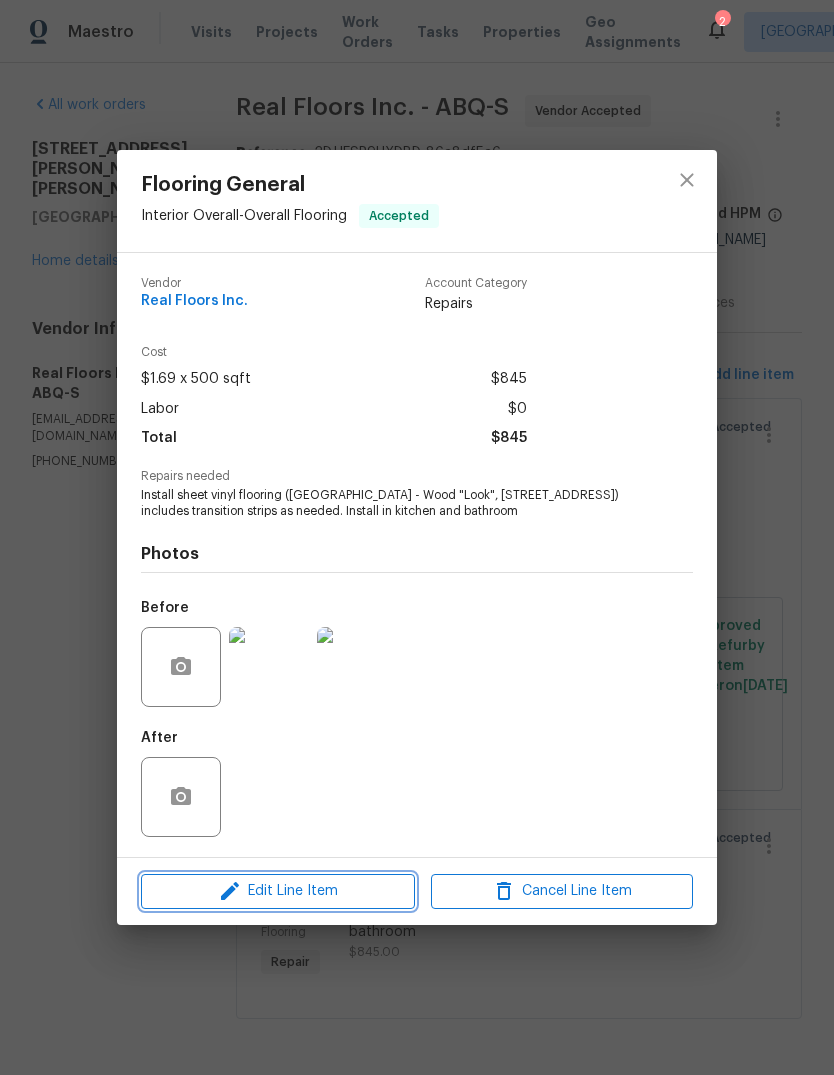 click on "Edit Line Item" at bounding box center (278, 891) 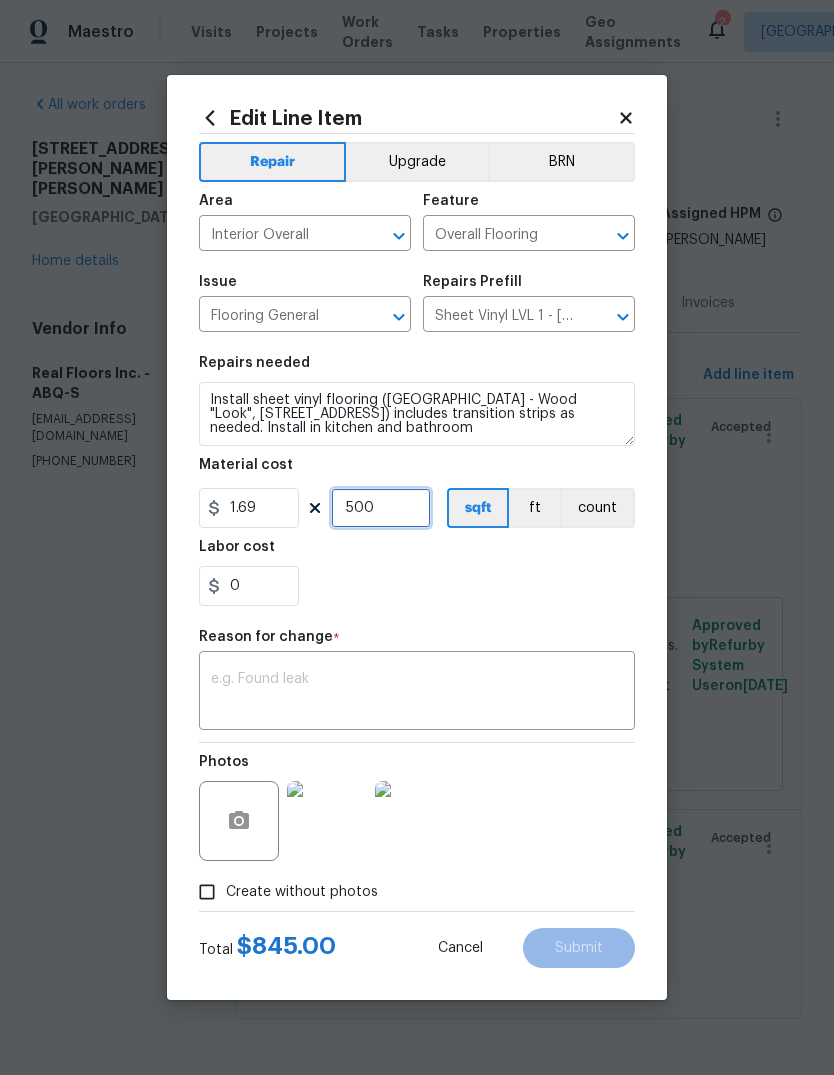 click on "500" at bounding box center [381, 508] 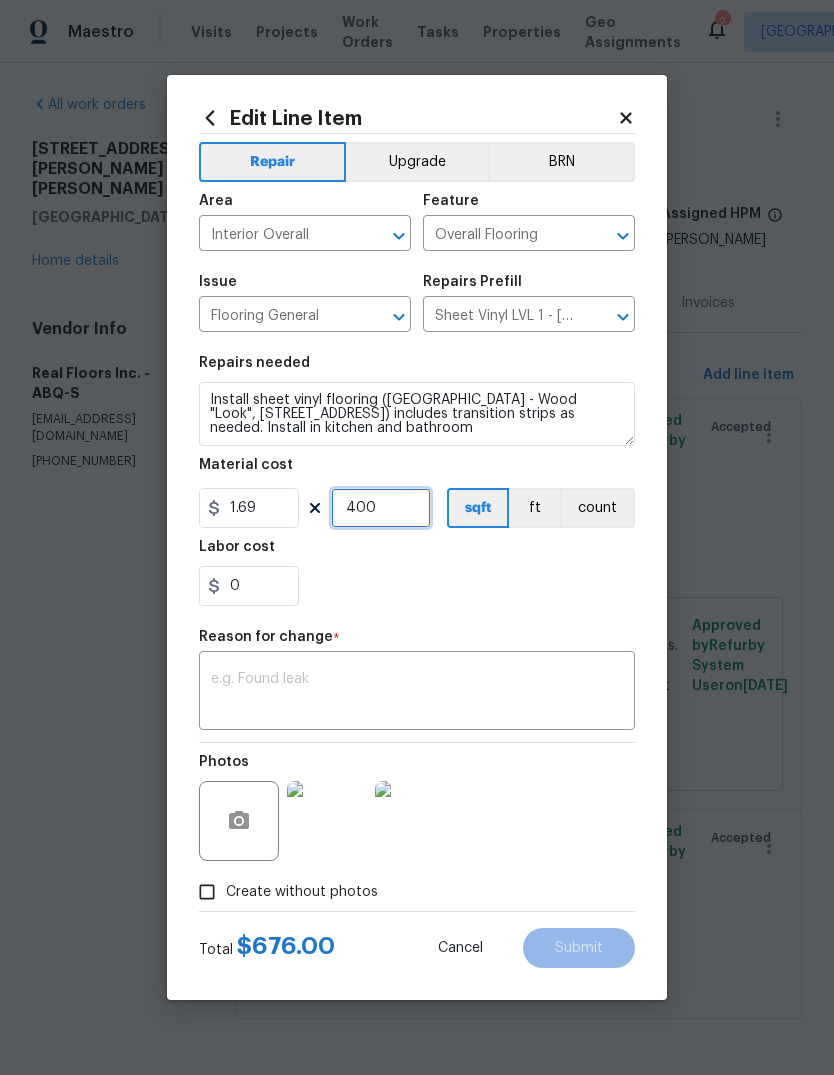 type on "400" 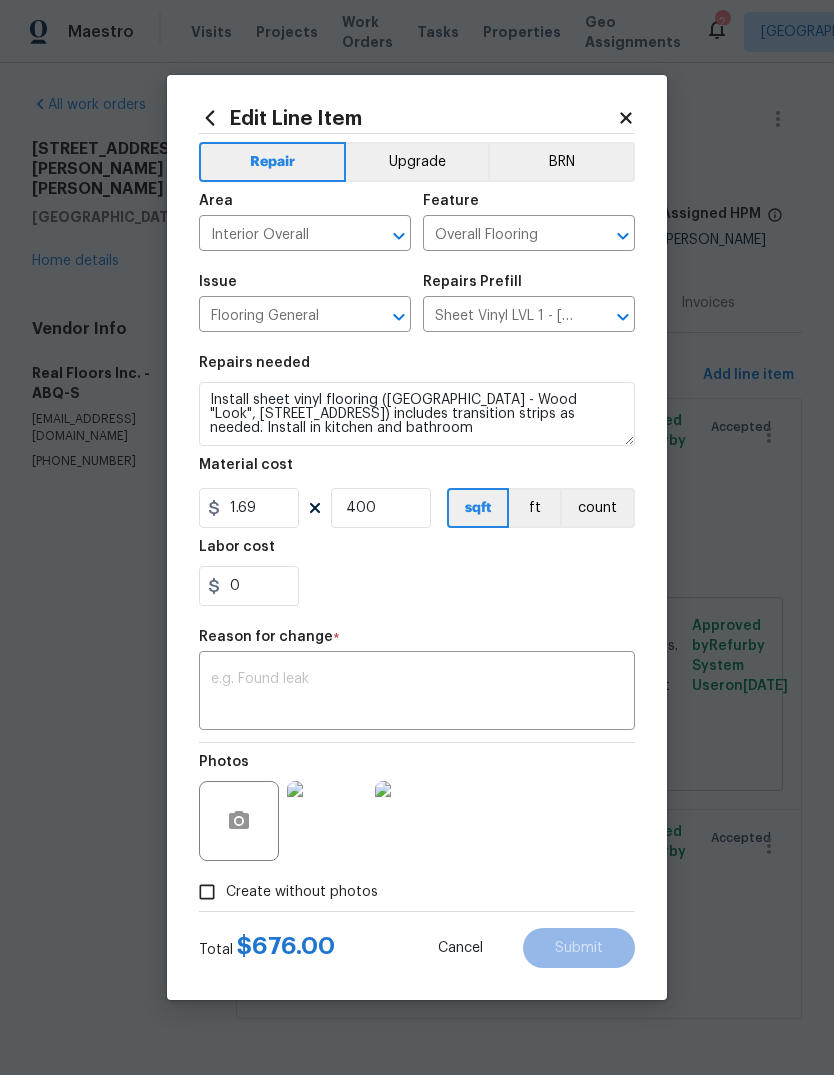 click on "Labor cost" at bounding box center [417, 553] 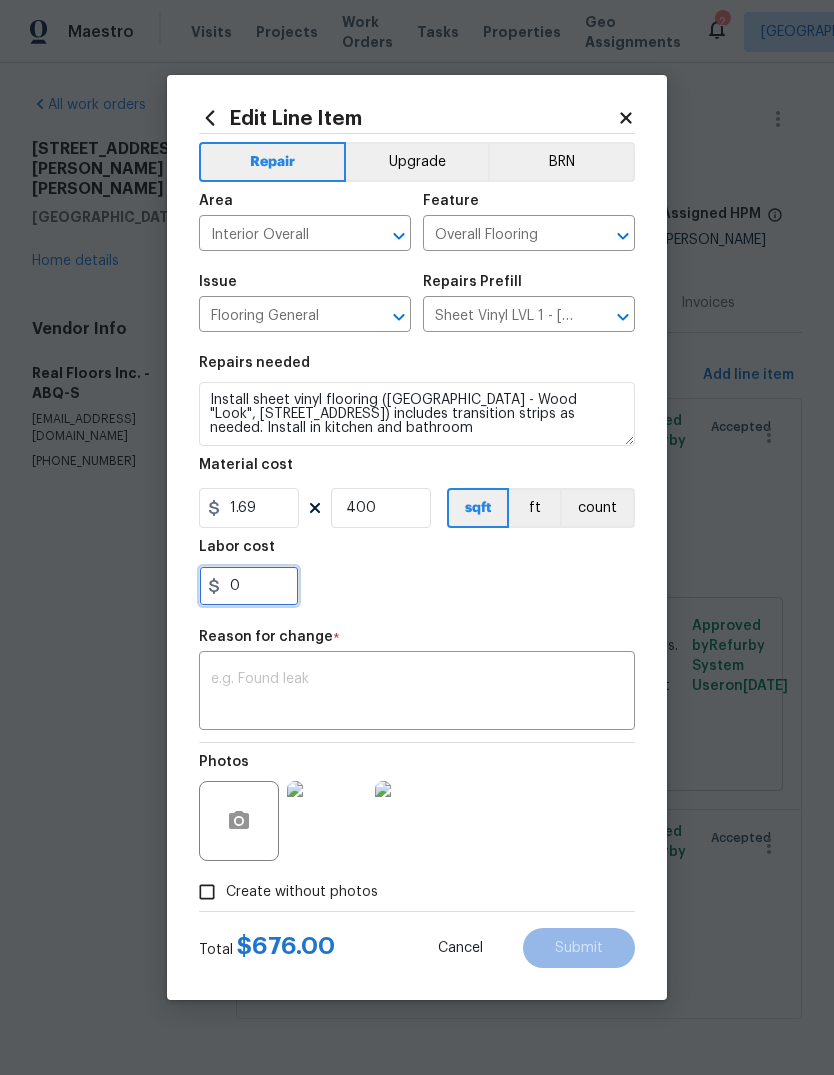 click on "0" at bounding box center [249, 586] 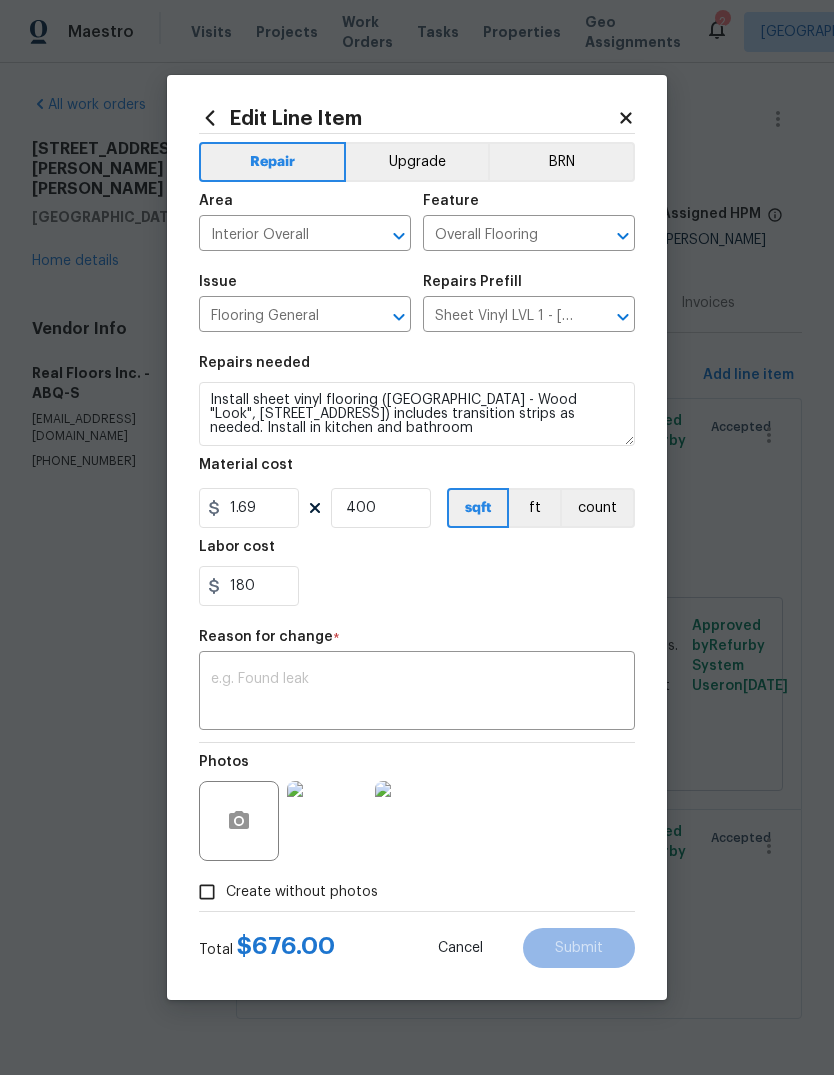 click on "180" at bounding box center (417, 586) 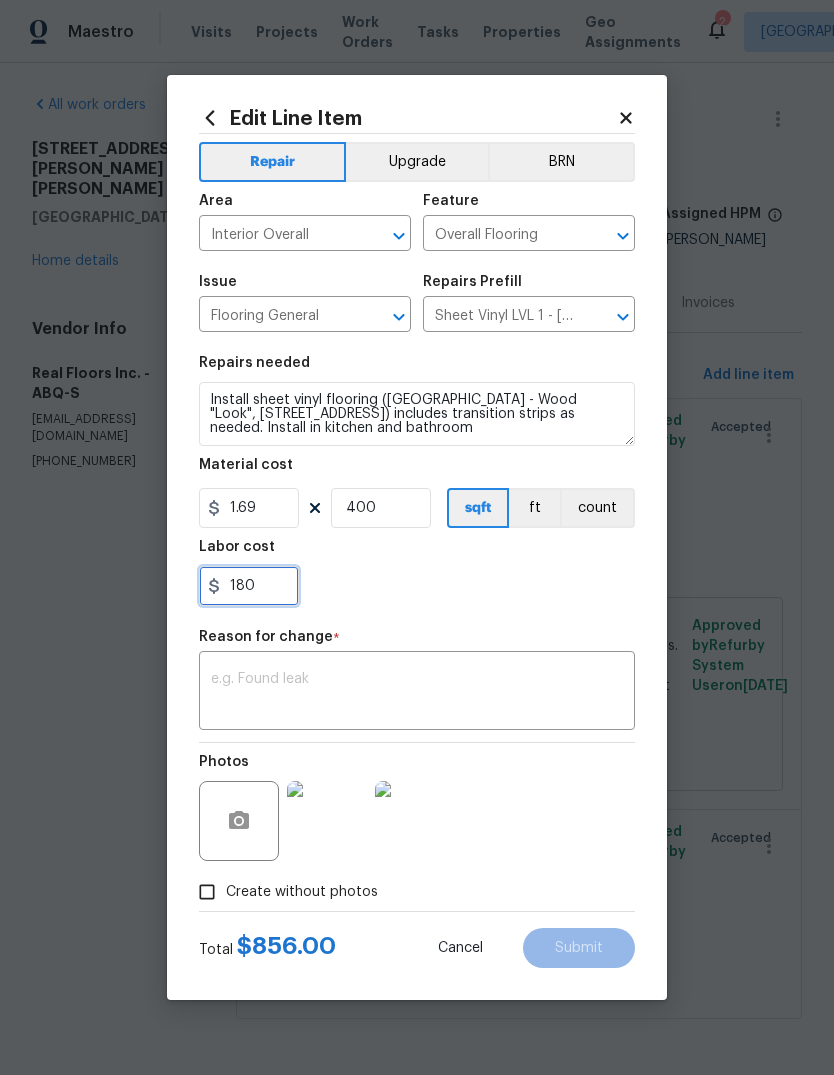 click on "180" at bounding box center [249, 586] 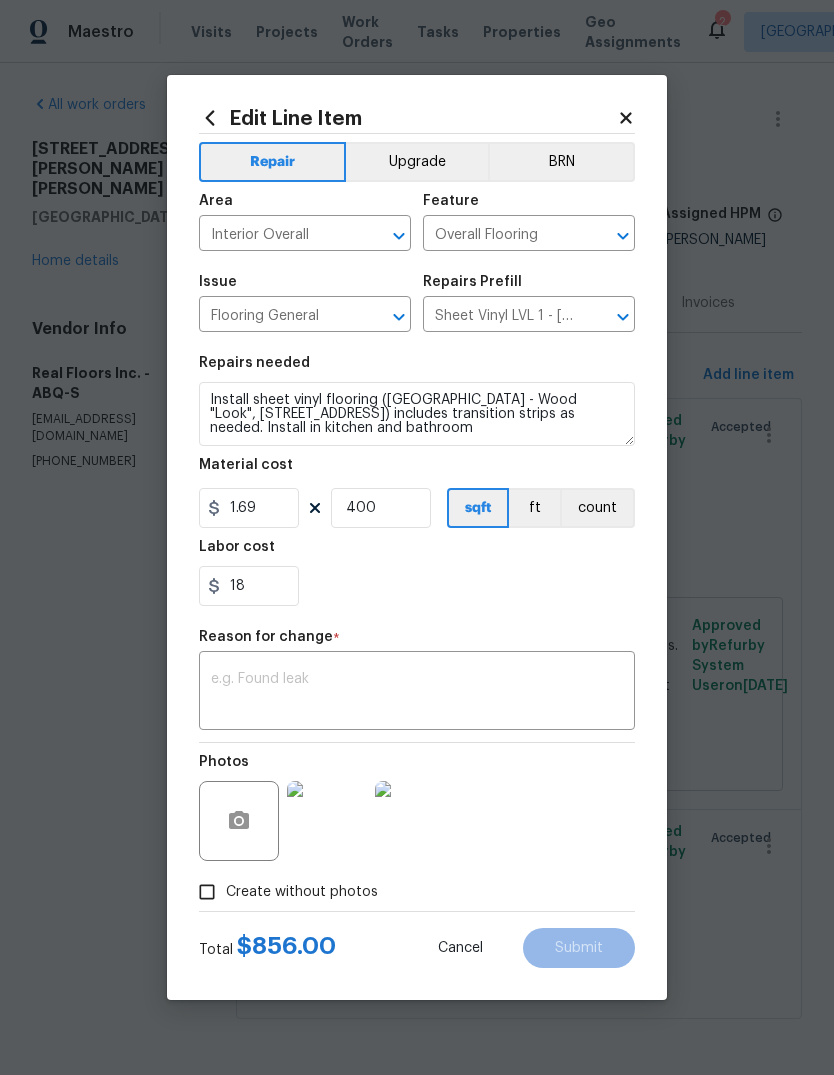 click on "18" at bounding box center [417, 586] 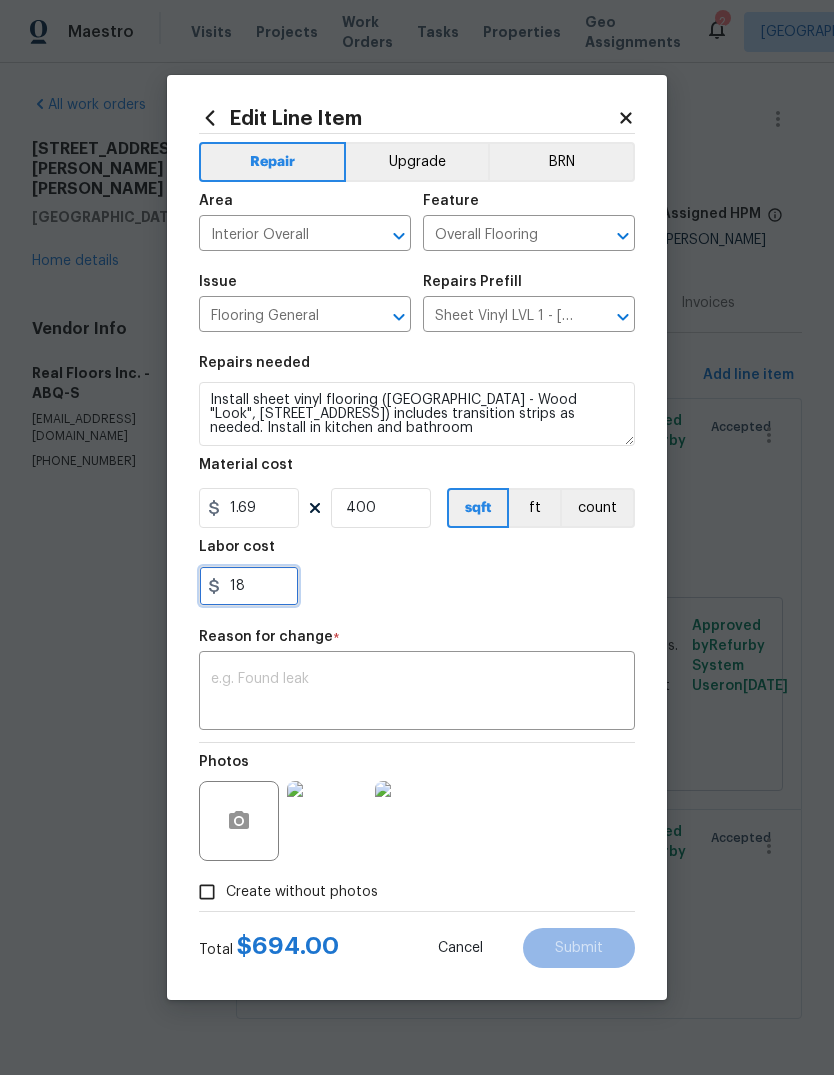 click on "18" at bounding box center (249, 586) 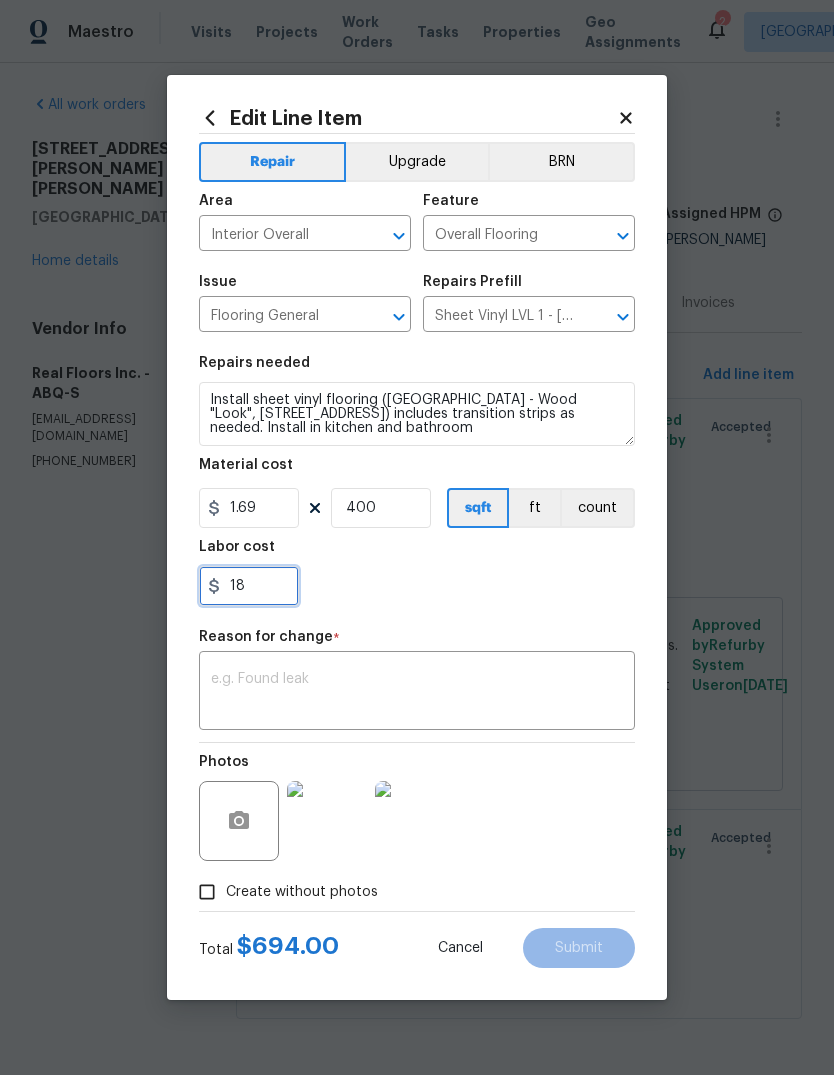 click on "18" at bounding box center [249, 586] 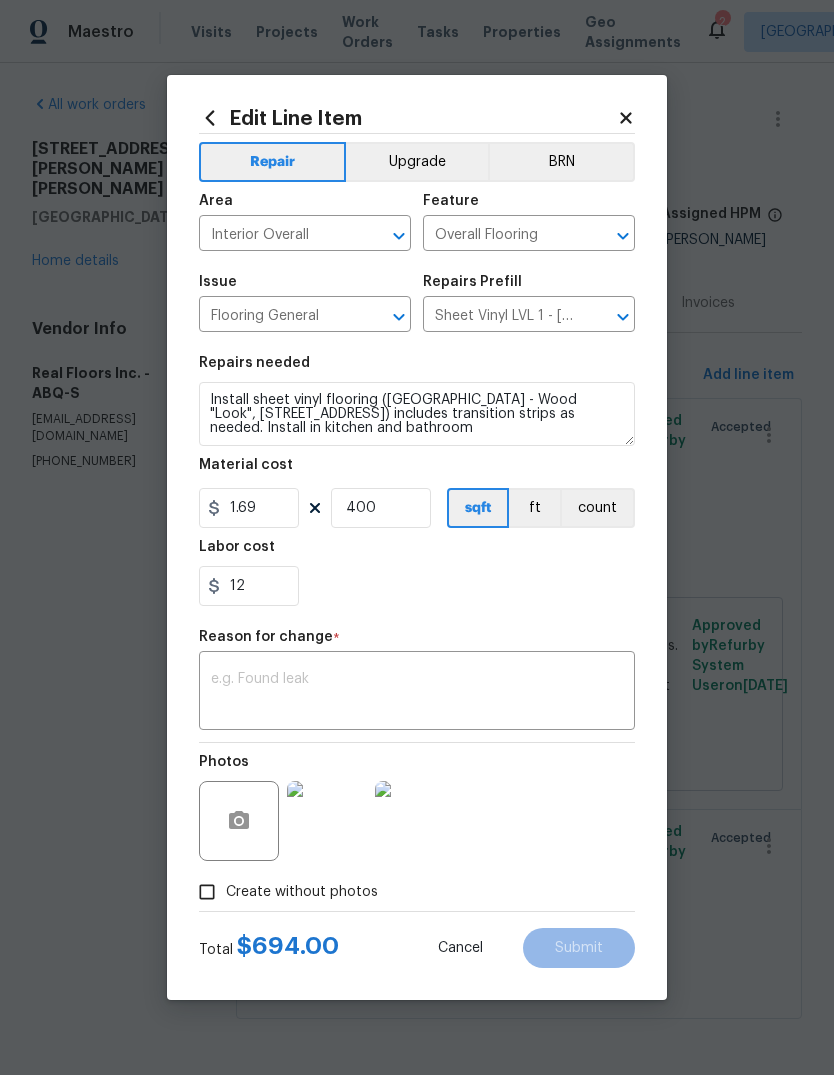click on "12" at bounding box center (417, 586) 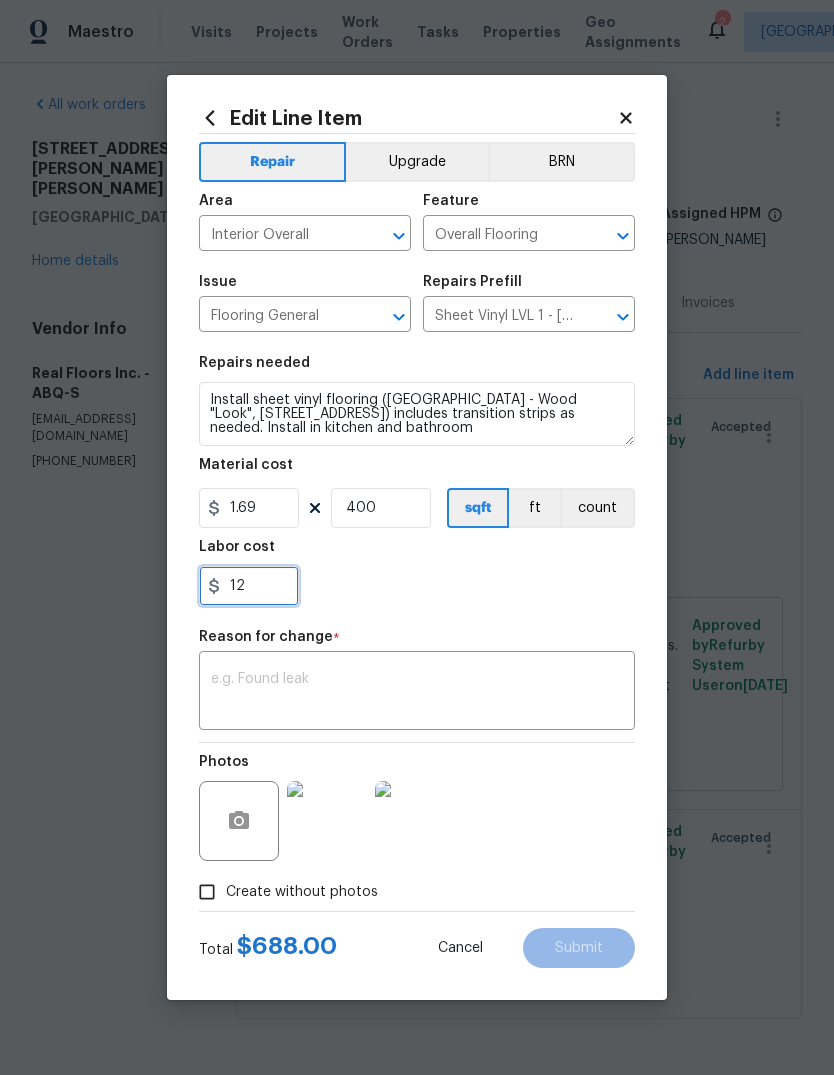 click on "12" at bounding box center (249, 586) 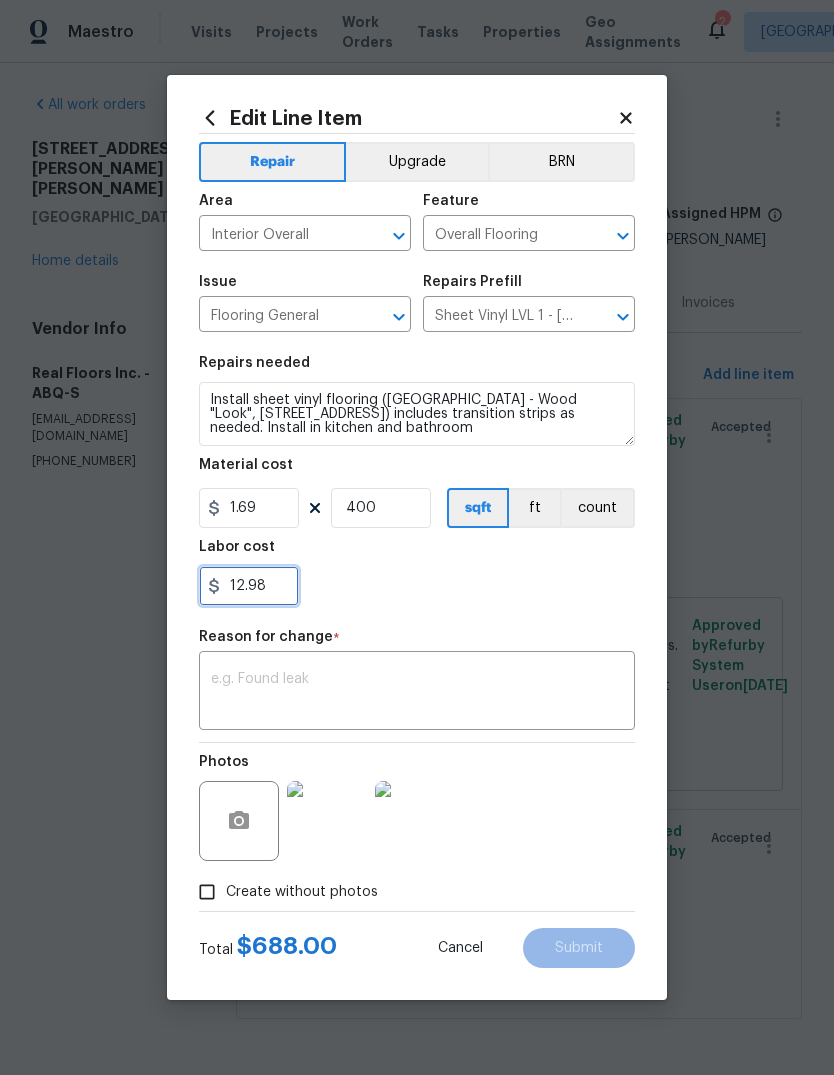 type on "12.98" 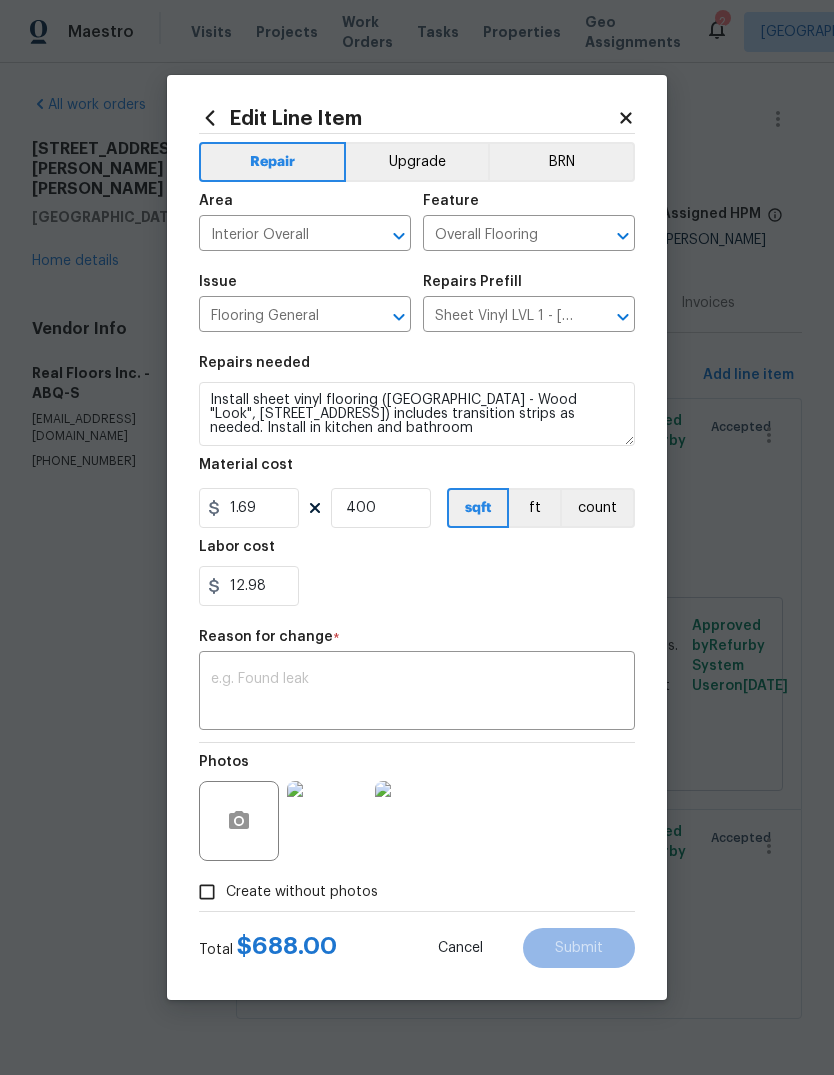 click on "Labor cost" at bounding box center [417, 553] 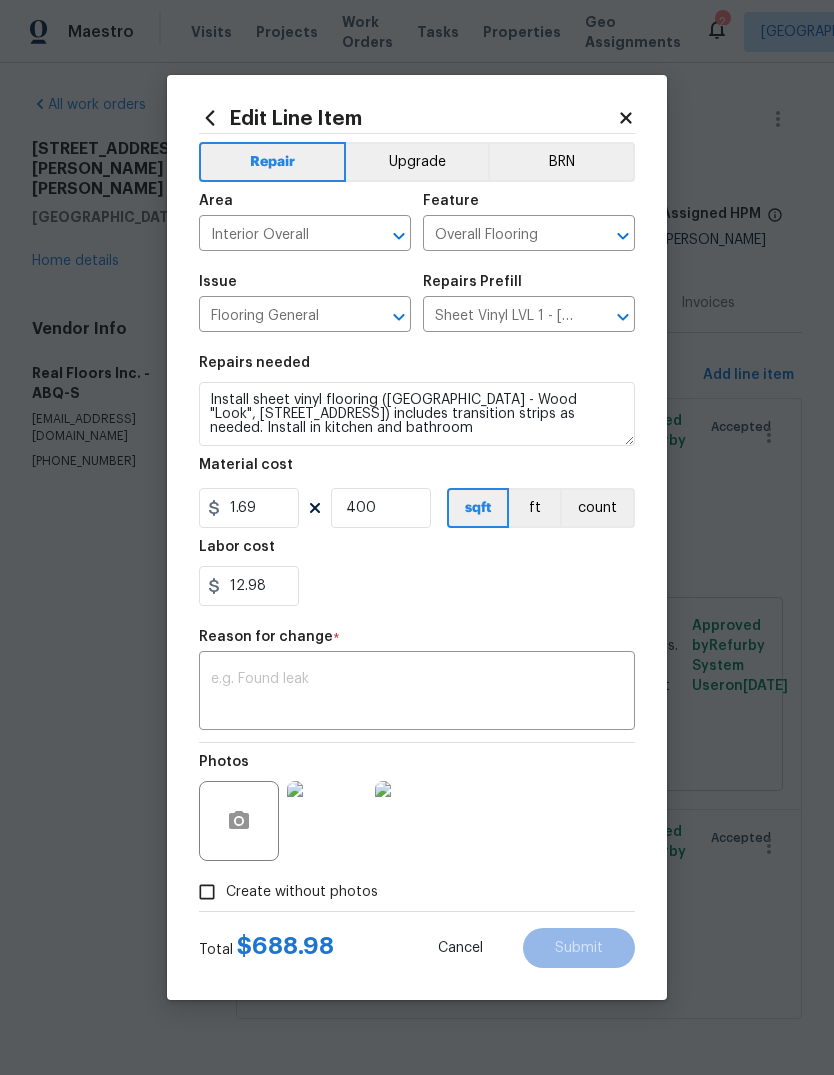 click at bounding box center (417, 693) 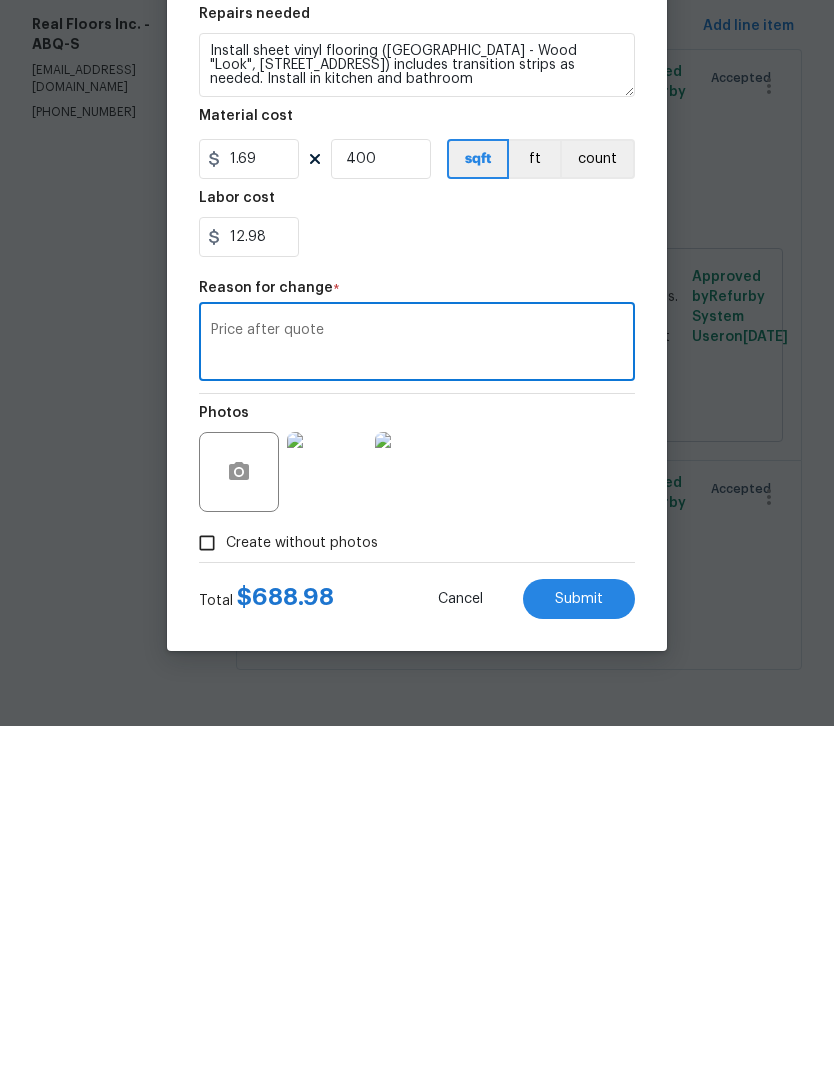 type on "Price after quote" 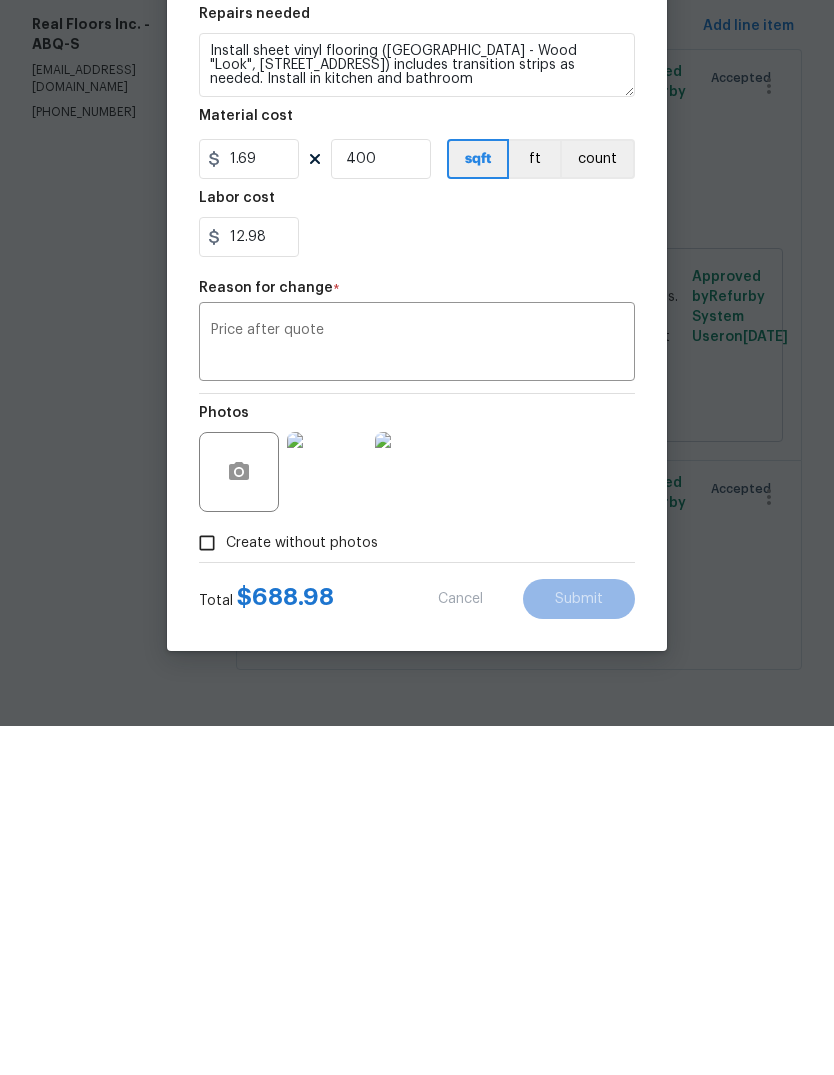 scroll, scrollTop: 6, scrollLeft: 0, axis: vertical 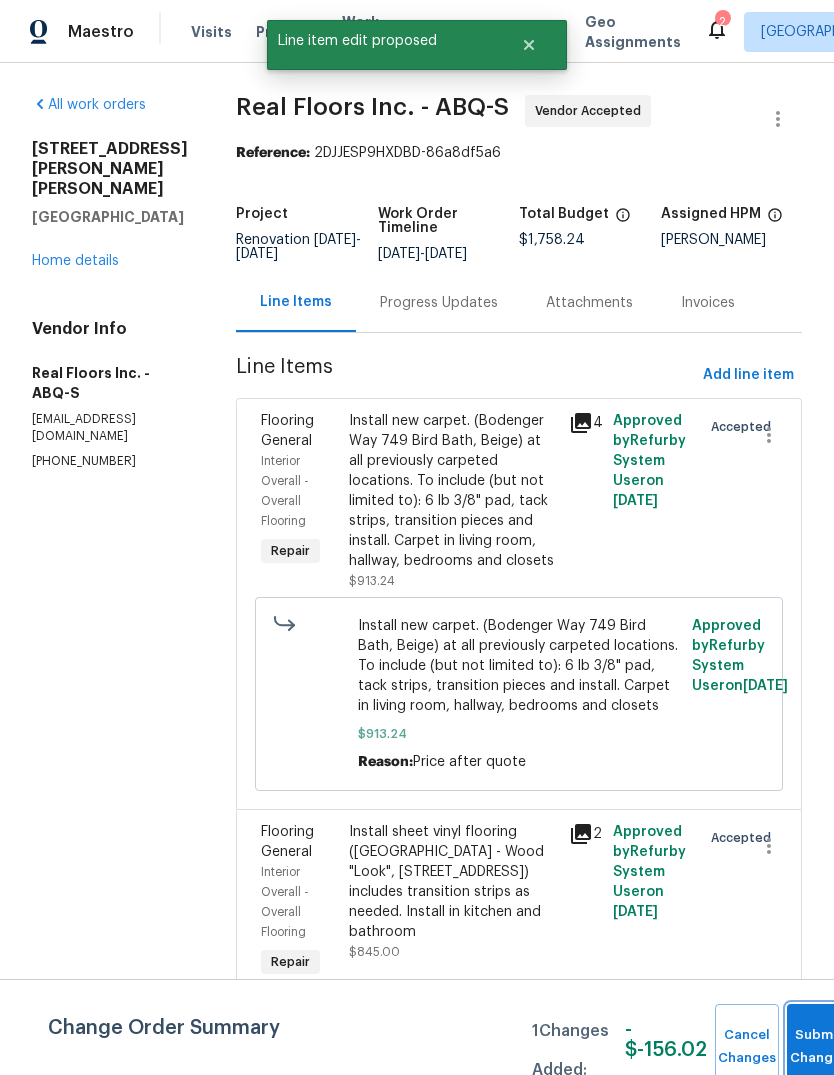 click on "Submit Changes" at bounding box center (819, 1047) 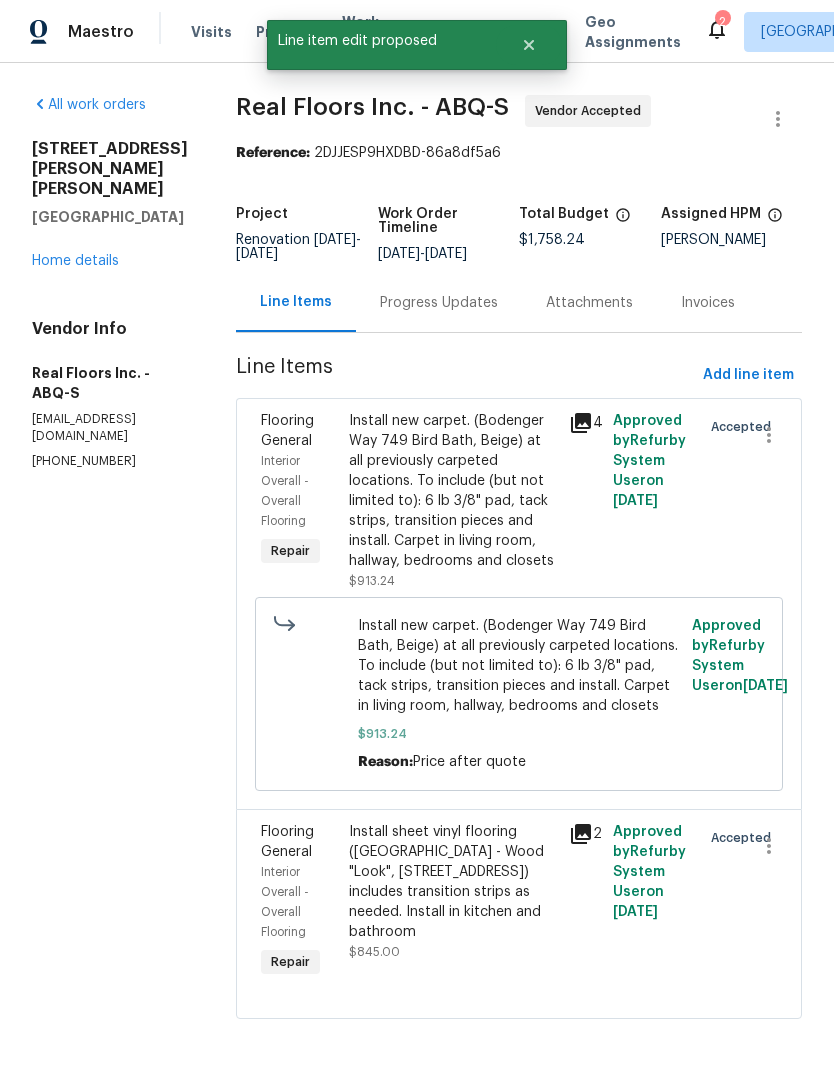 scroll, scrollTop: 0, scrollLeft: 0, axis: both 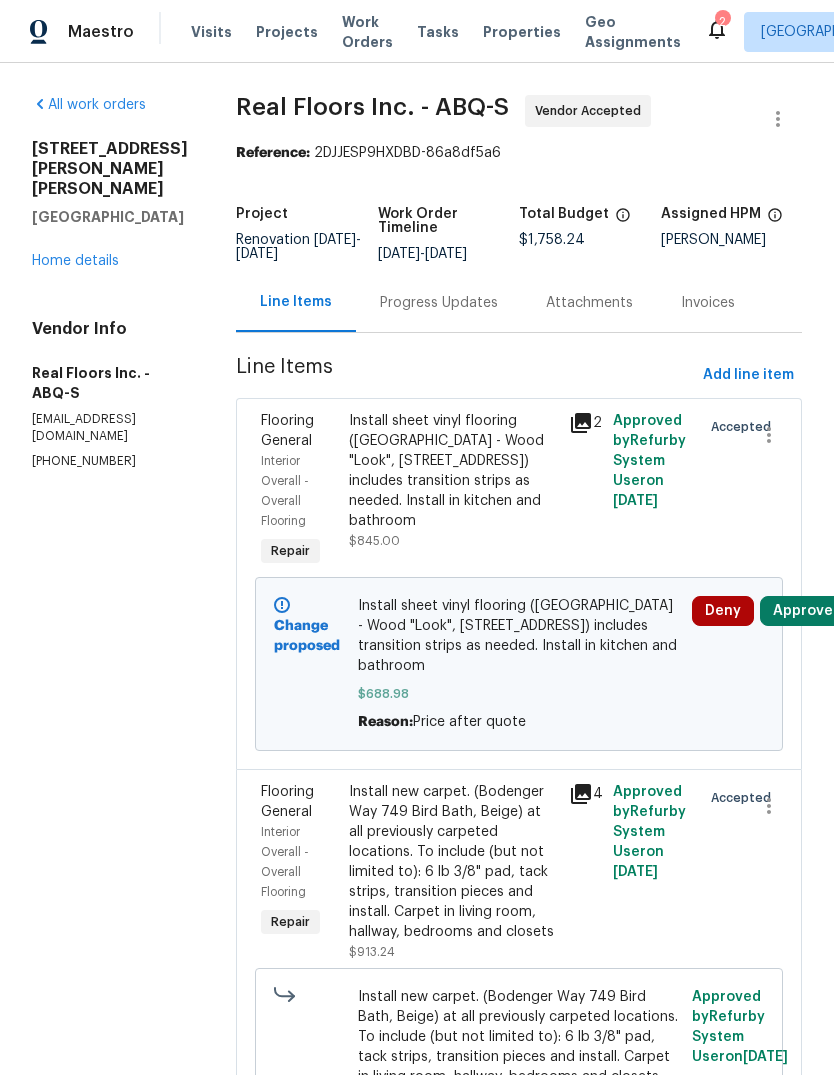click on "Progress Updates" at bounding box center [439, 303] 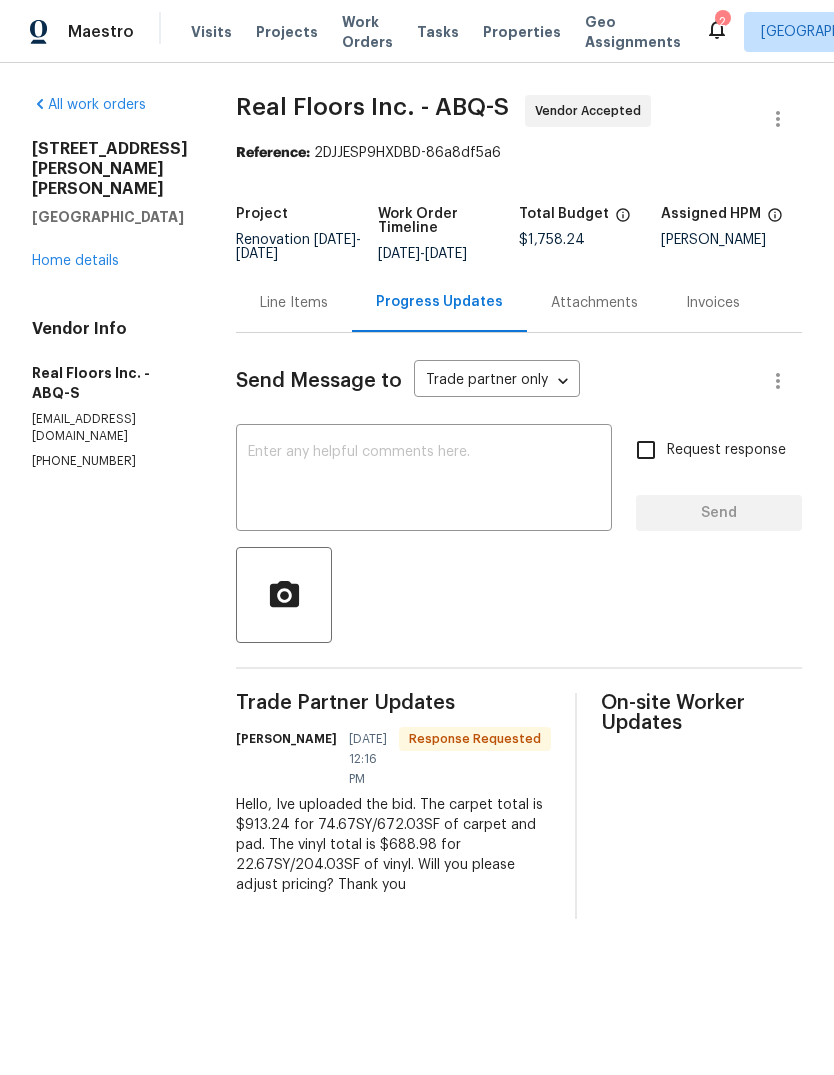 click at bounding box center [424, 480] 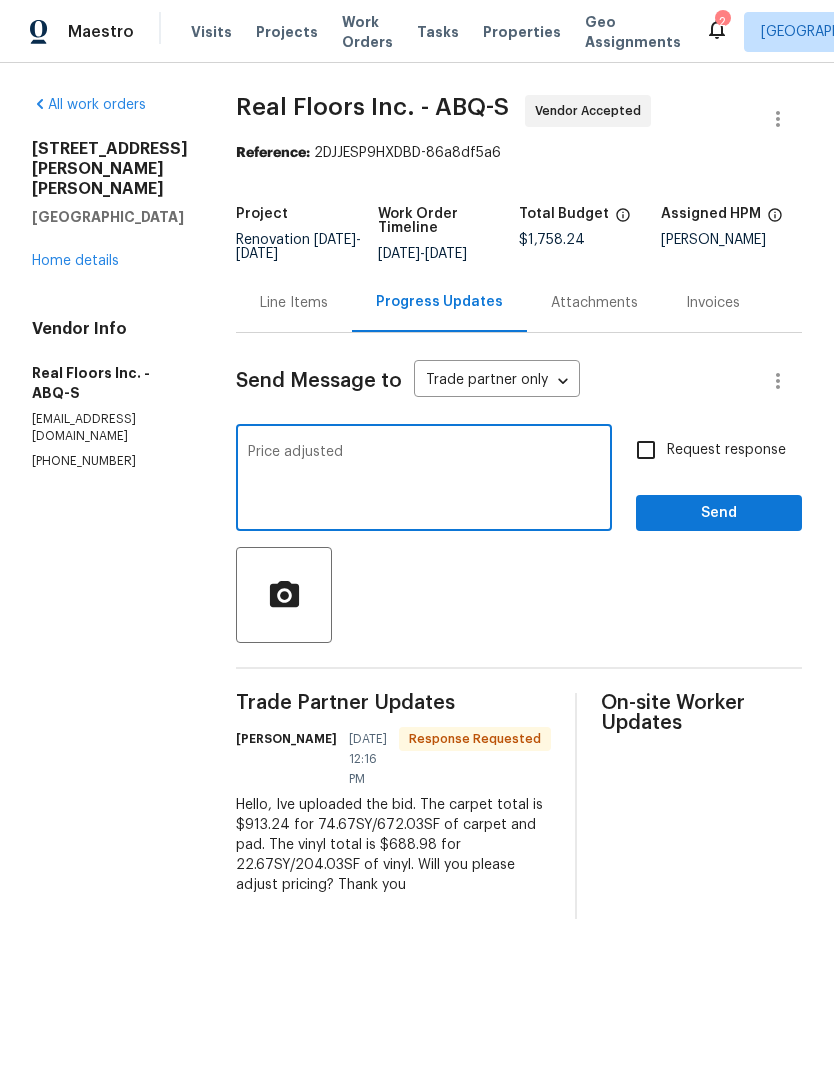 type on "Price adjusted" 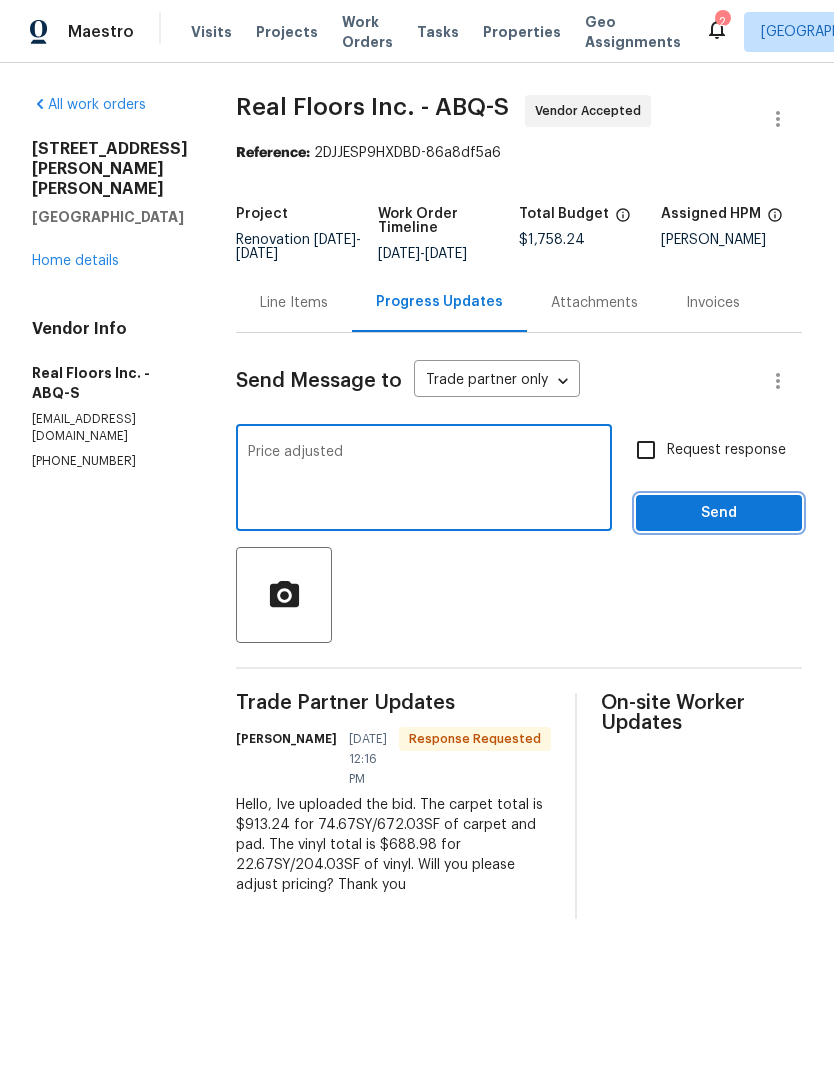 click on "Send" at bounding box center (719, 513) 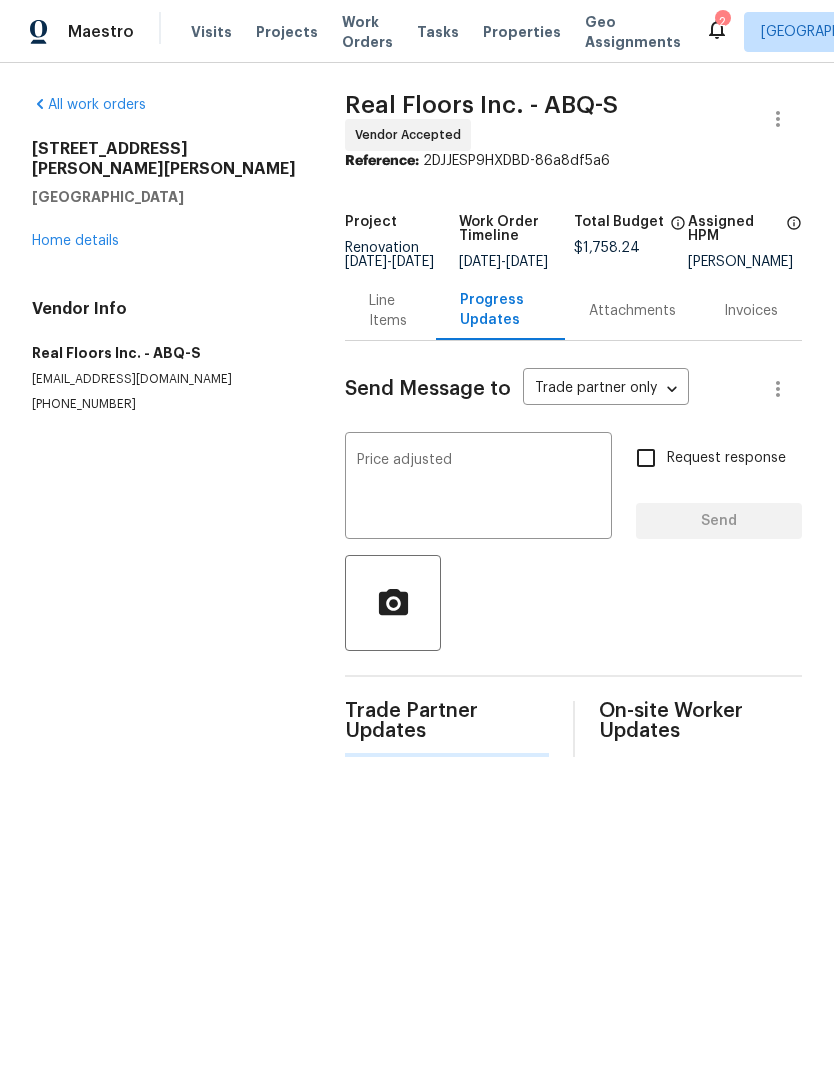type 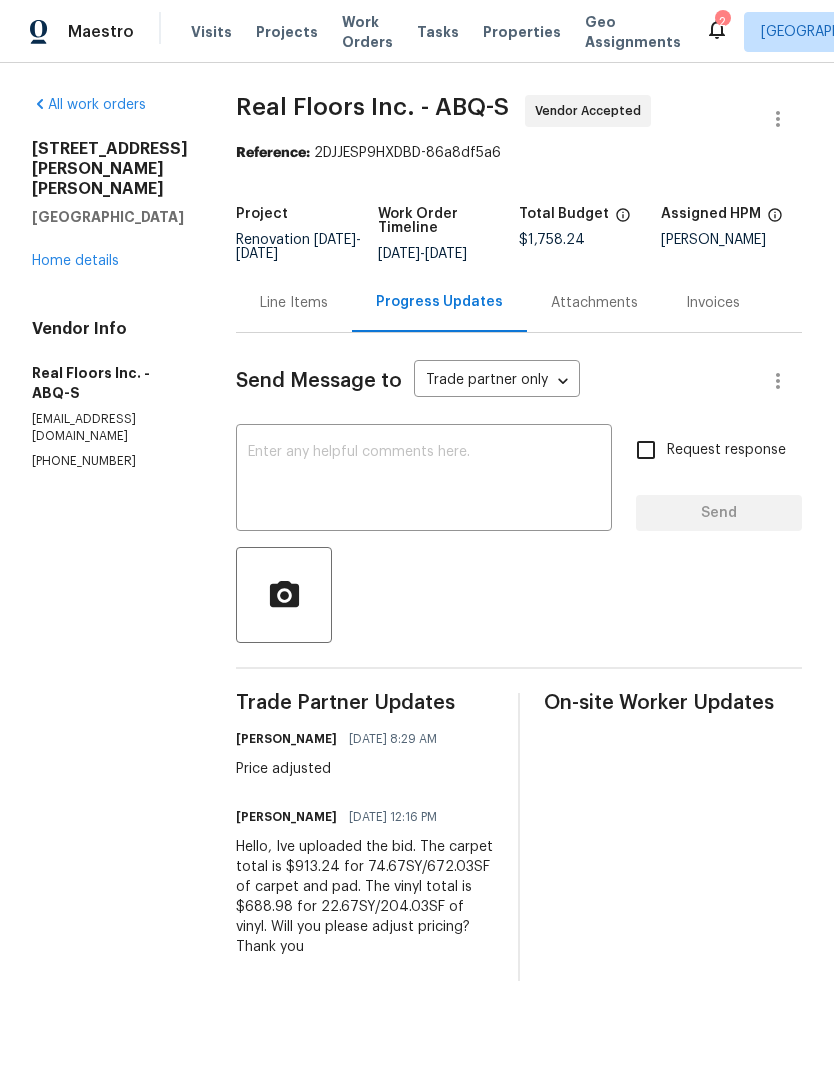 click on "Line Items" at bounding box center [294, 303] 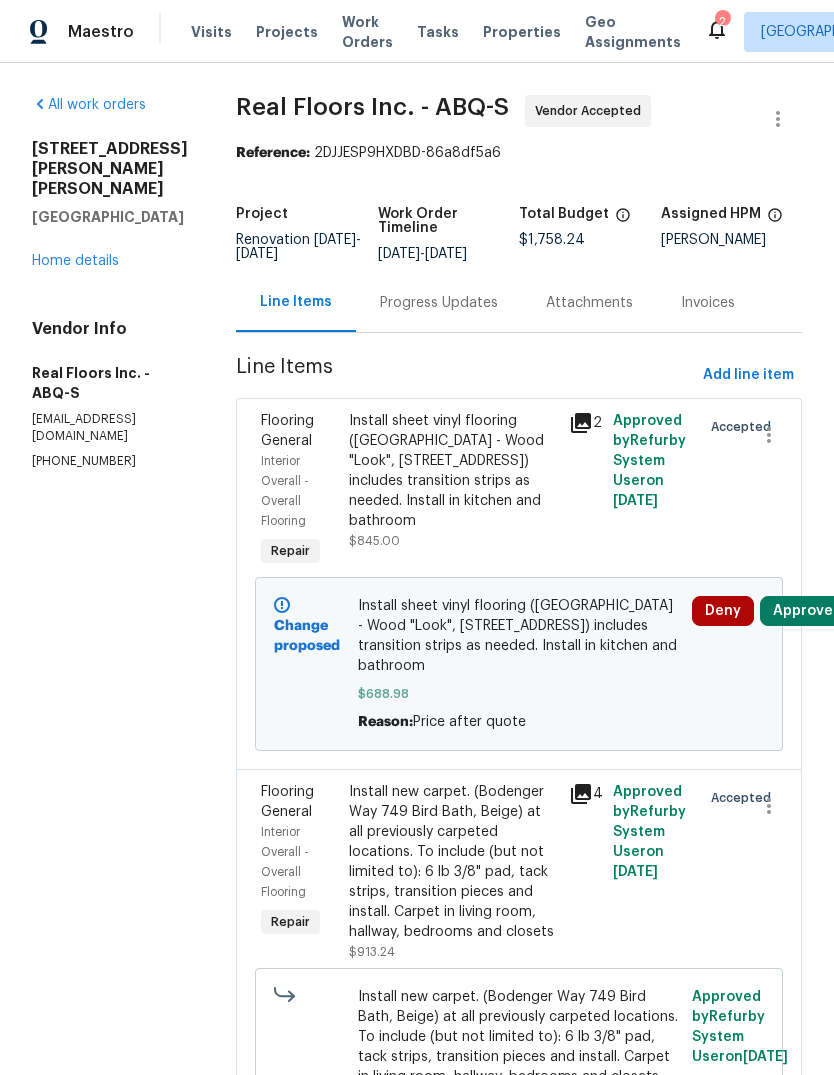 click on "Approve" at bounding box center [803, 611] 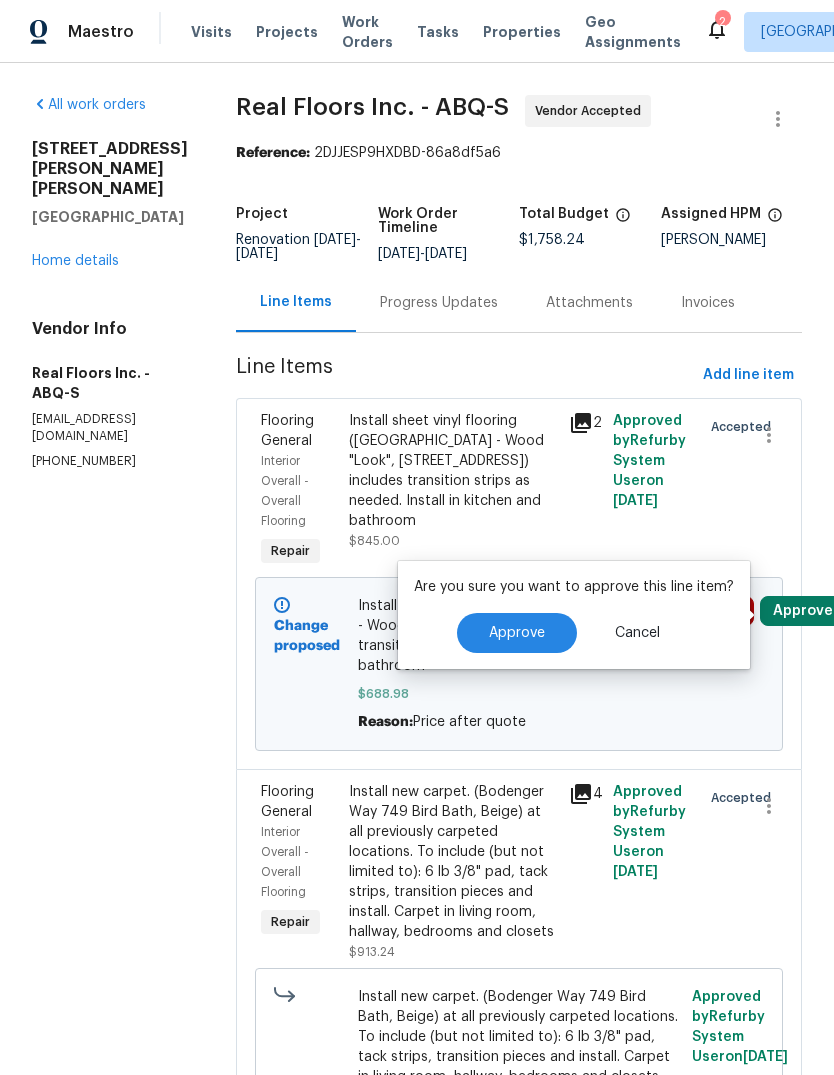 click on "Approve" at bounding box center [517, 633] 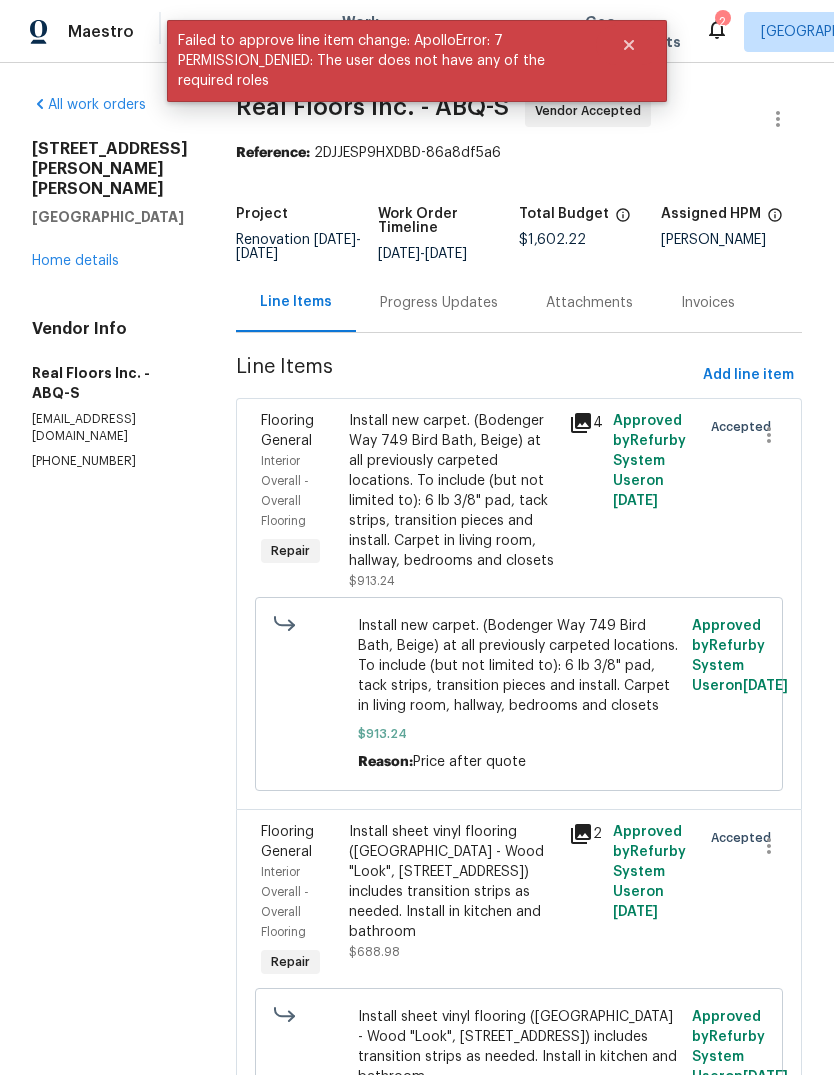 click on "All work orders 492 Medina Meadows Dr NE Rio Rancho, NM 87144 Home details Vendor Info Real Floors Inc. - ABQ-S singlefamily@realfloors.com (505) 382-7656" at bounding box center [110, 650] 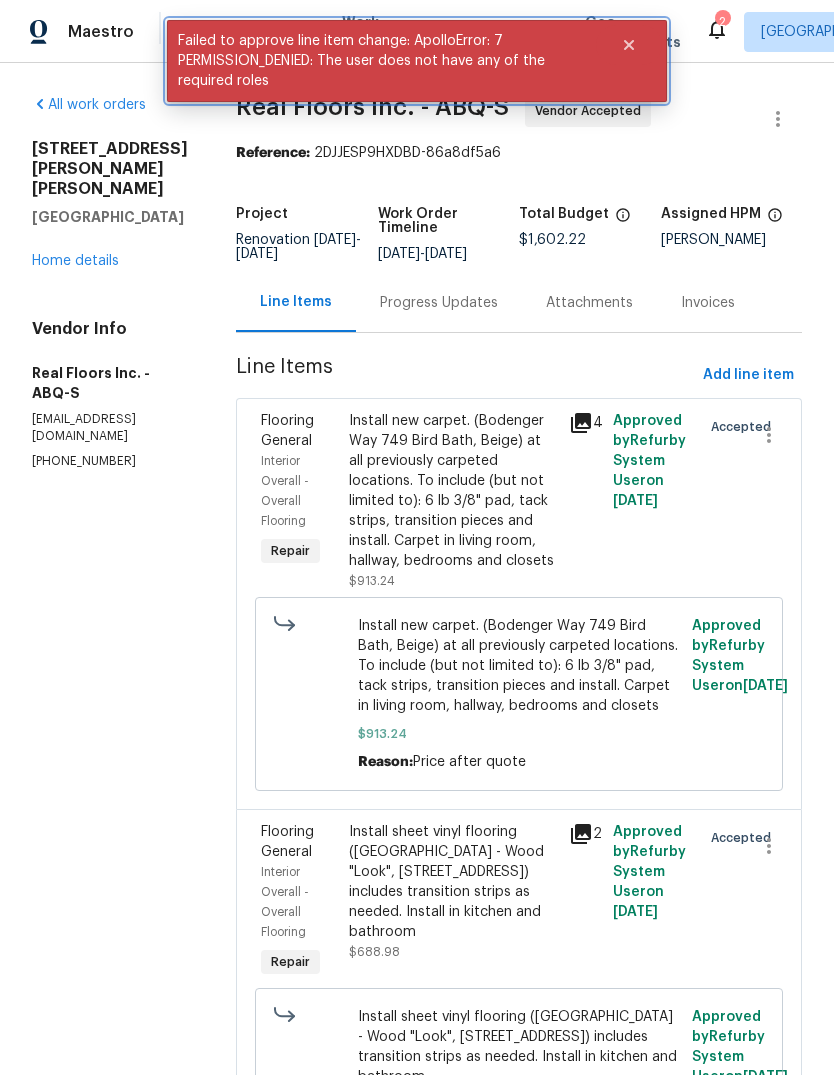 click 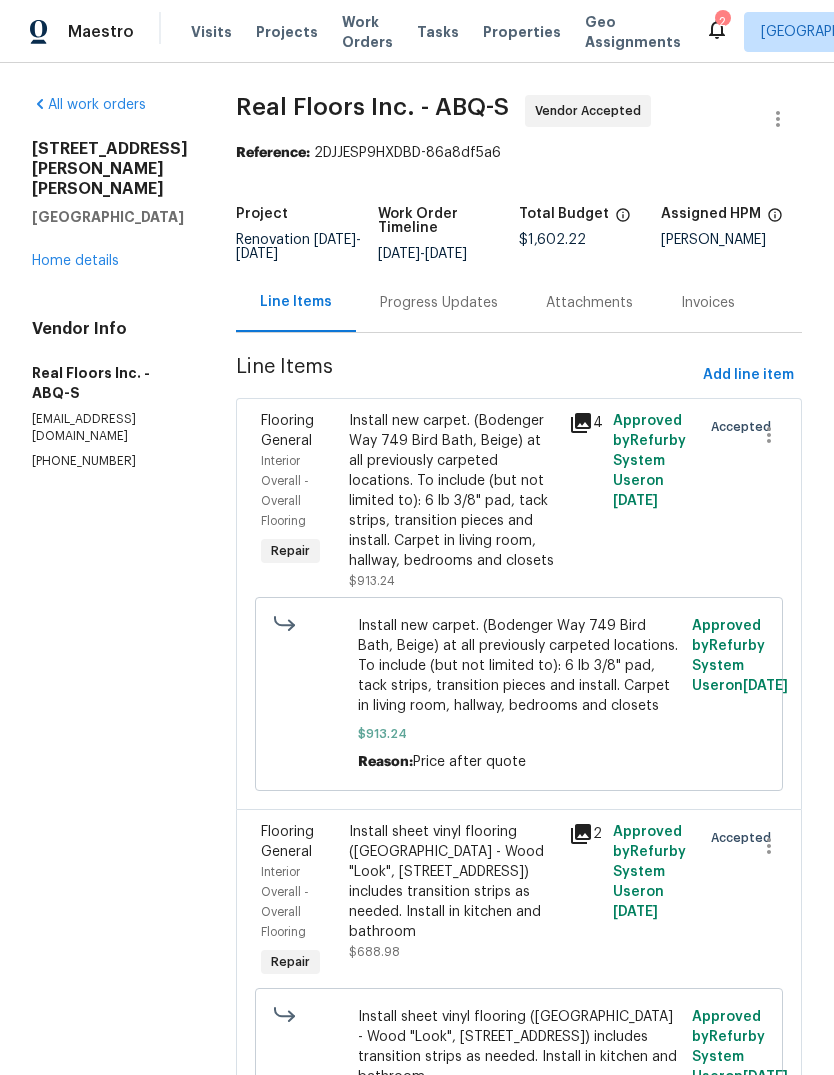 scroll, scrollTop: 0, scrollLeft: 0, axis: both 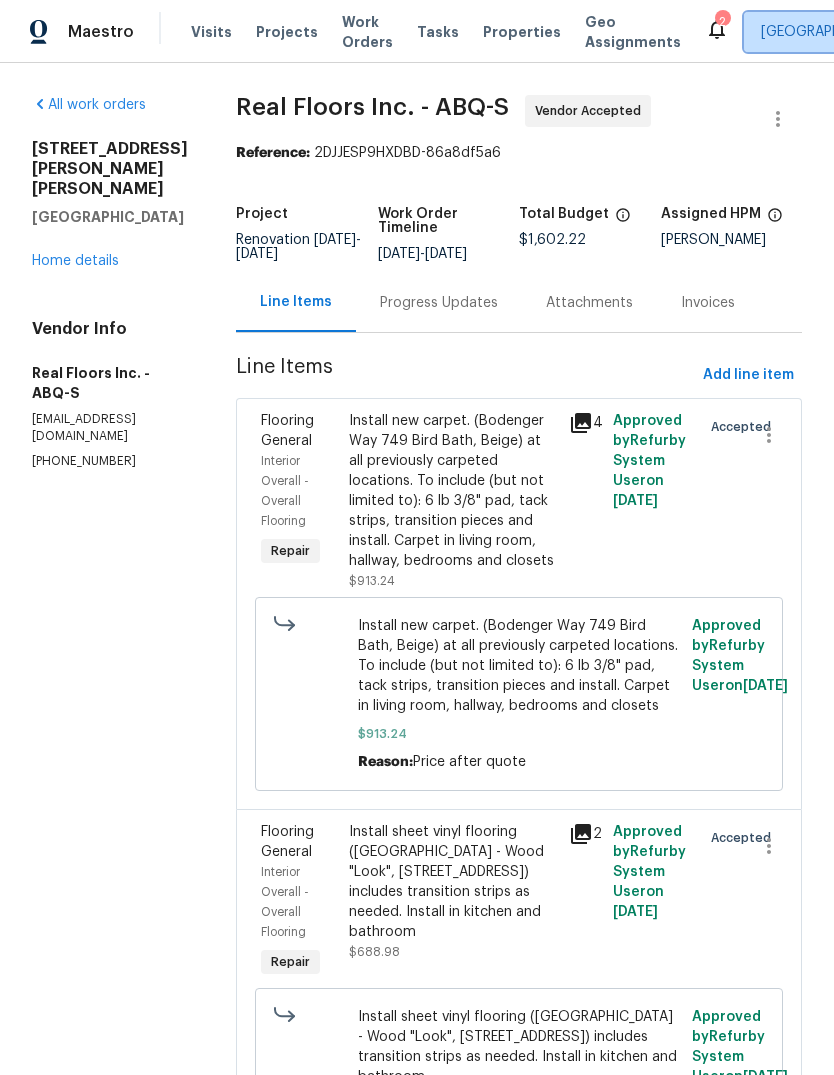 click on "[GEOGRAPHIC_DATA], [GEOGRAPHIC_DATA]" at bounding box center (917, 32) 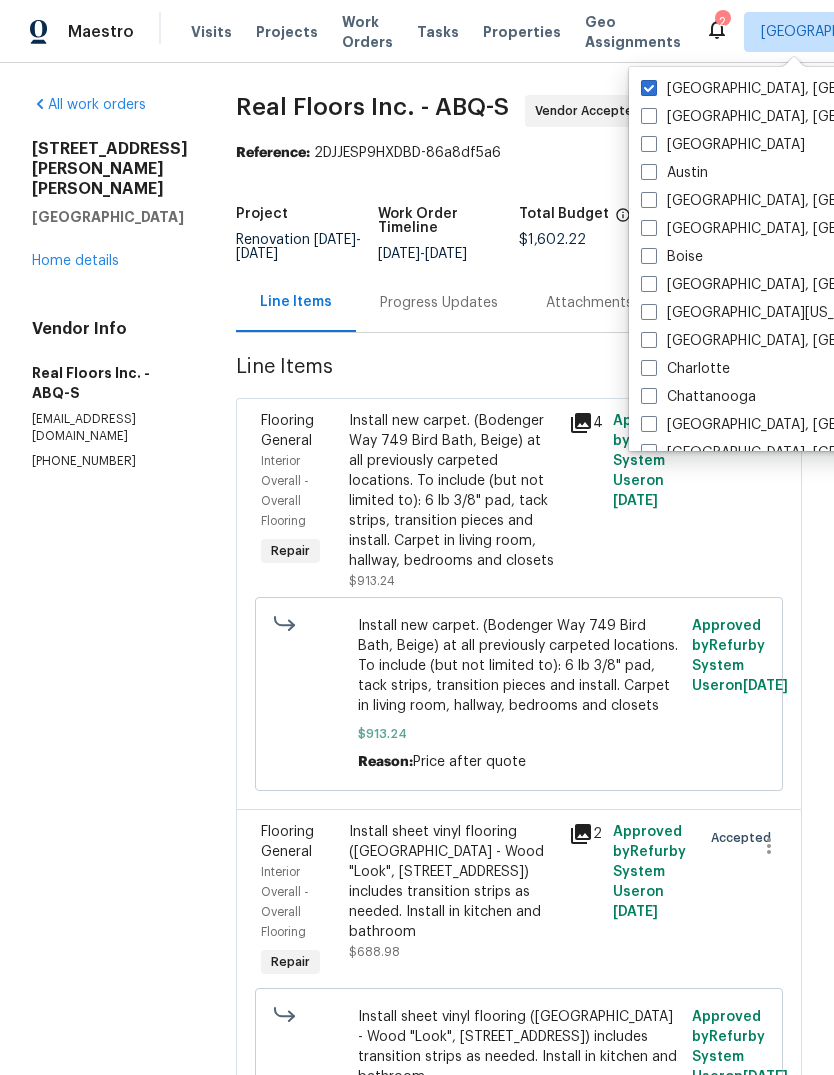 click on "All work orders 492 Medina Meadows Dr NE Rio Rancho, NM 87144 Home details Vendor Info Real Floors Inc. - ABQ-S singlefamily@realfloors.com (505) 382-7656" at bounding box center [110, 650] 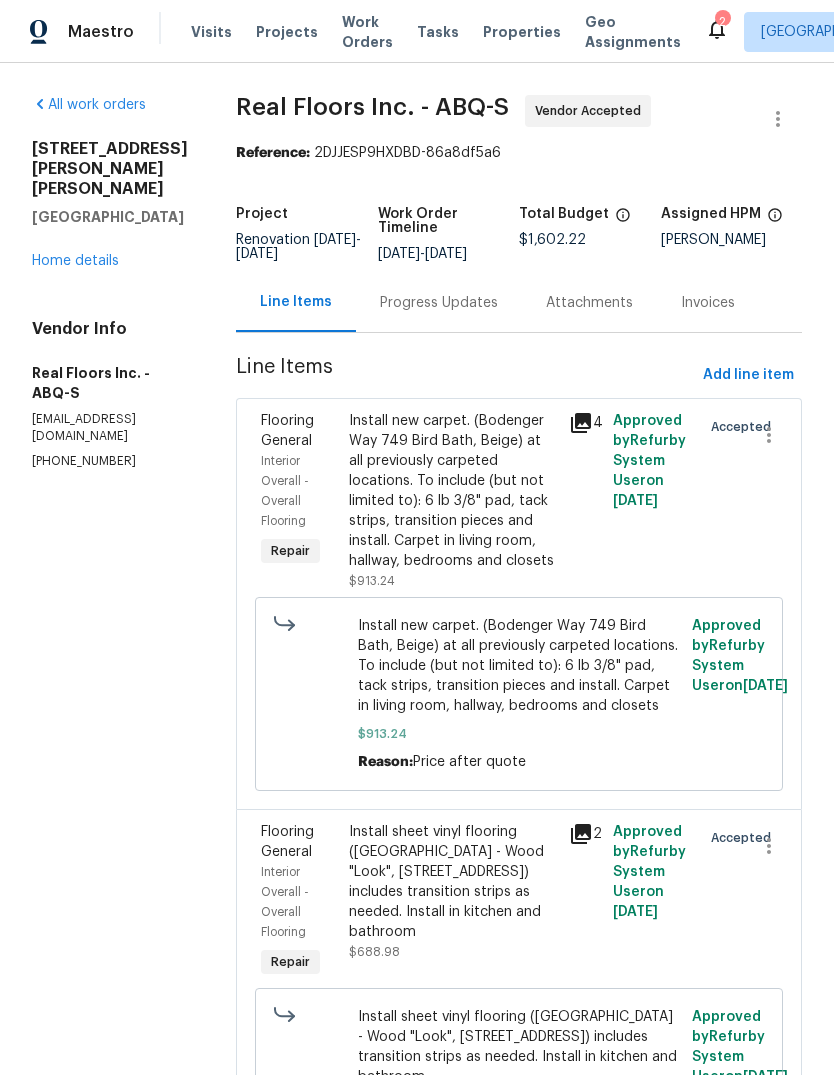 click 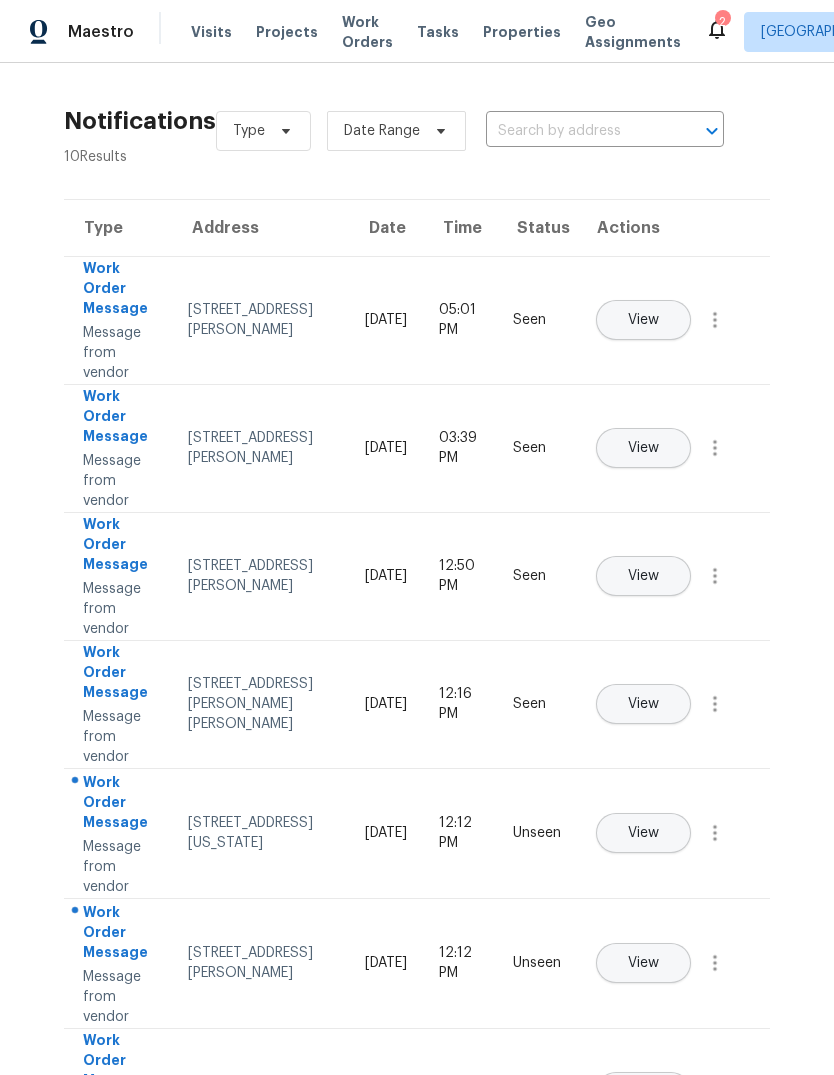 click on "View" at bounding box center (643, 833) 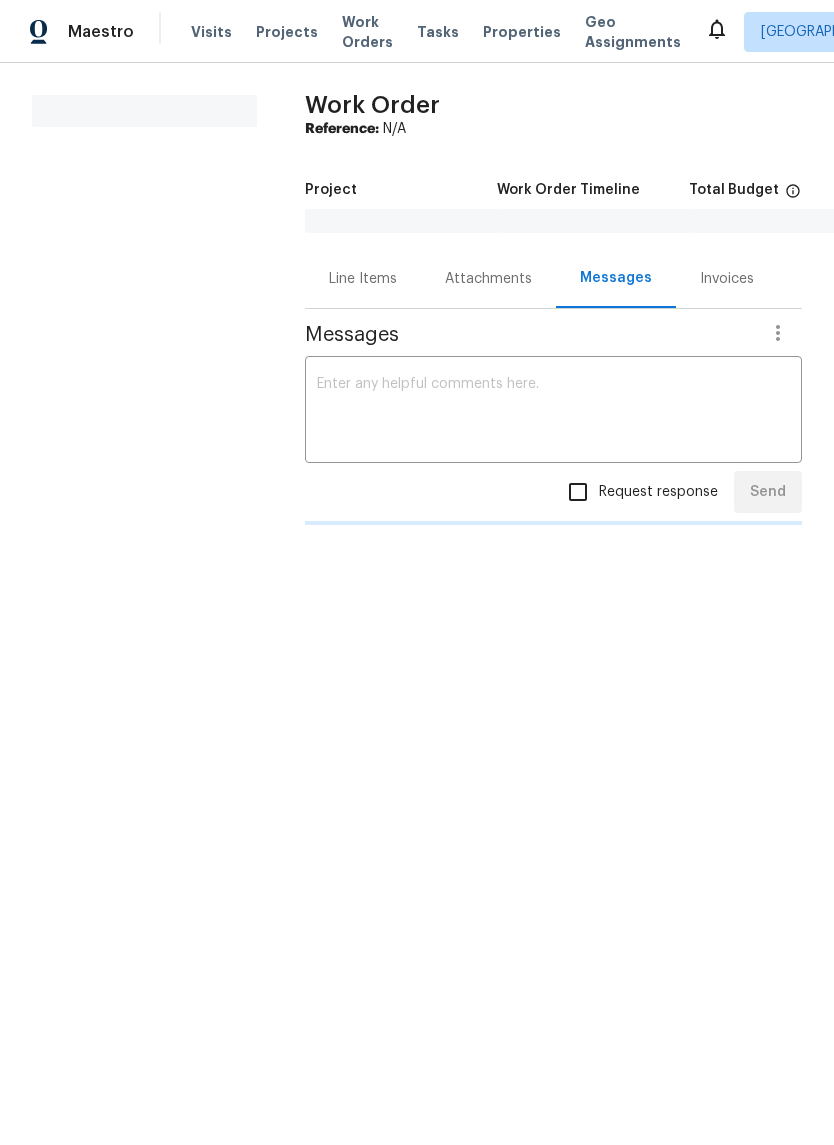 scroll, scrollTop: 0, scrollLeft: 0, axis: both 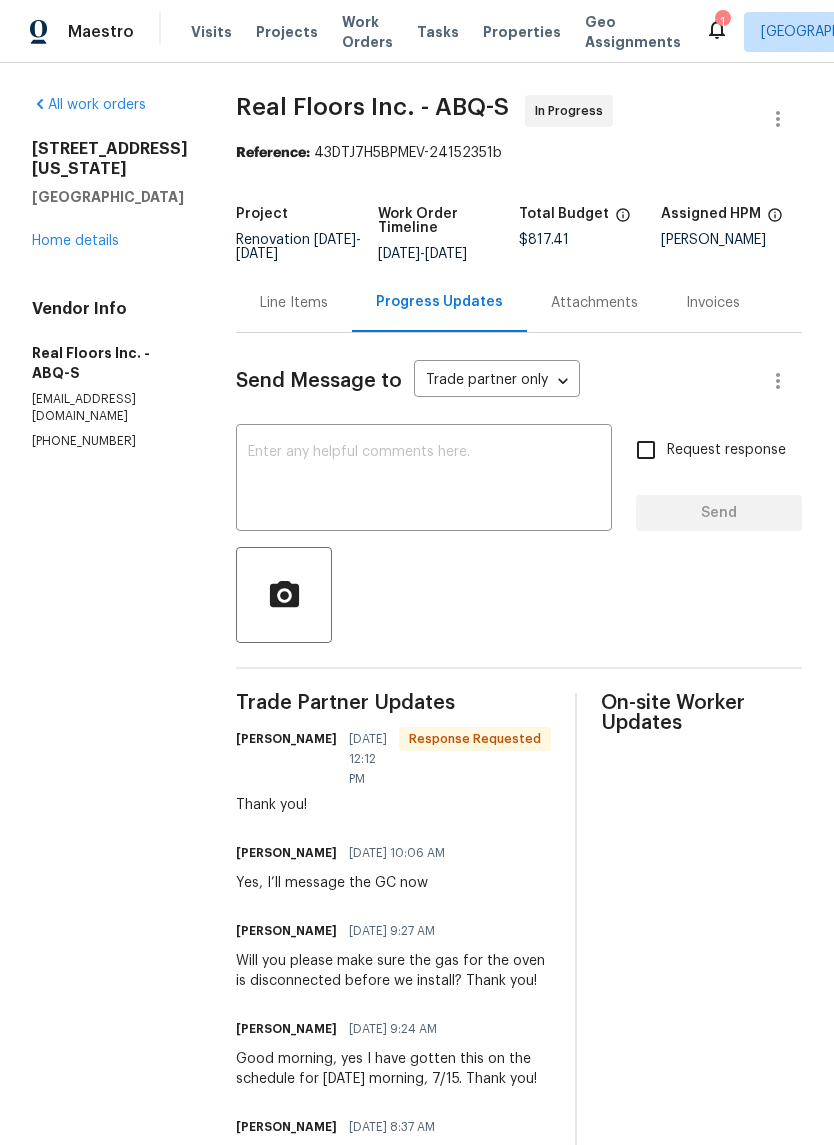 click at bounding box center [424, 480] 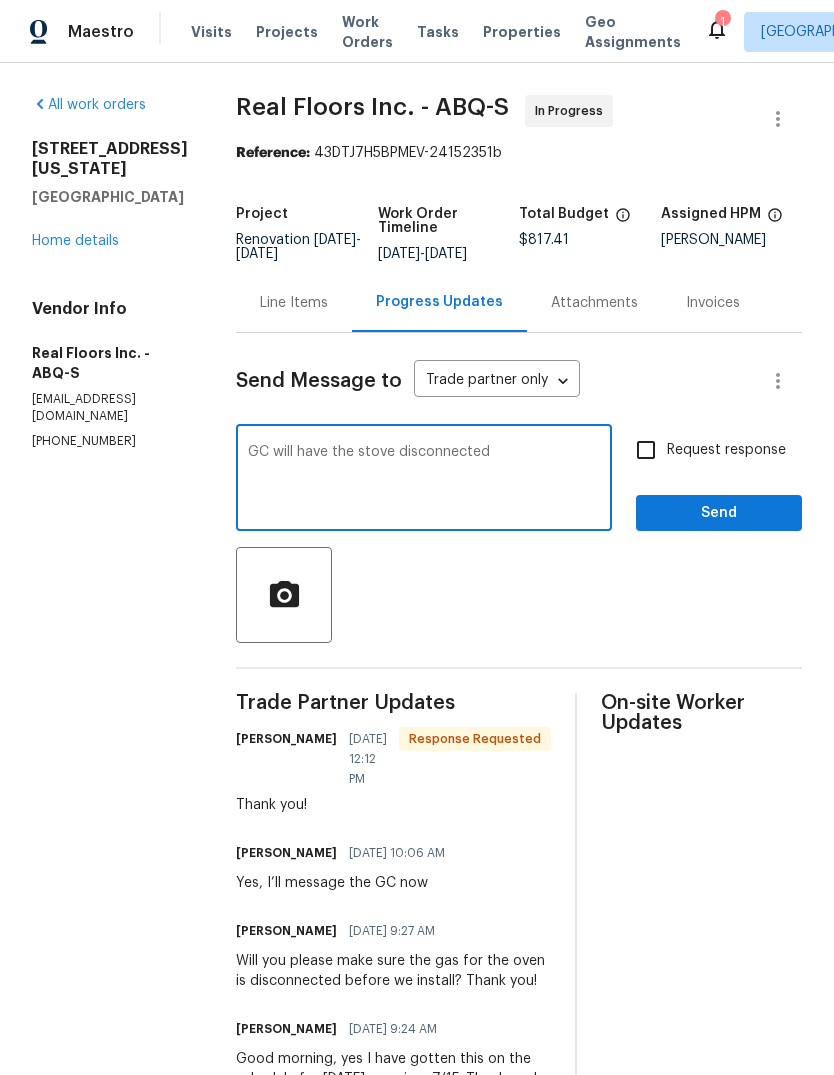 type on "GC will have the stove disconnected" 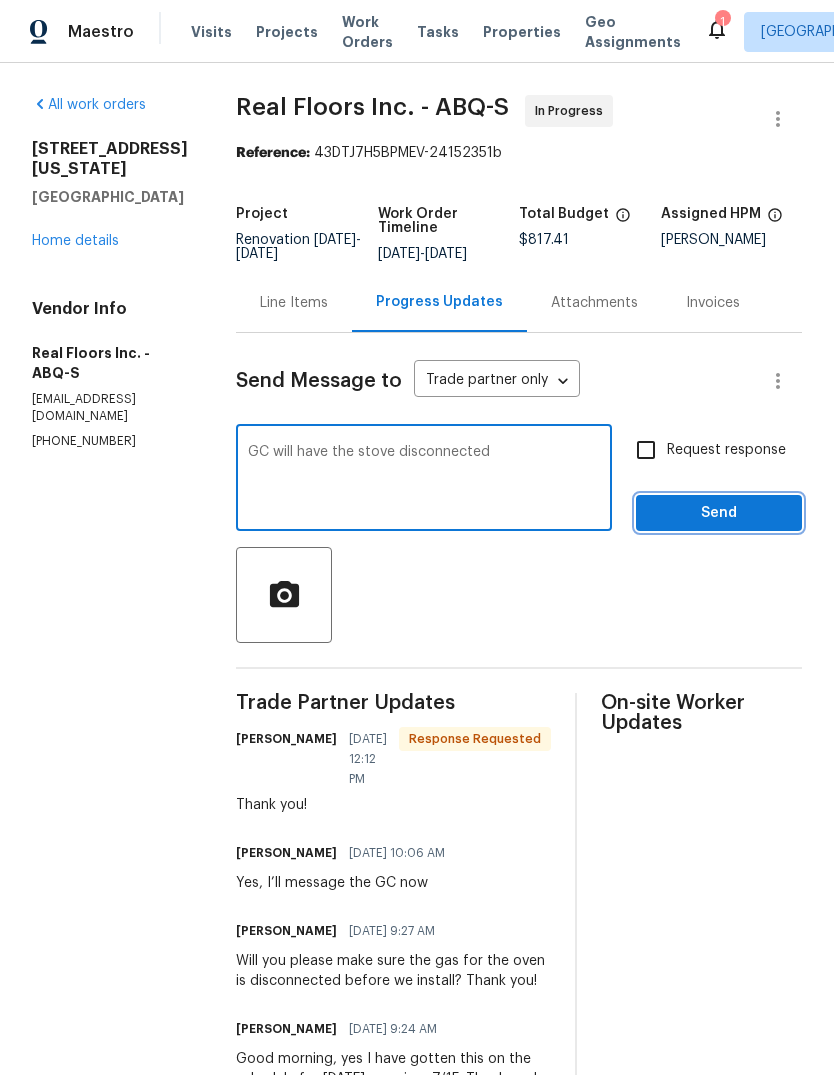 click on "Send" at bounding box center [719, 513] 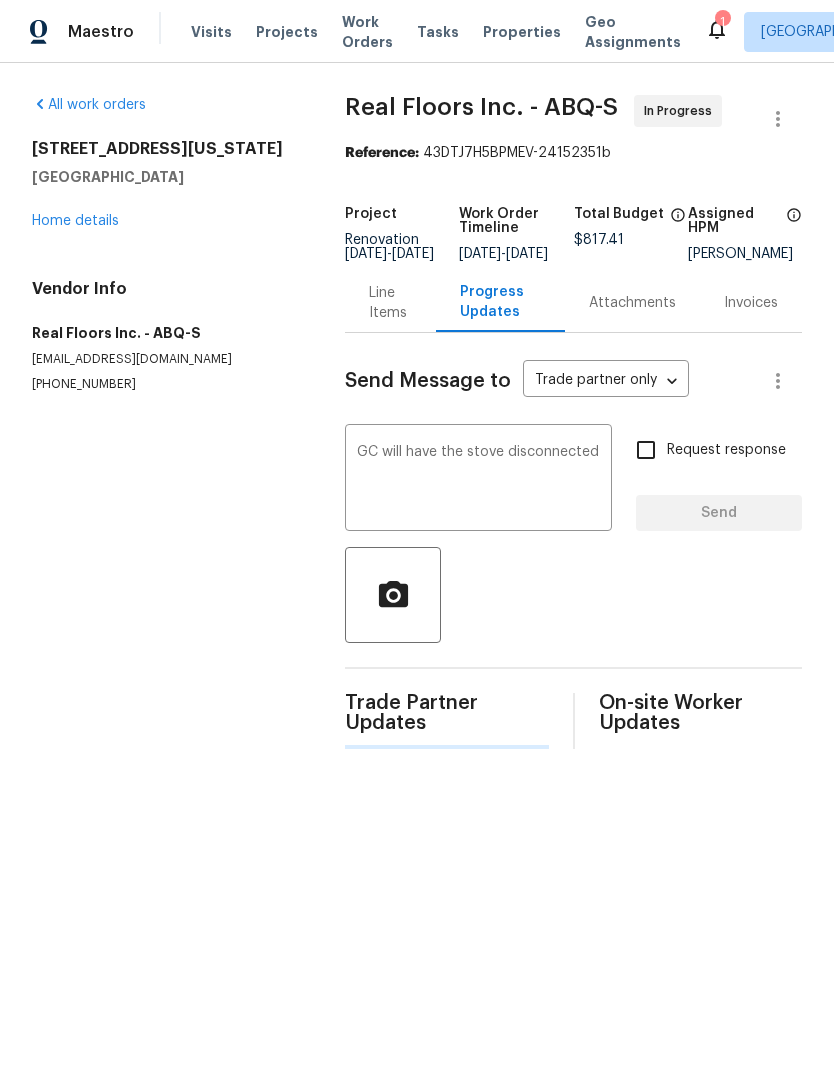 type 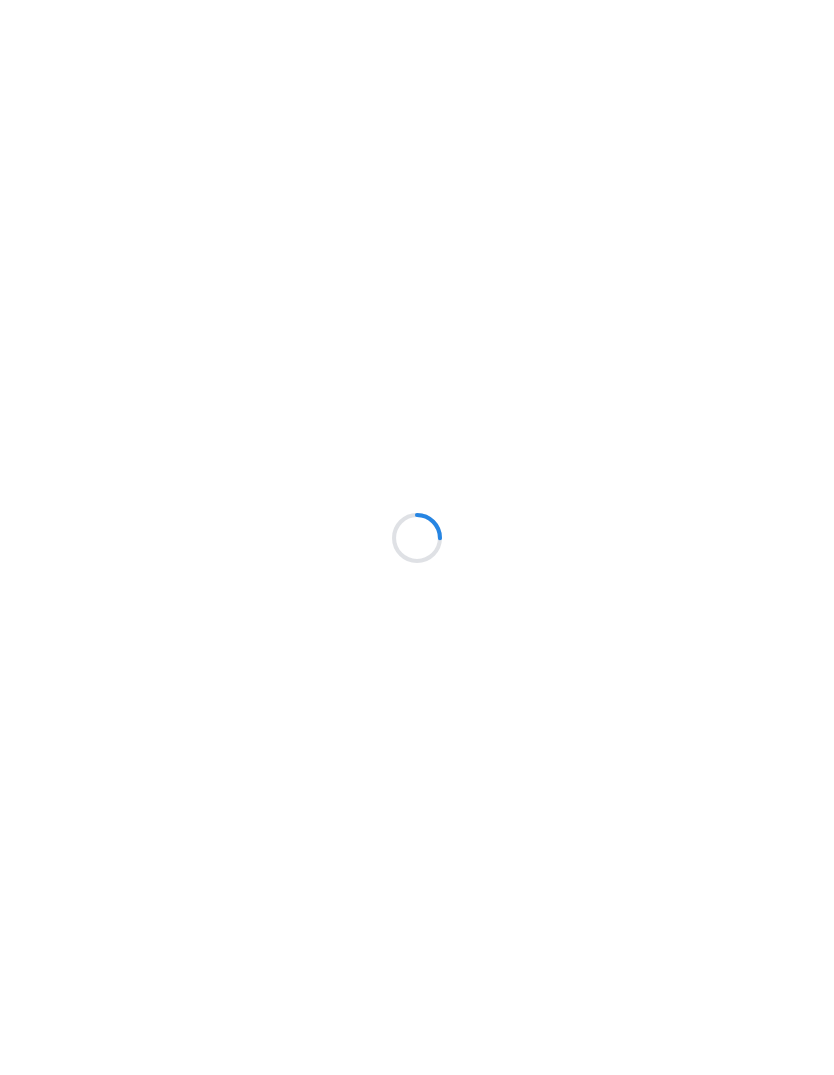 scroll, scrollTop: 0, scrollLeft: 0, axis: both 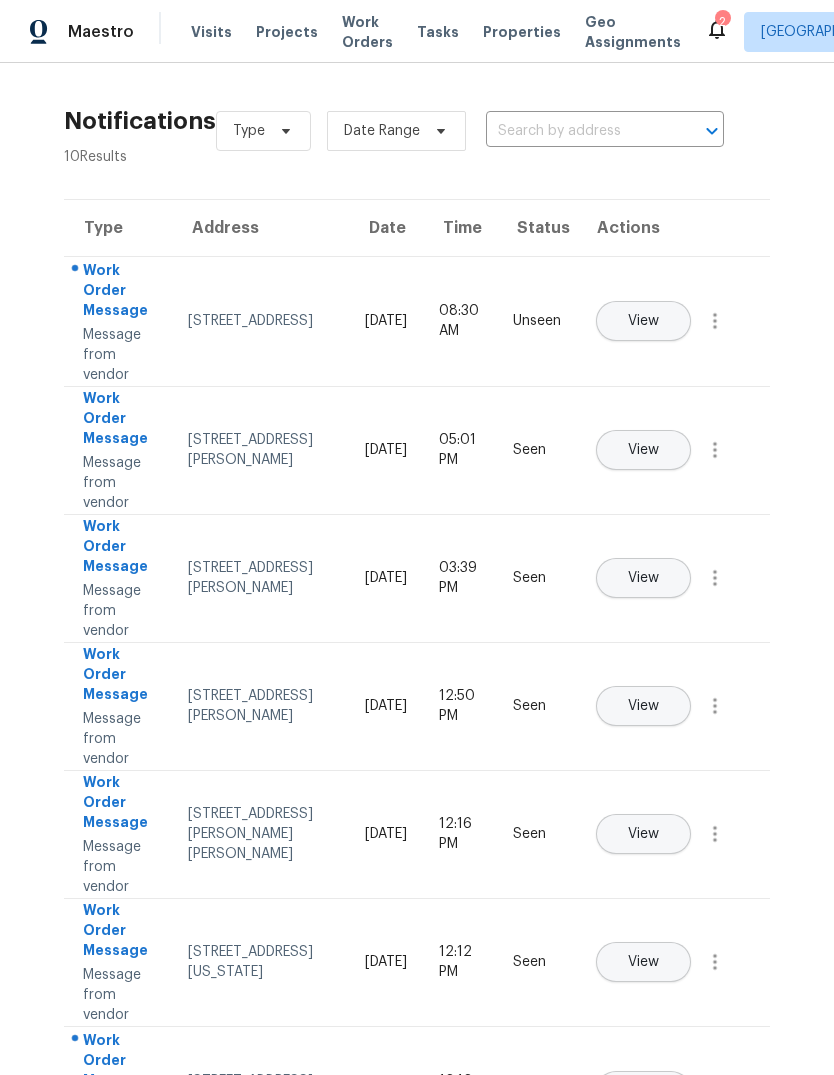 click on "View" at bounding box center [643, 321] 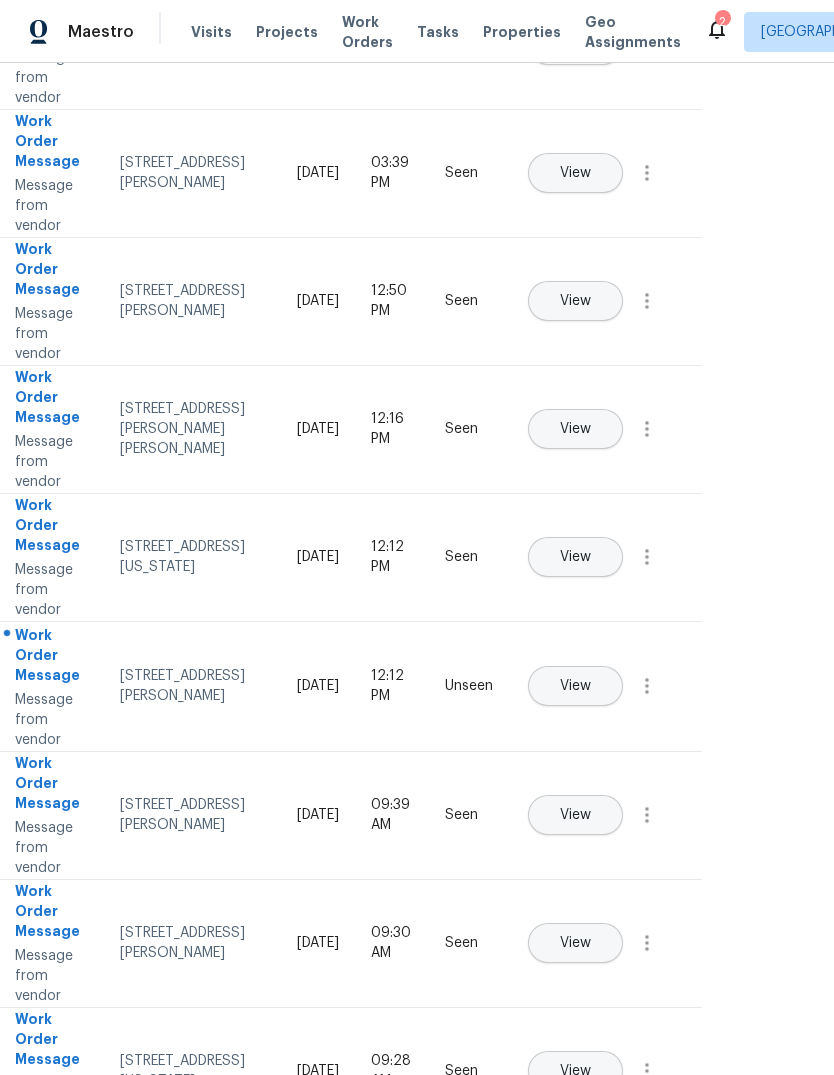 scroll, scrollTop: 407, scrollLeft: 69, axis: both 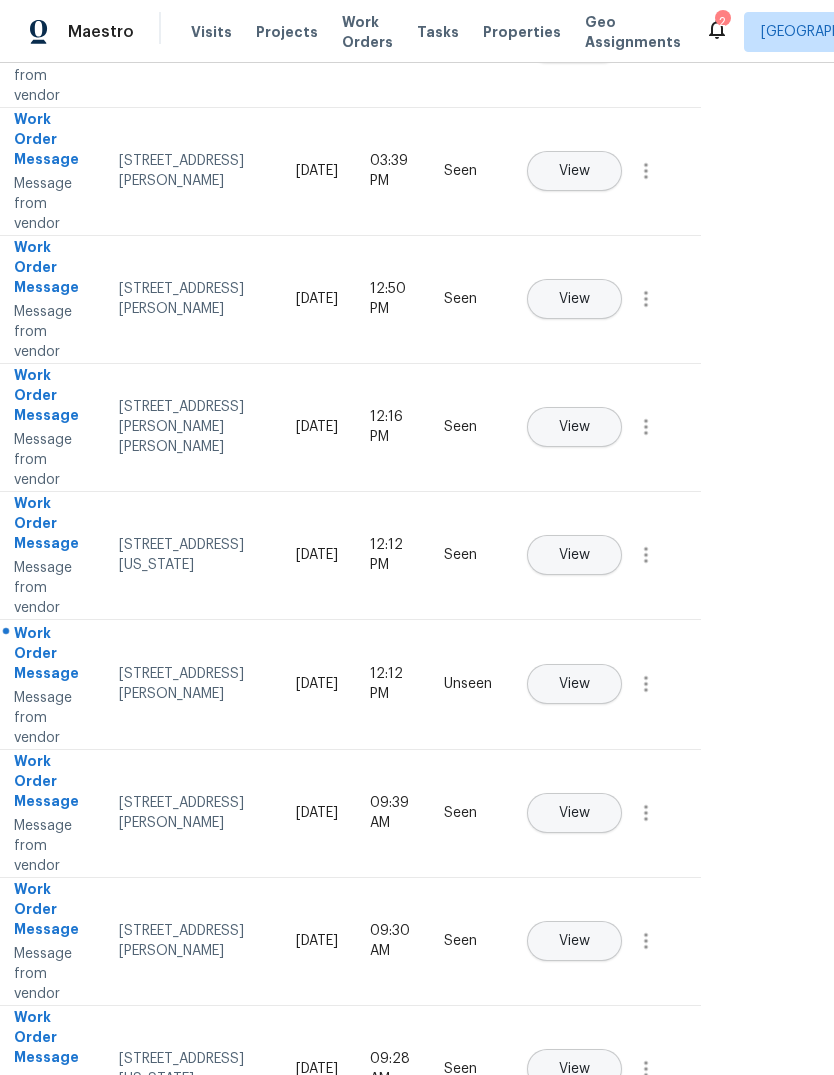 click on "View" at bounding box center (574, 684) 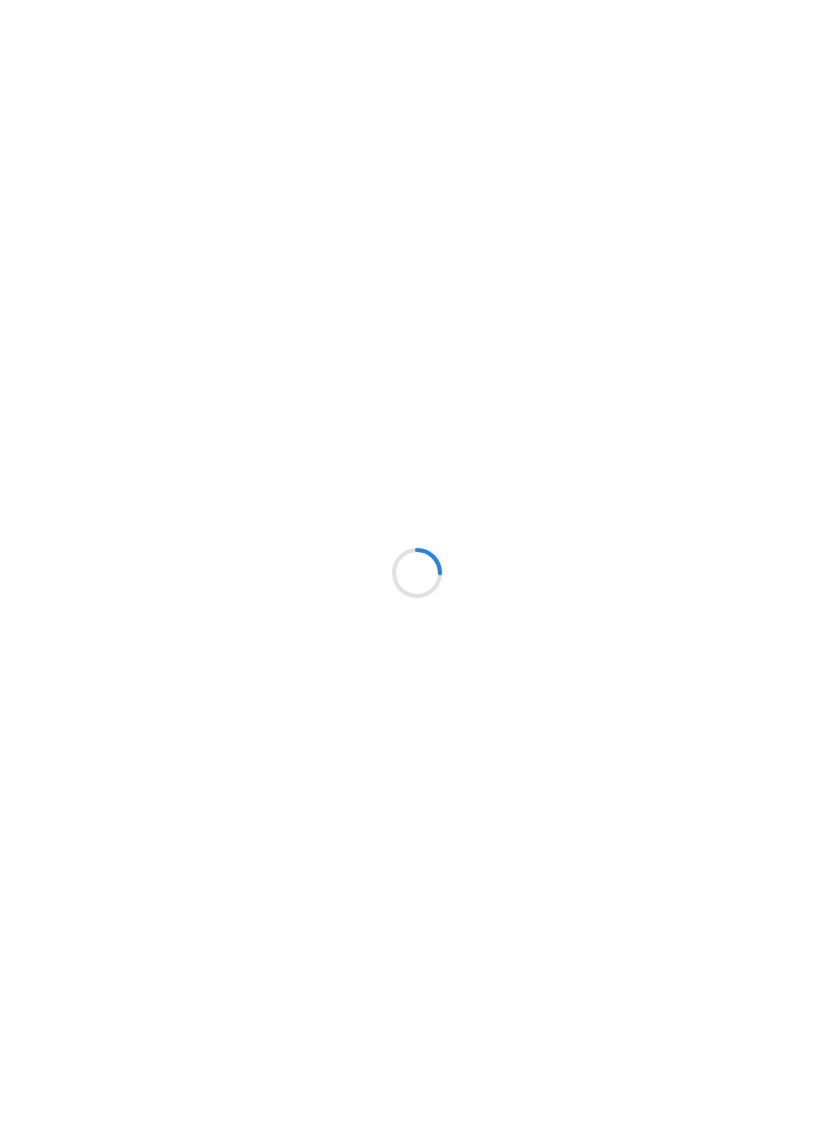 scroll, scrollTop: 0, scrollLeft: 0, axis: both 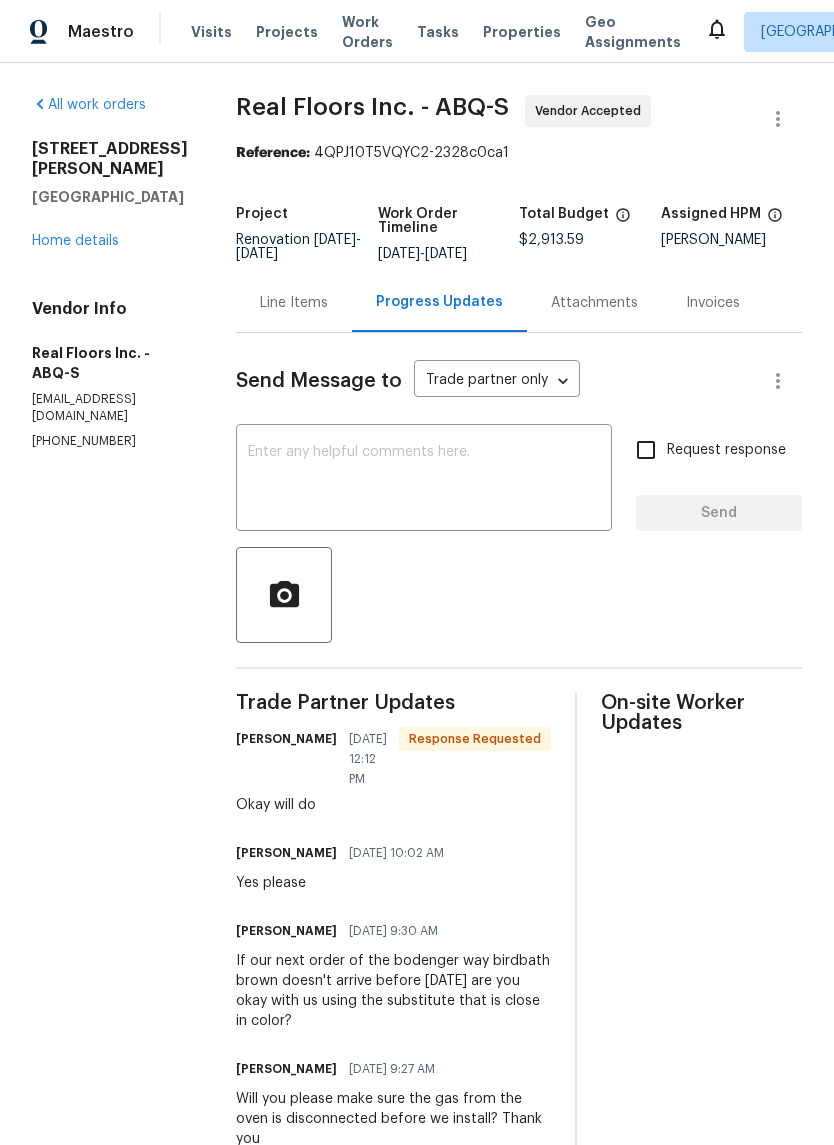click at bounding box center (424, 480) 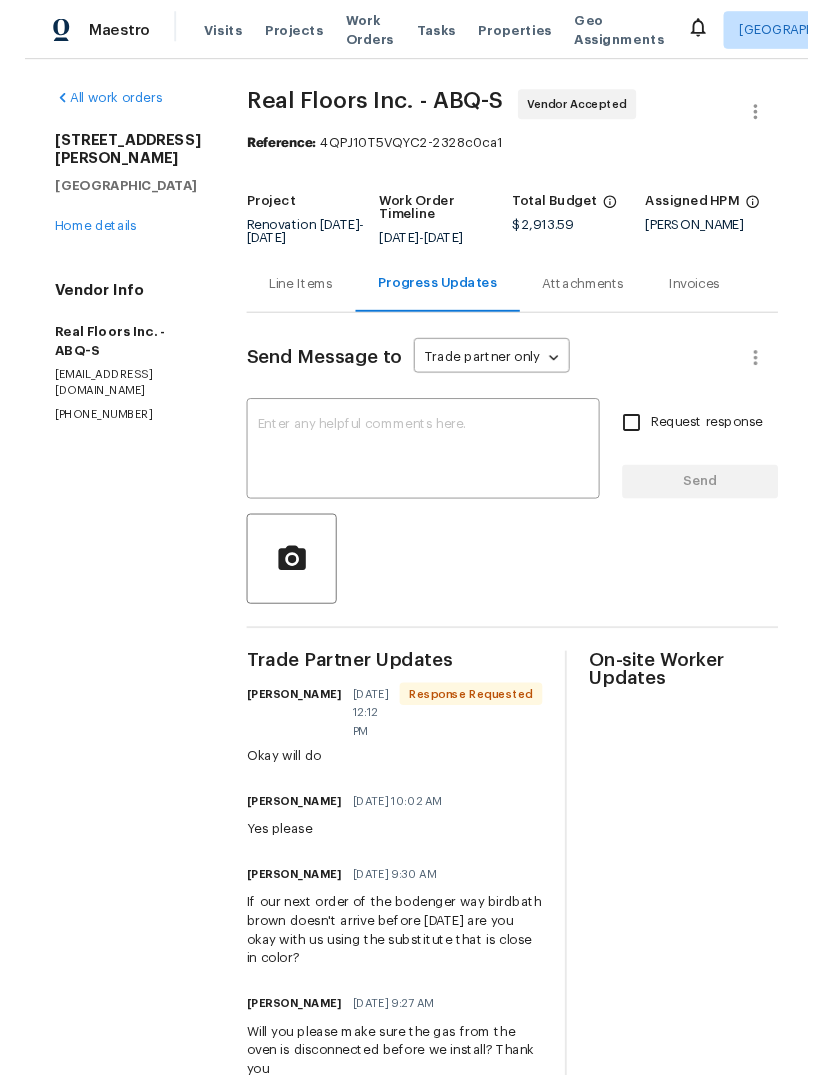 scroll, scrollTop: 0, scrollLeft: 0, axis: both 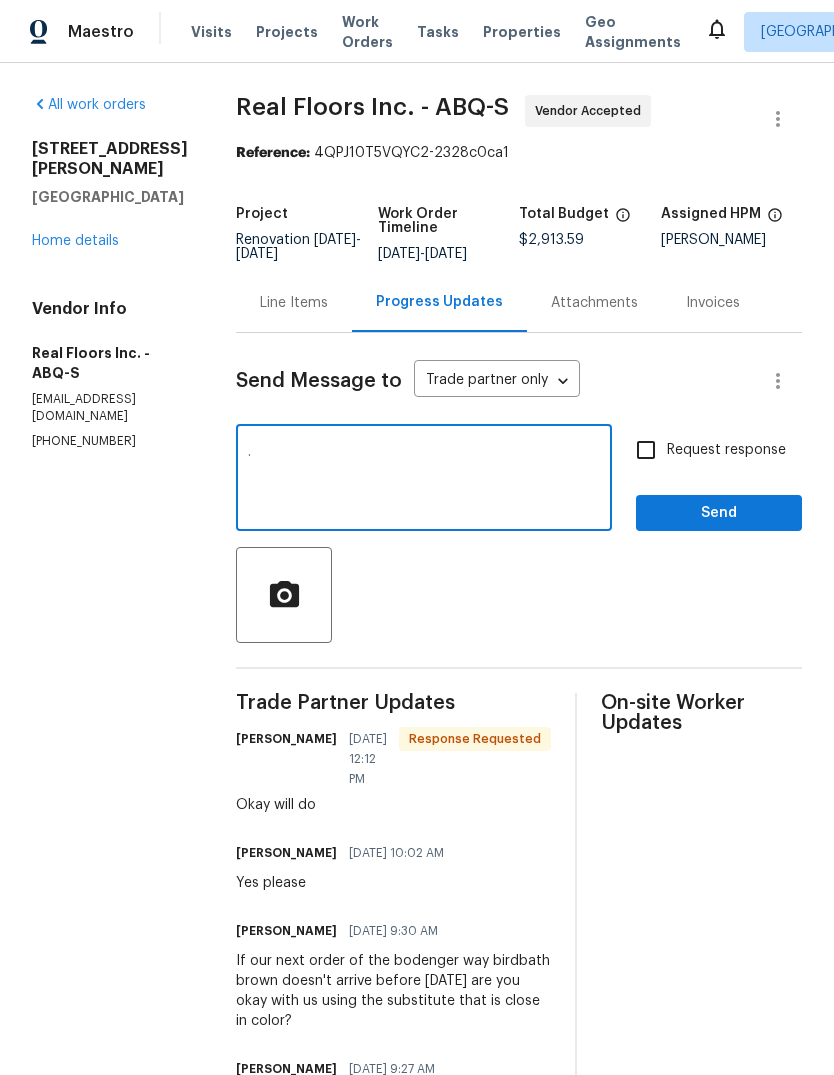 type on "." 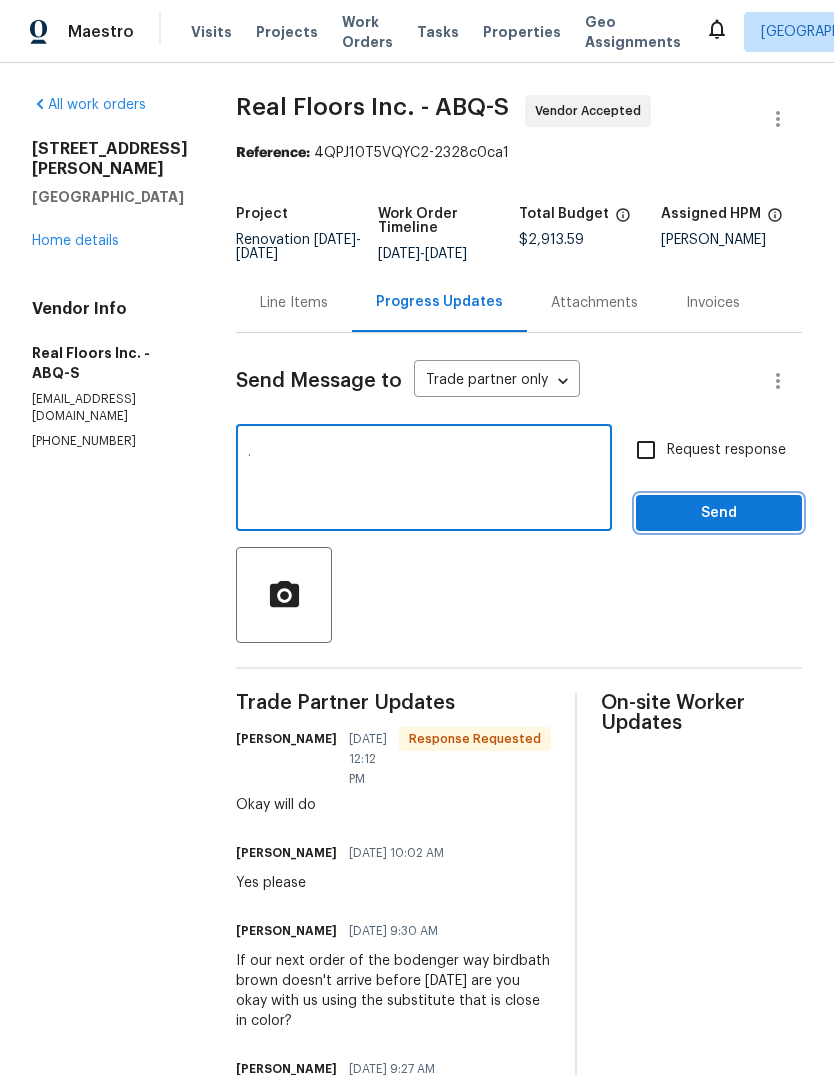 click on "Send" at bounding box center (719, 513) 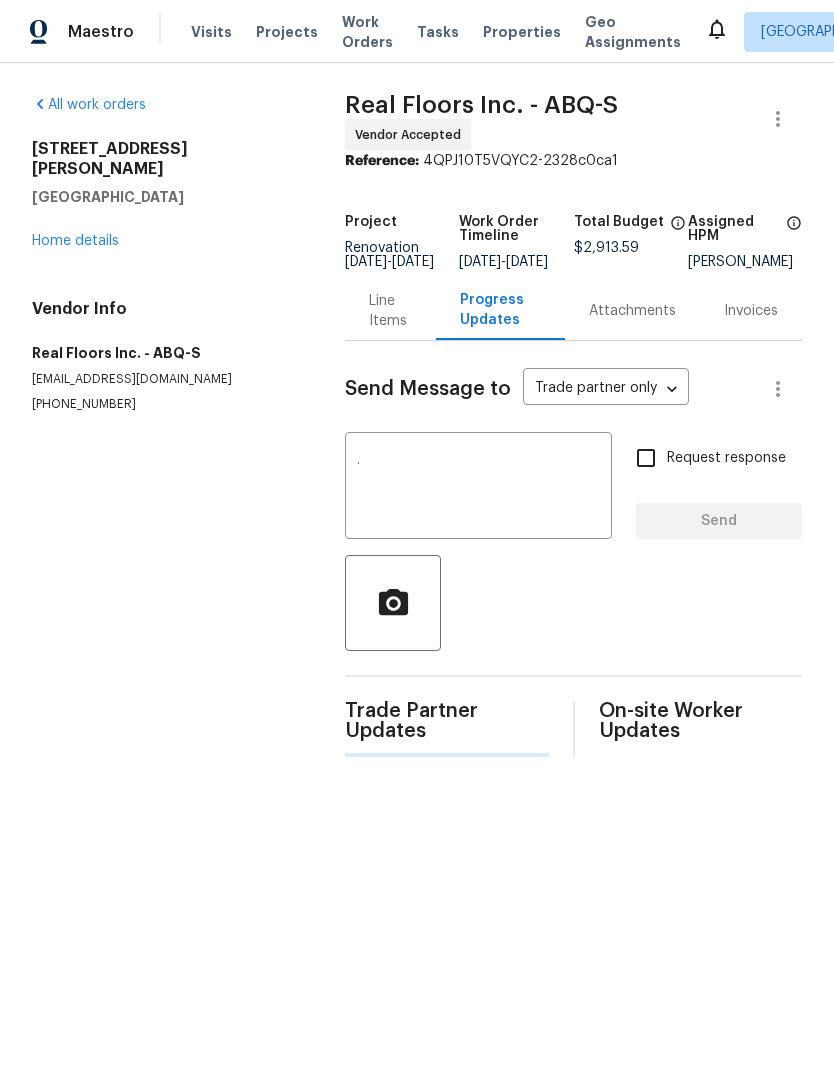 type 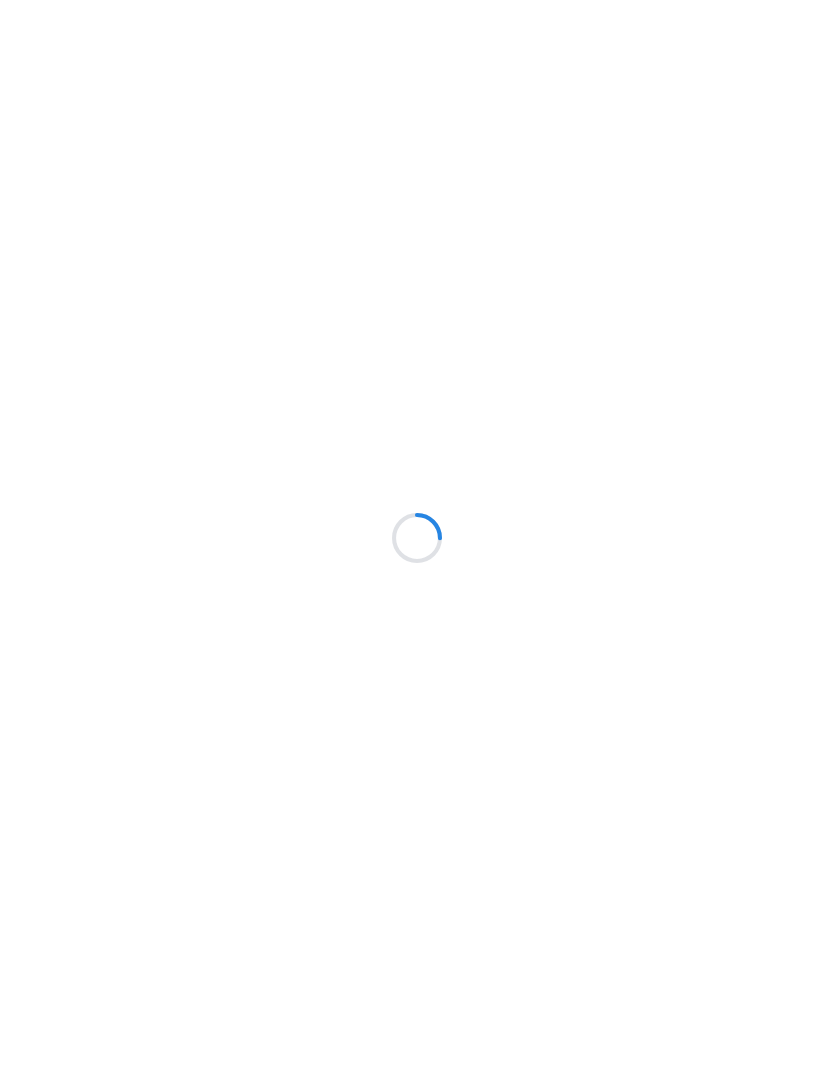 scroll, scrollTop: 0, scrollLeft: 0, axis: both 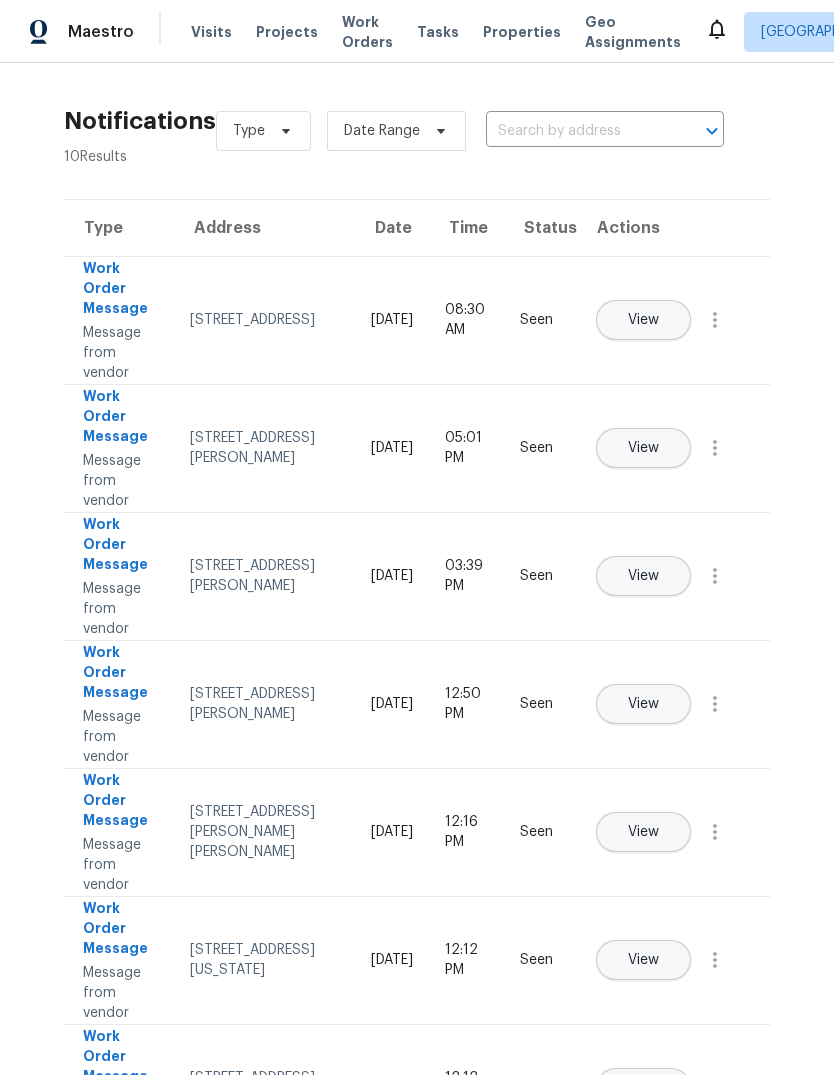 click on "View" at bounding box center (643, 320) 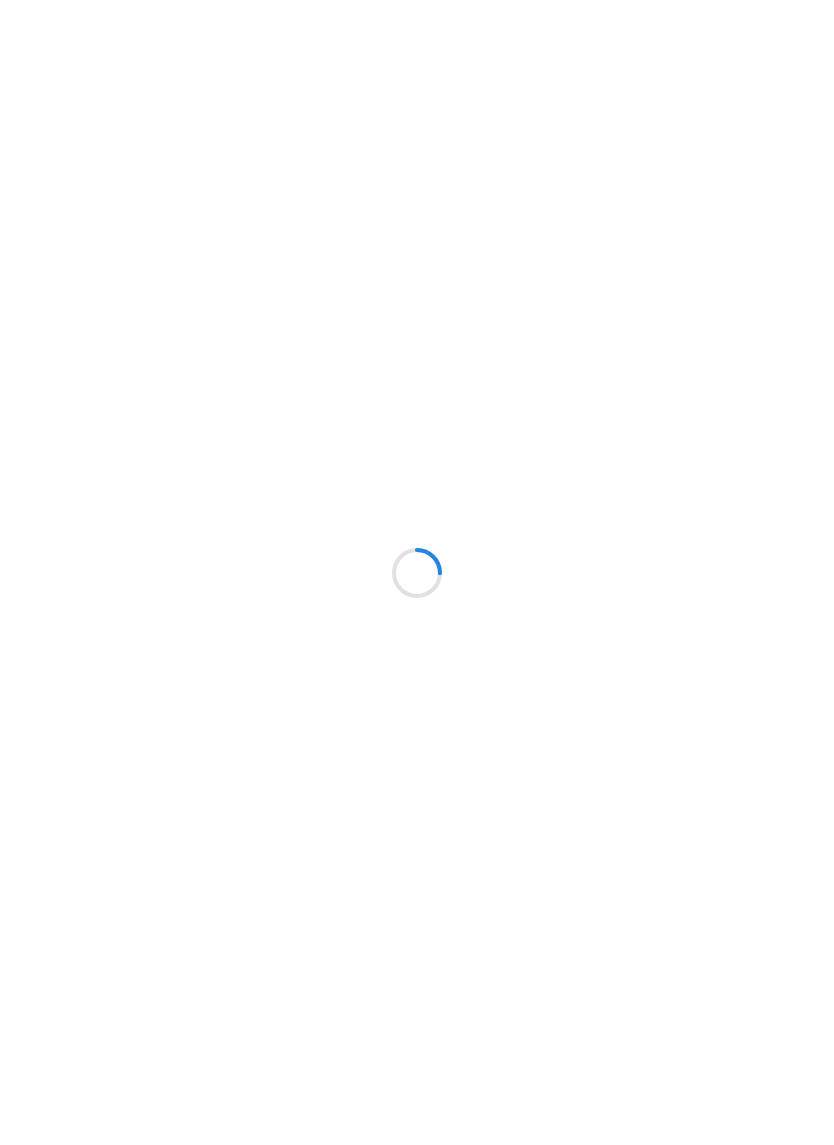 scroll, scrollTop: 0, scrollLeft: 0, axis: both 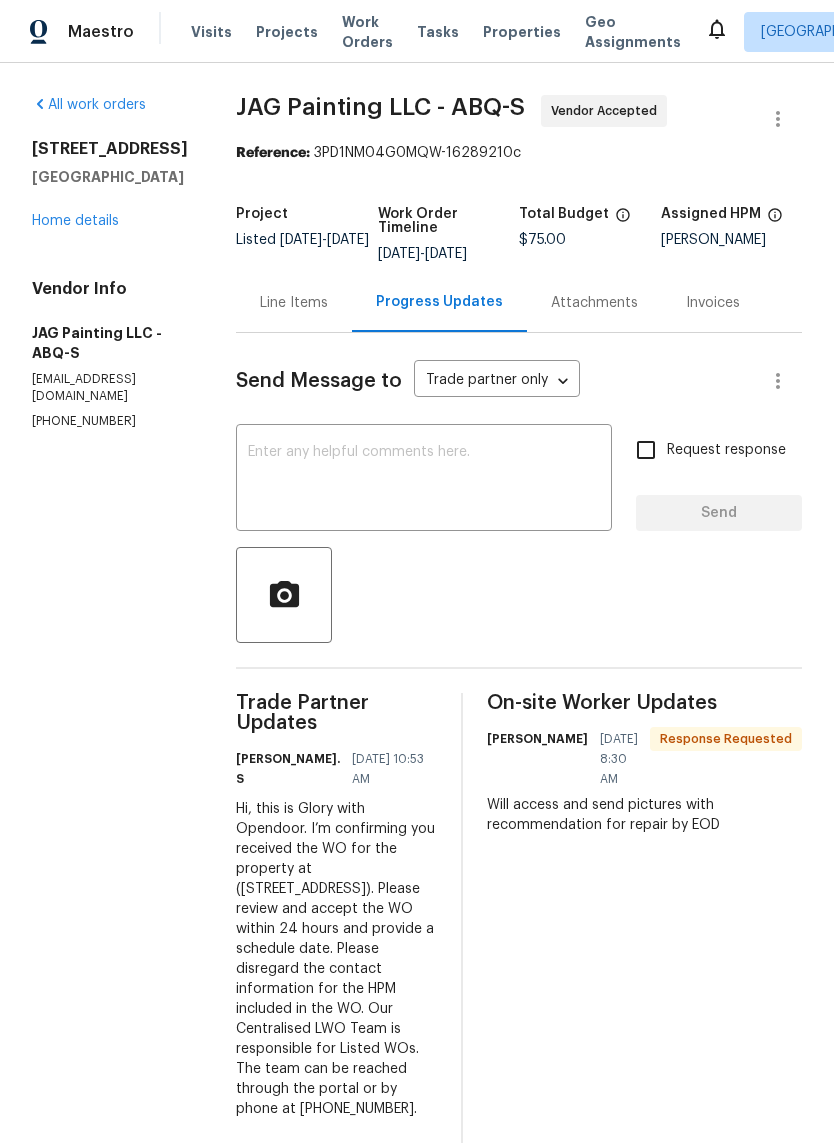 click at bounding box center (424, 480) 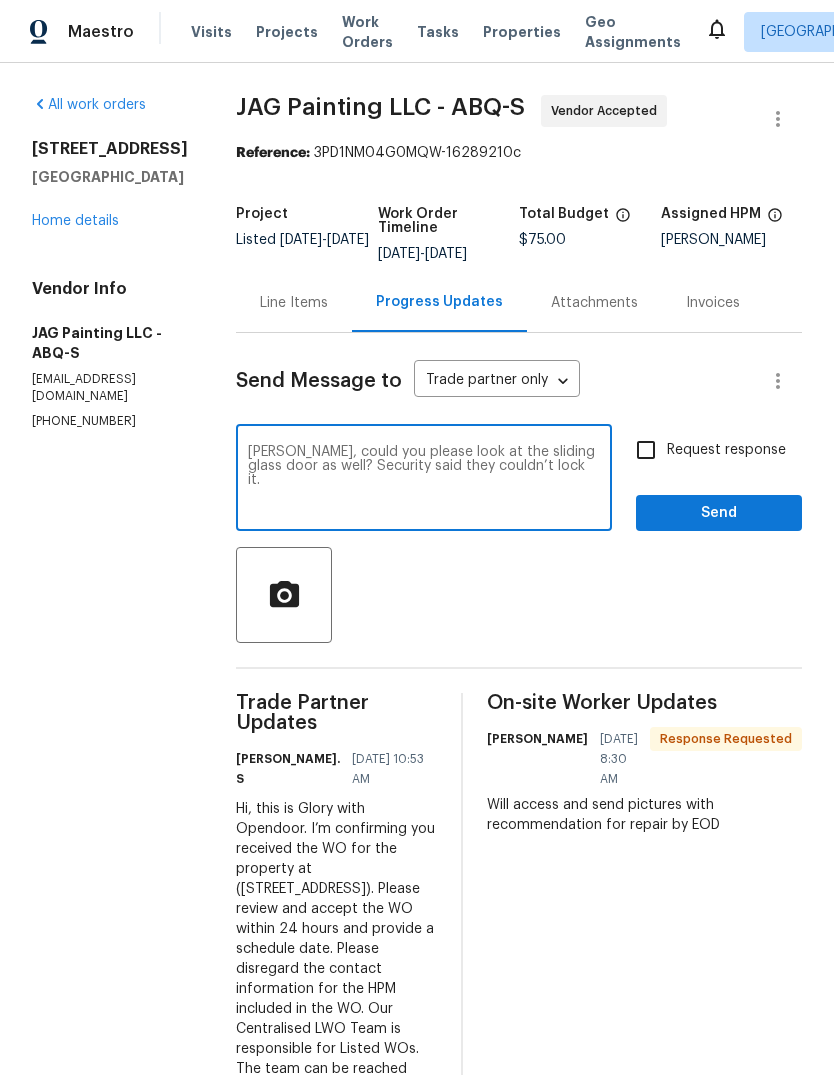 type on "[PERSON_NAME], could you please look at the sliding glass door as well? Security said they couldn’t lock it." 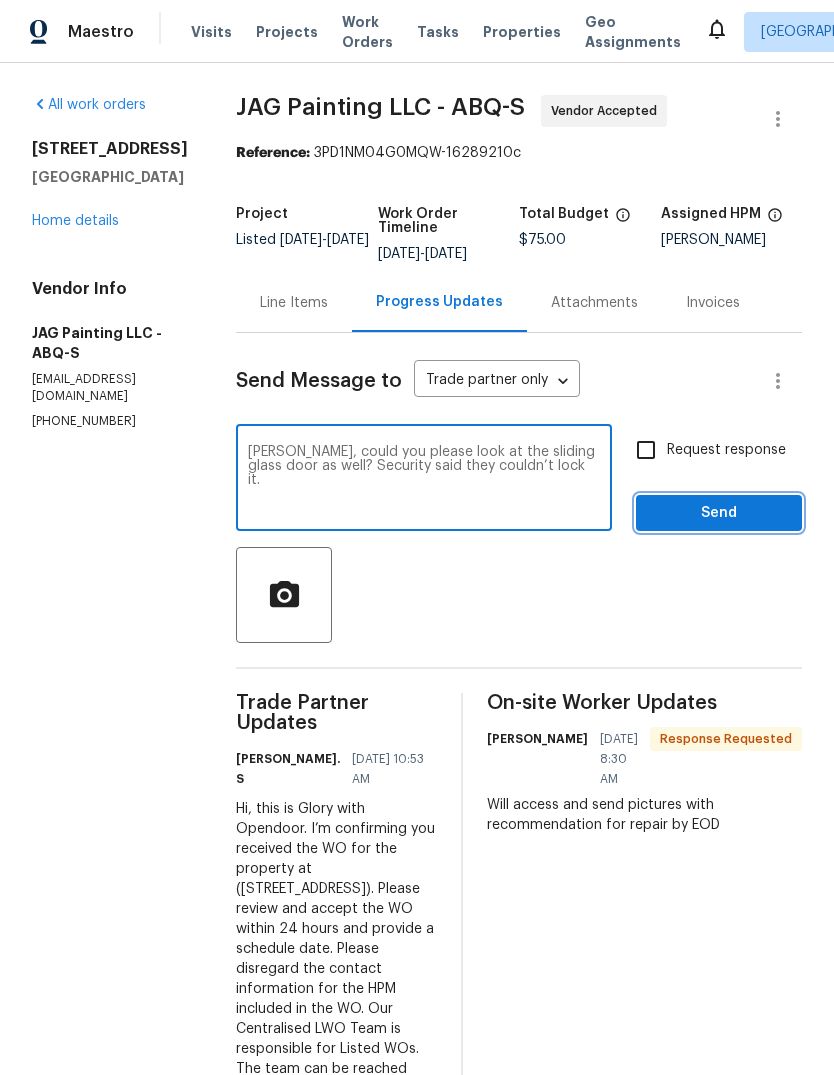 click on "Send" at bounding box center [719, 513] 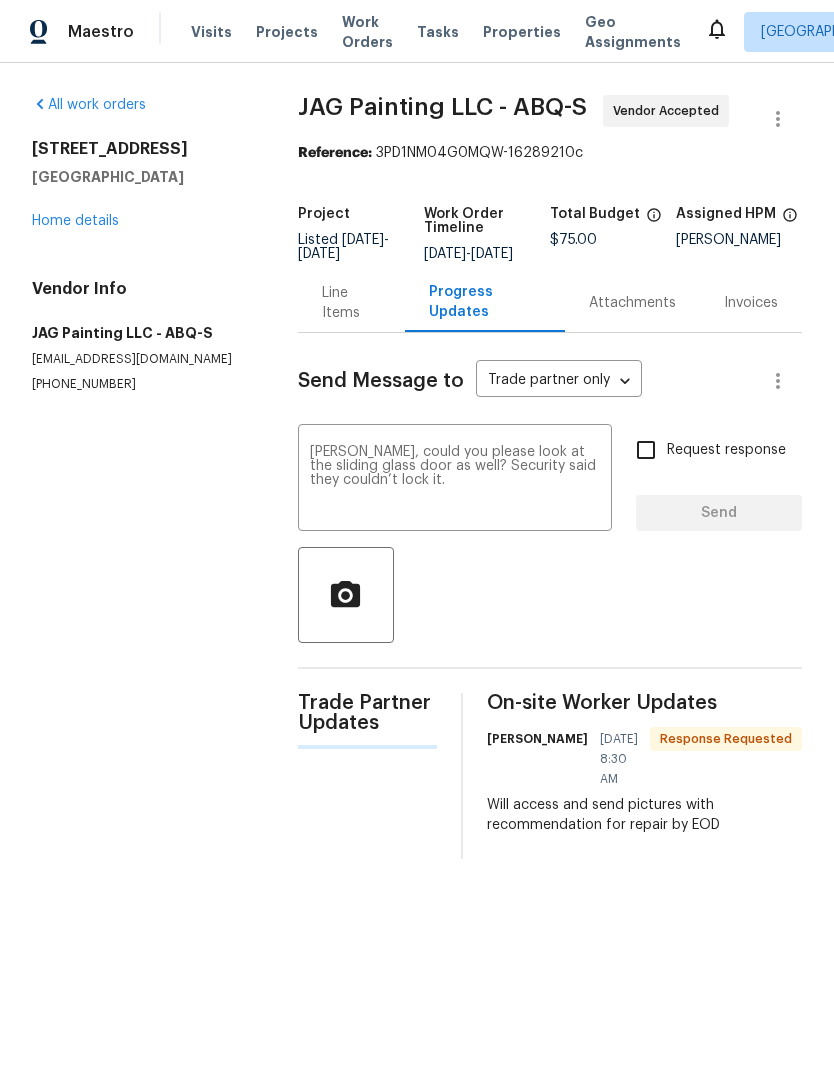 type 